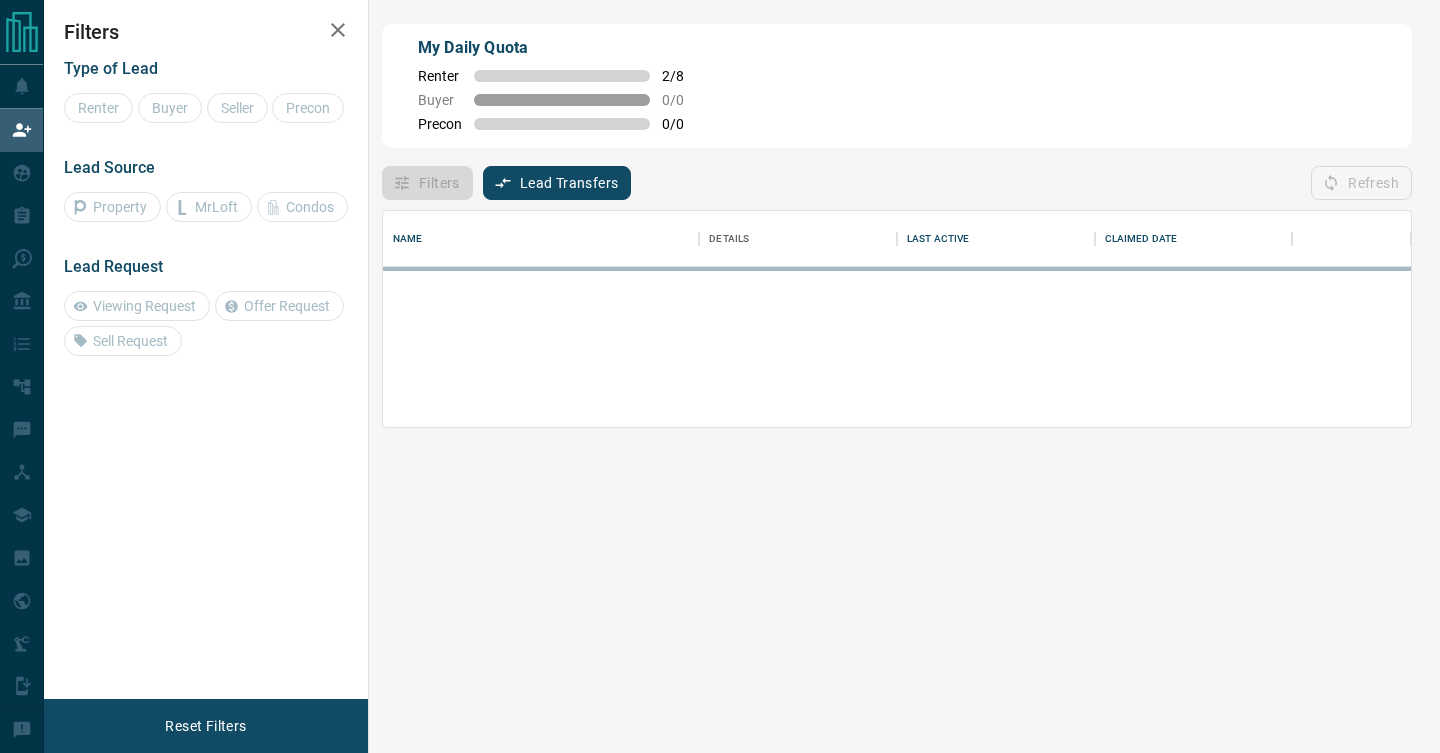 scroll, scrollTop: 0, scrollLeft: 0, axis: both 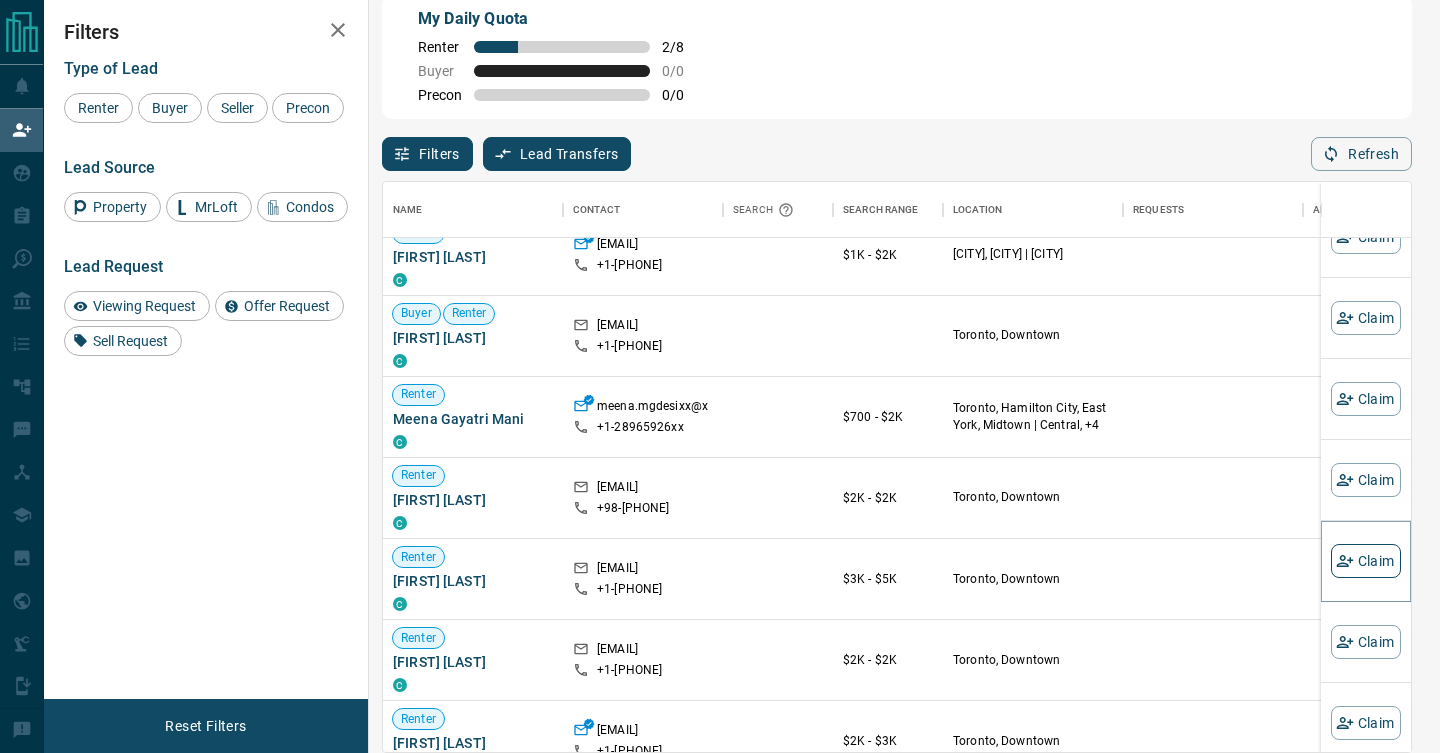 click on "Claim" at bounding box center [1366, 561] 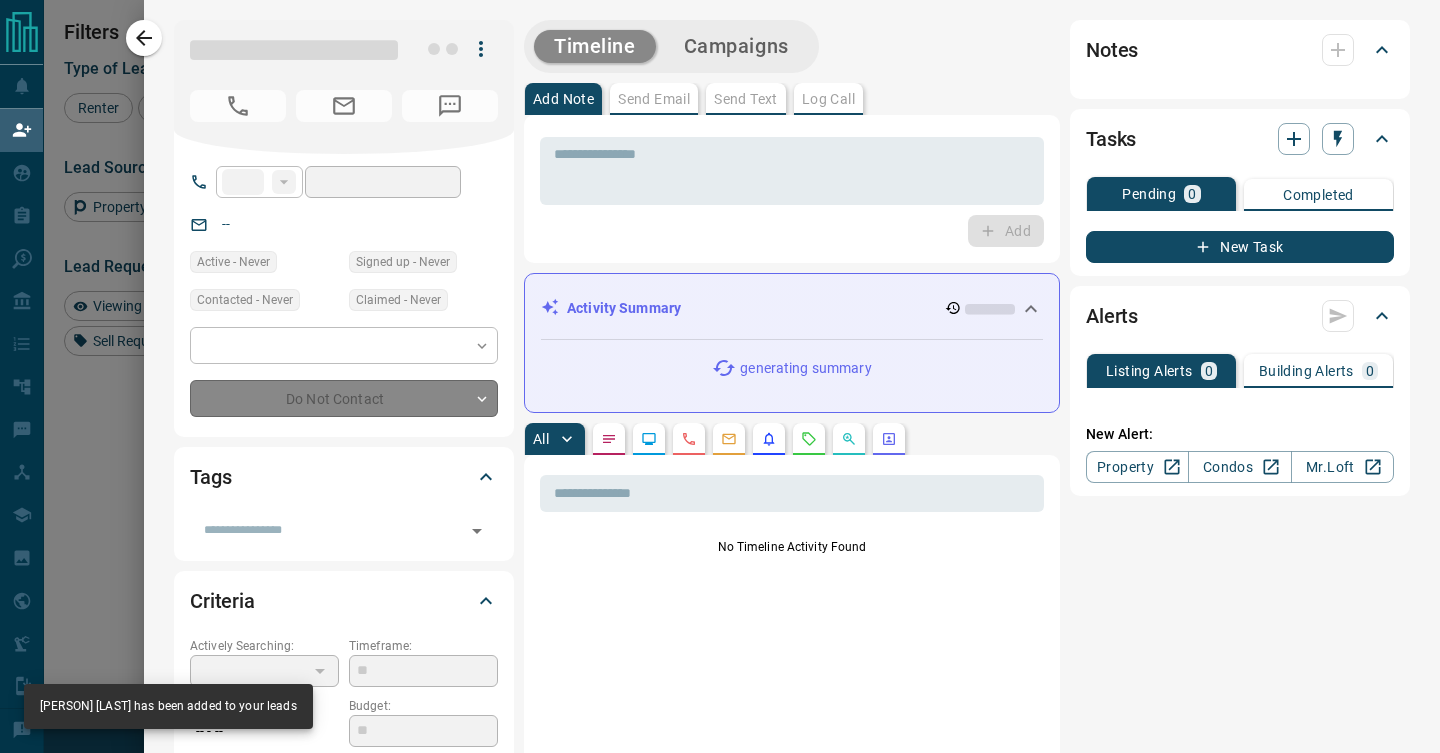 type on "**" 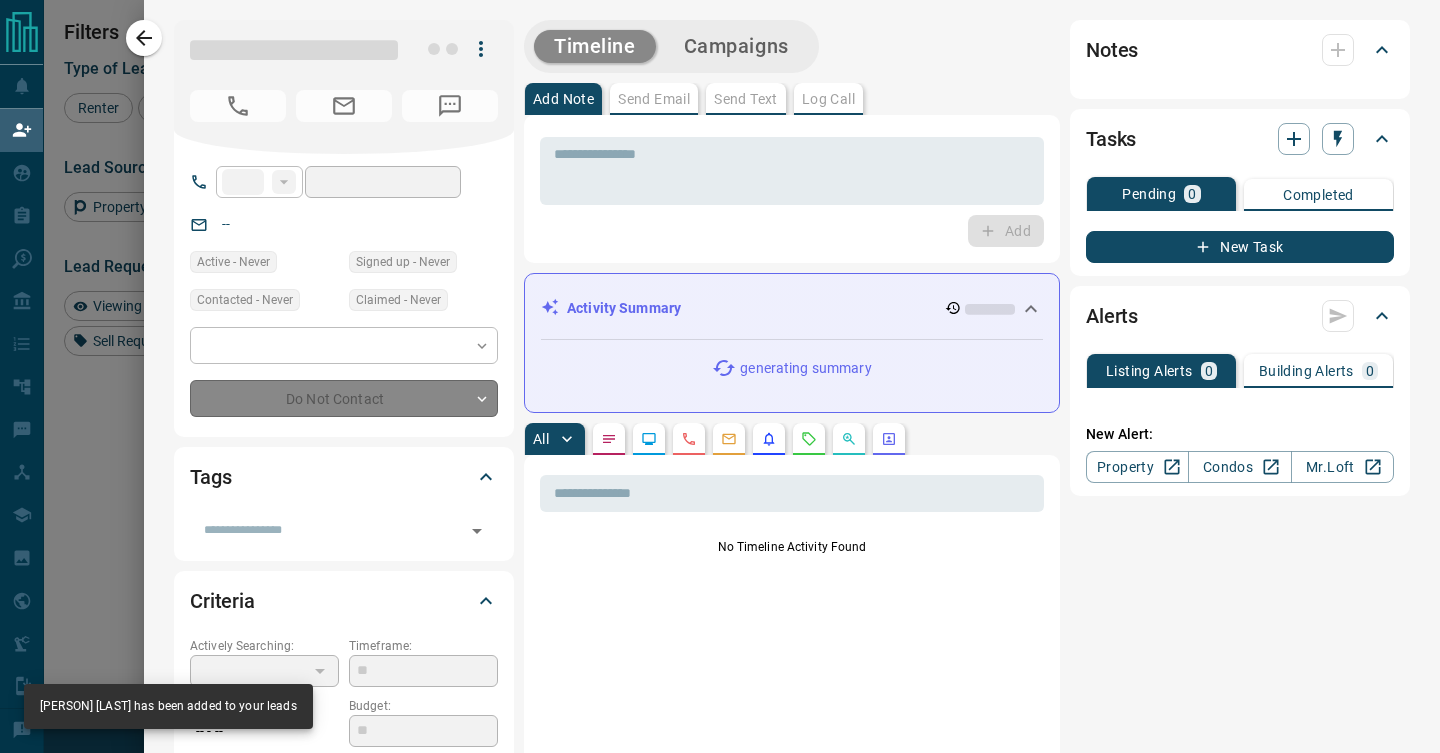 type on "**********" 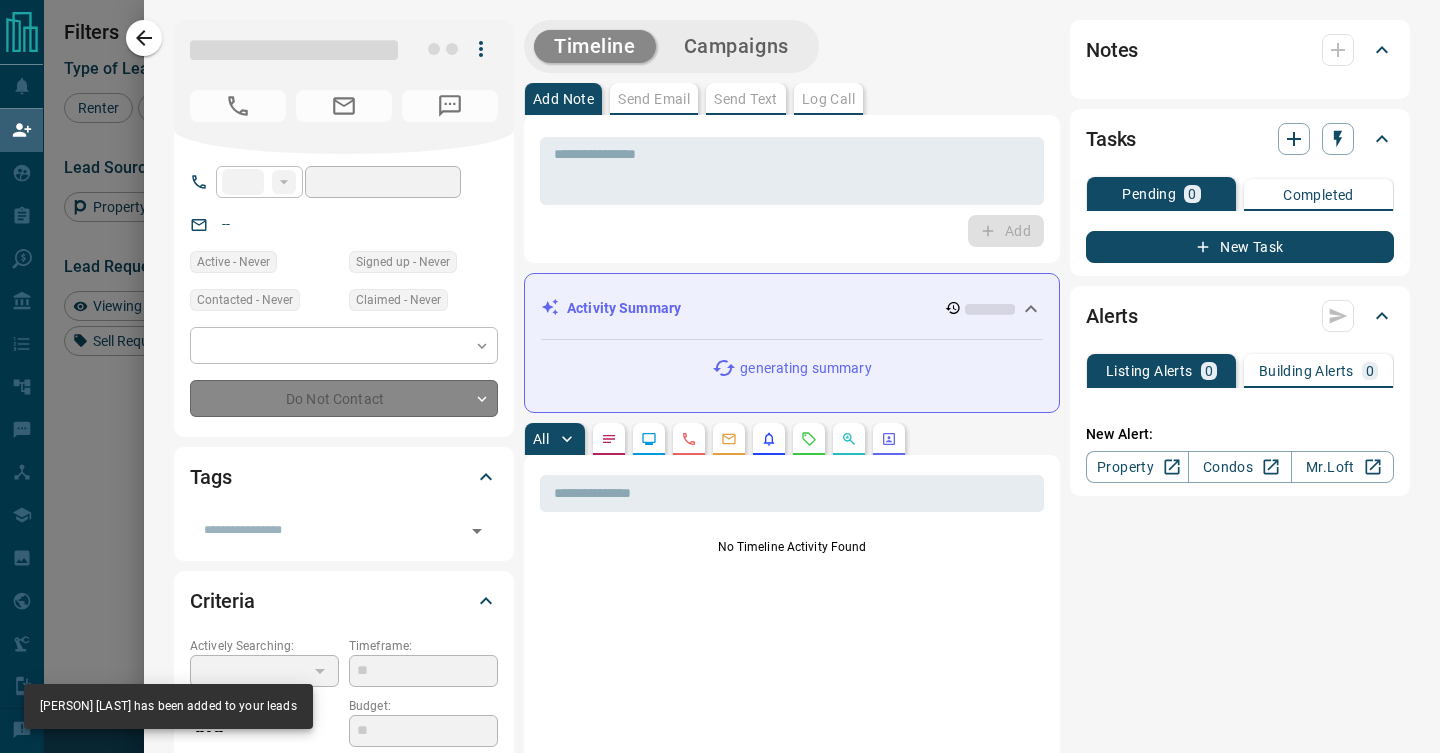 type on "**********" 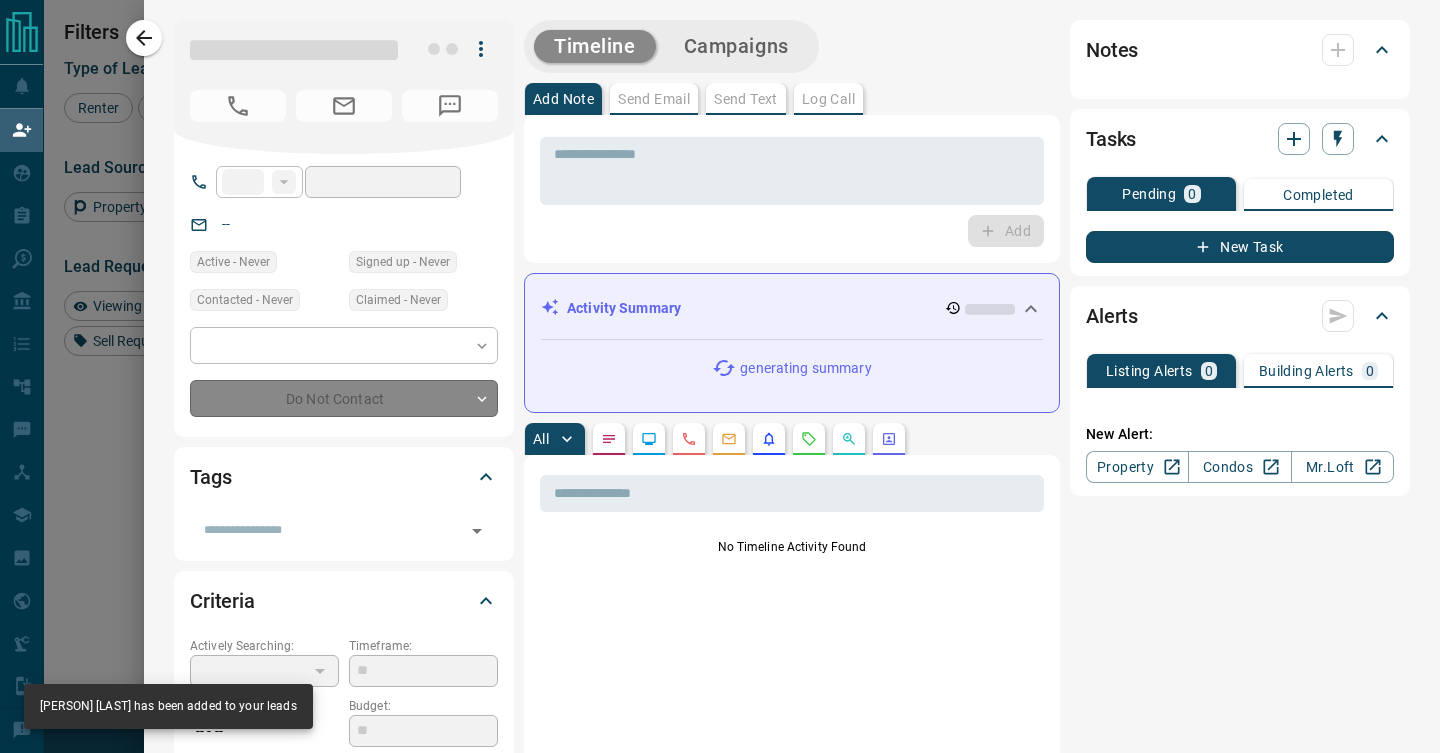 type on "**" 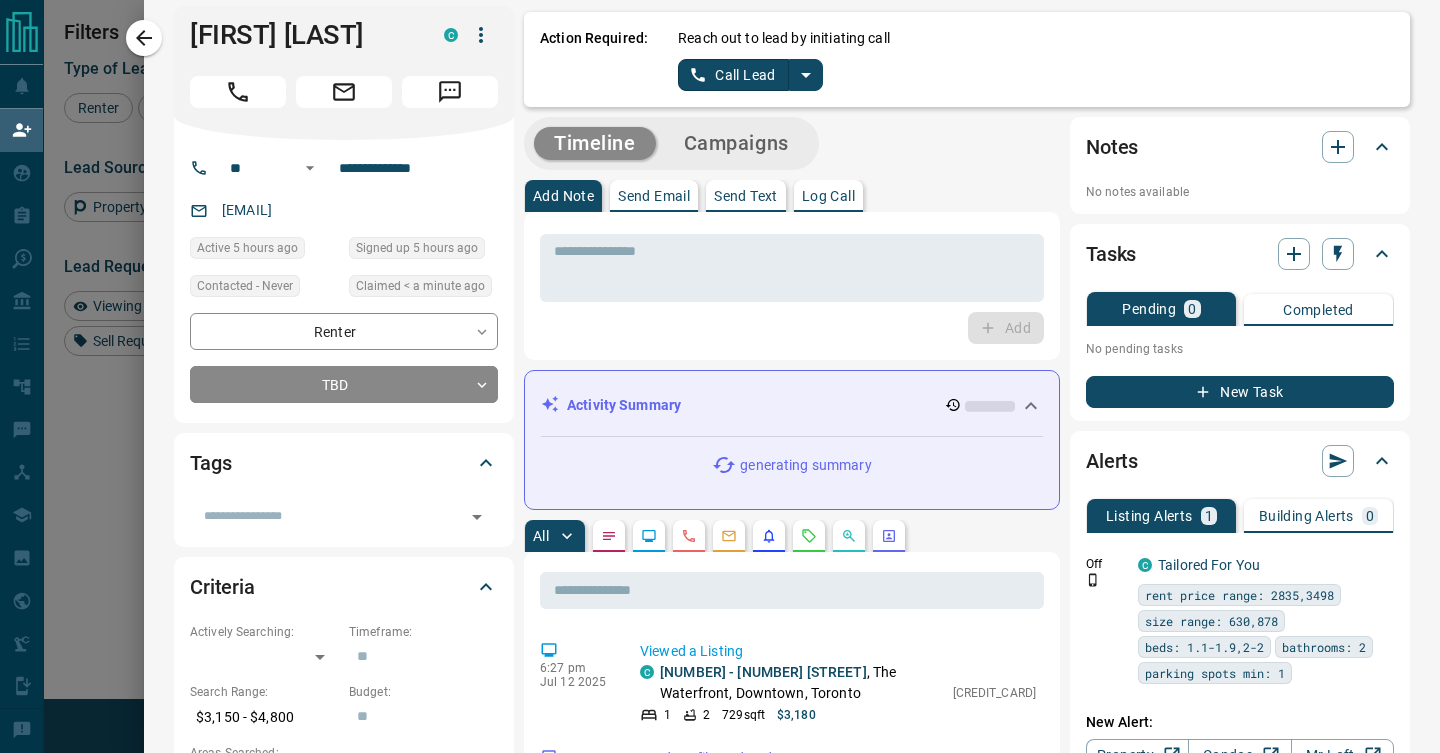 scroll, scrollTop: 0, scrollLeft: 0, axis: both 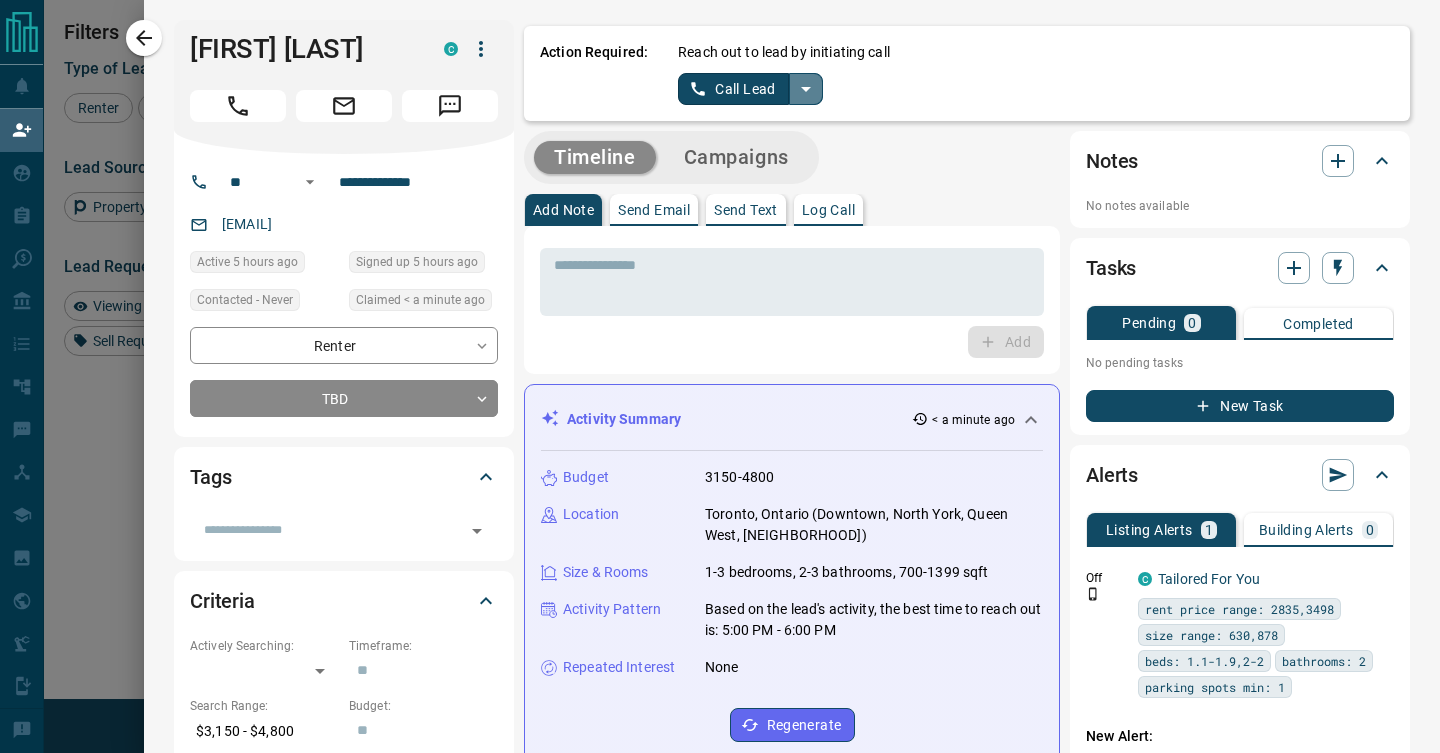 click at bounding box center [806, 89] 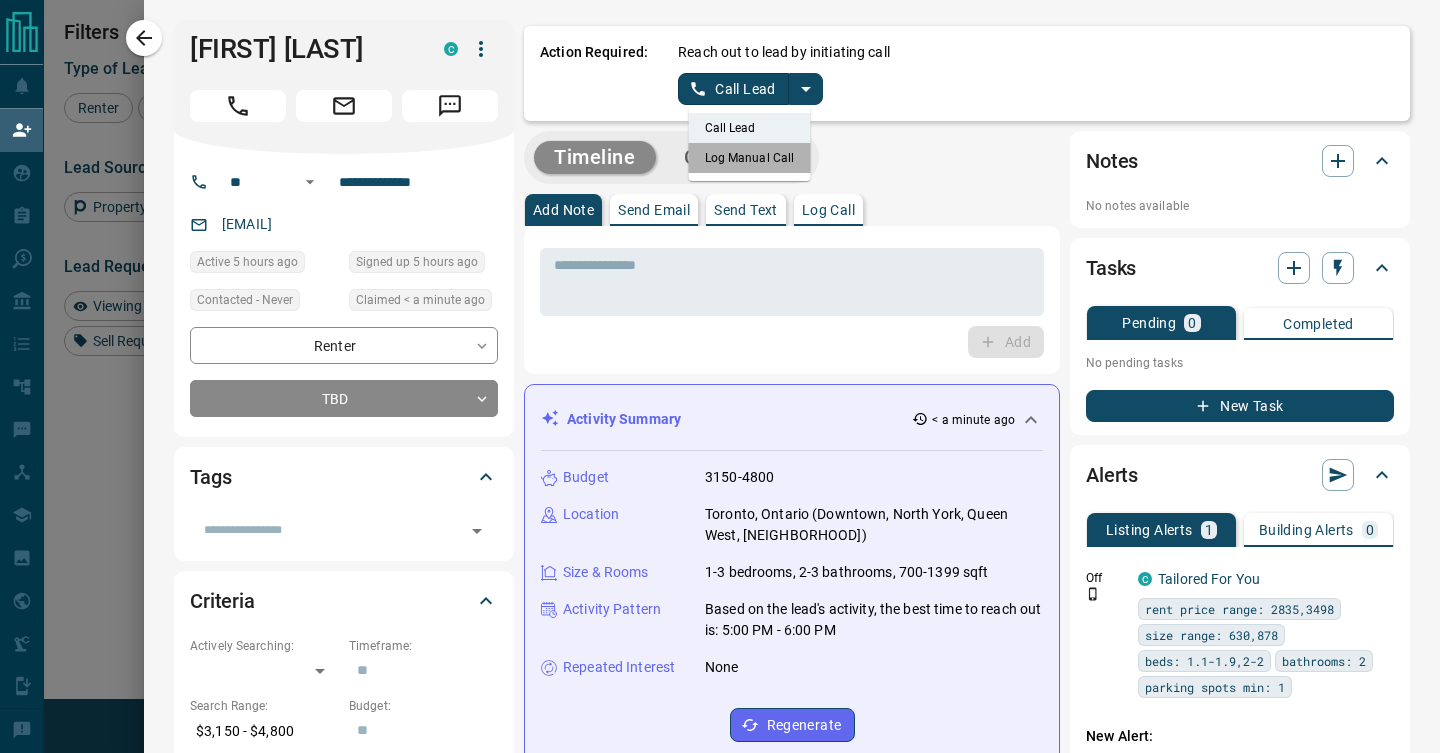 click on "Log Manual Call" at bounding box center [750, 158] 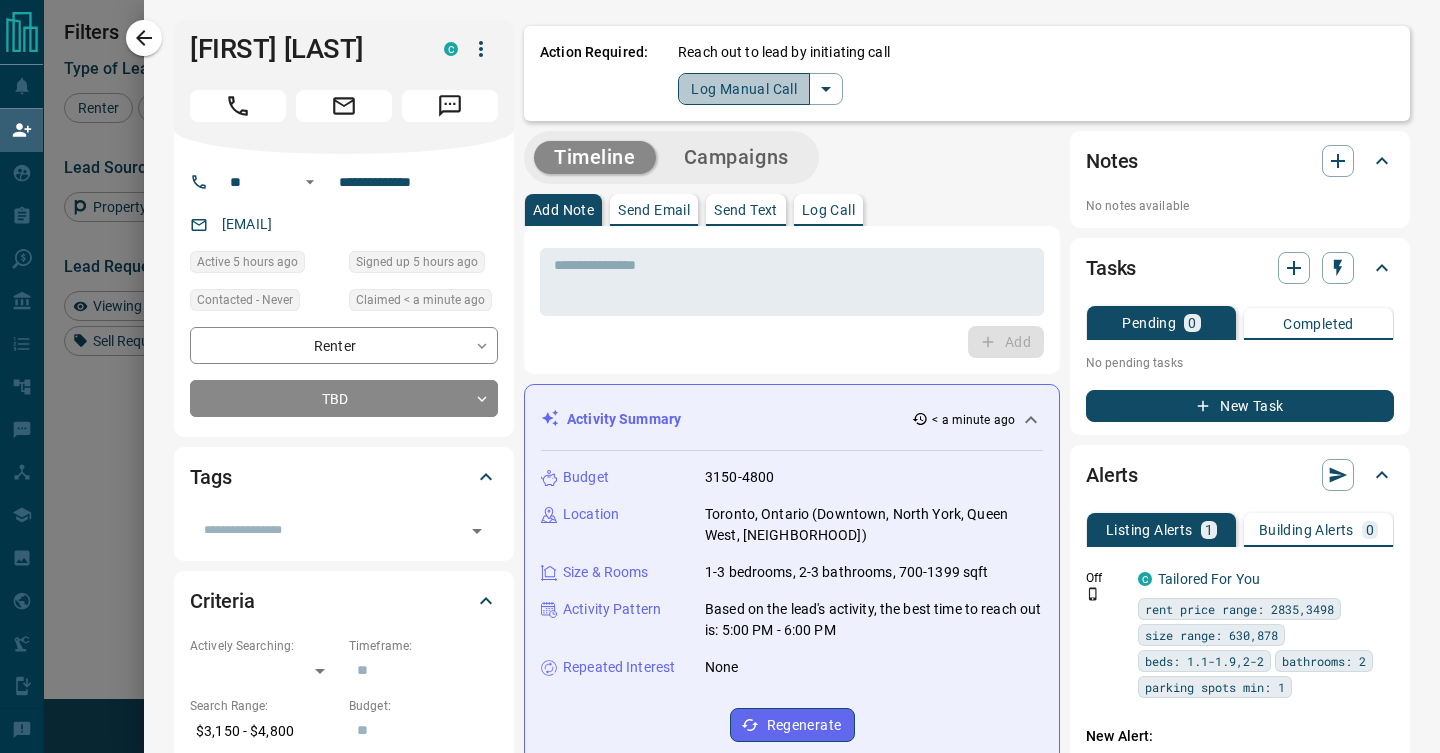 click on "Log Manual Call" at bounding box center (744, 89) 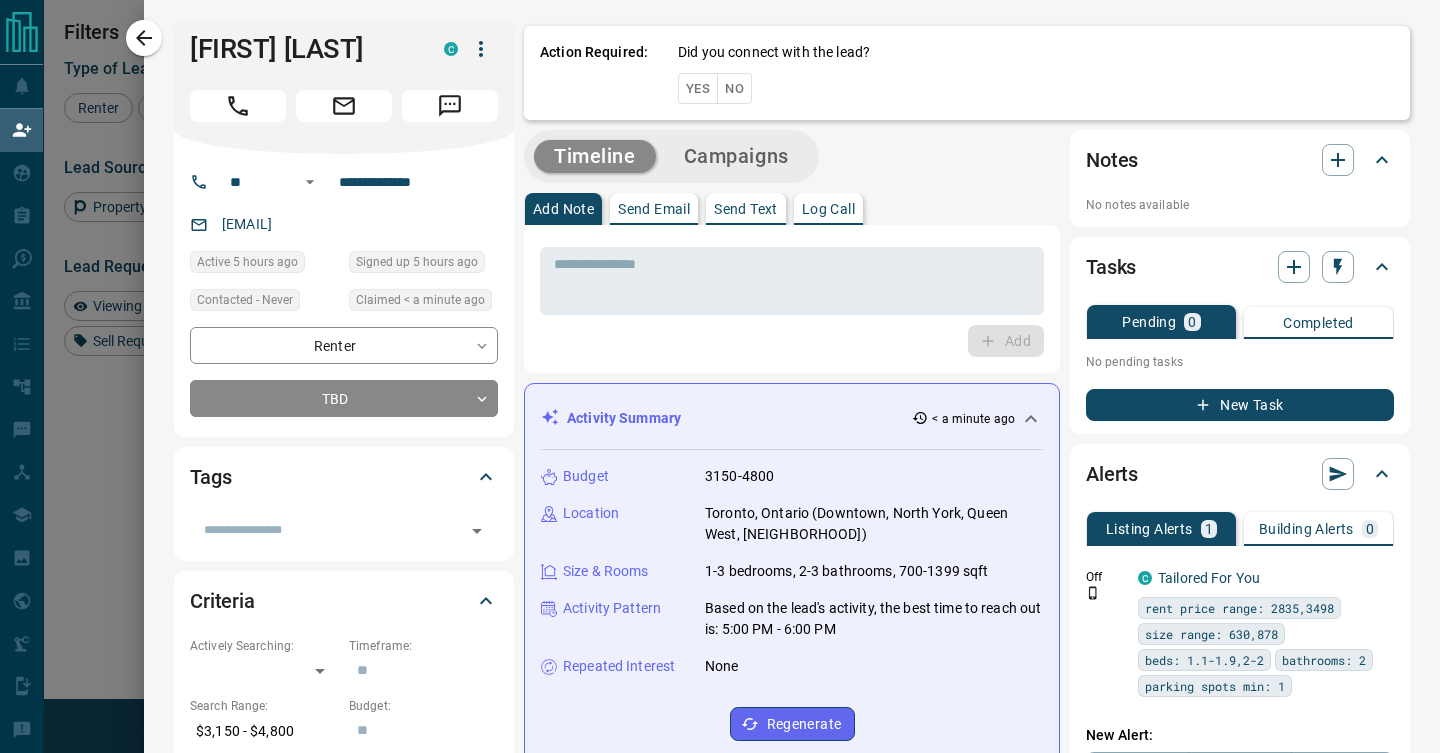 click on "No" at bounding box center (734, 88) 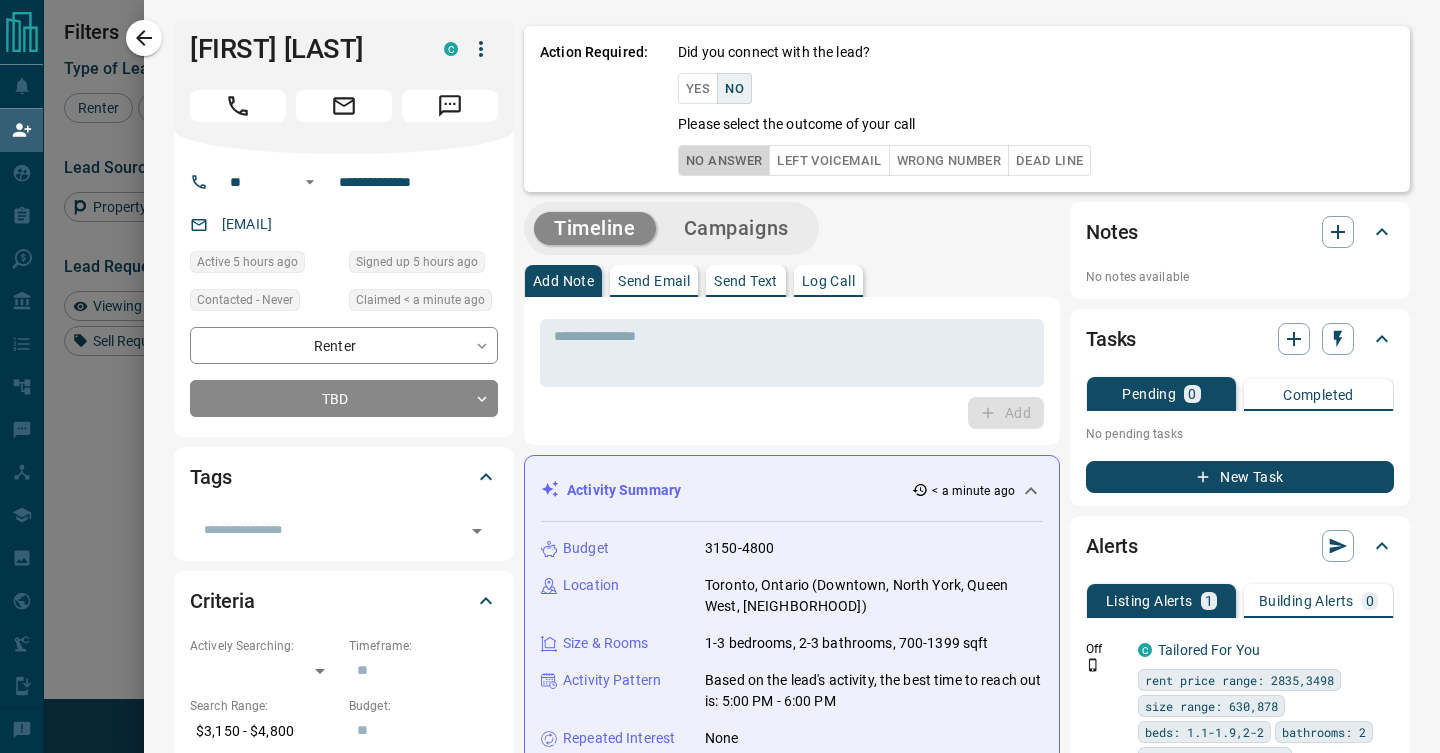 click on "No Answer" at bounding box center (724, 160) 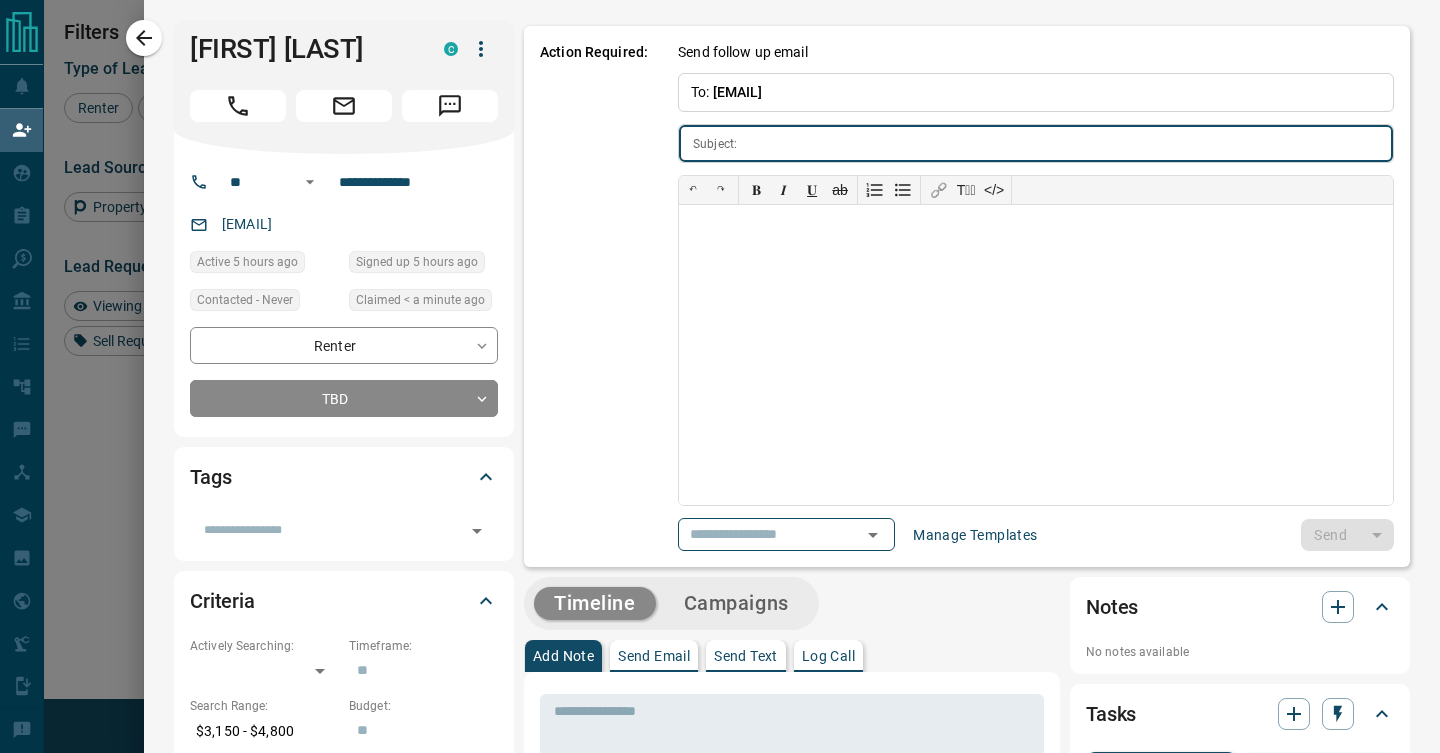 type on "**********" 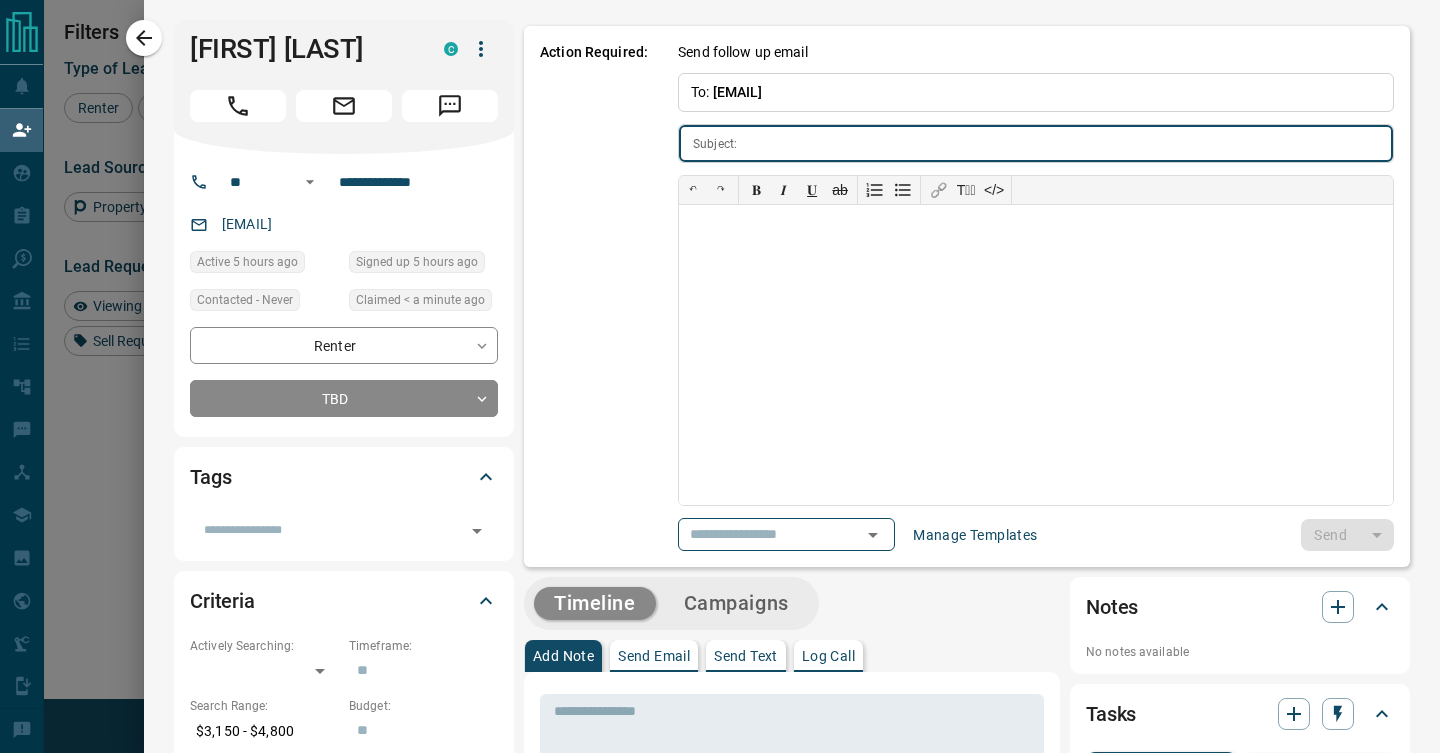 type on "**********" 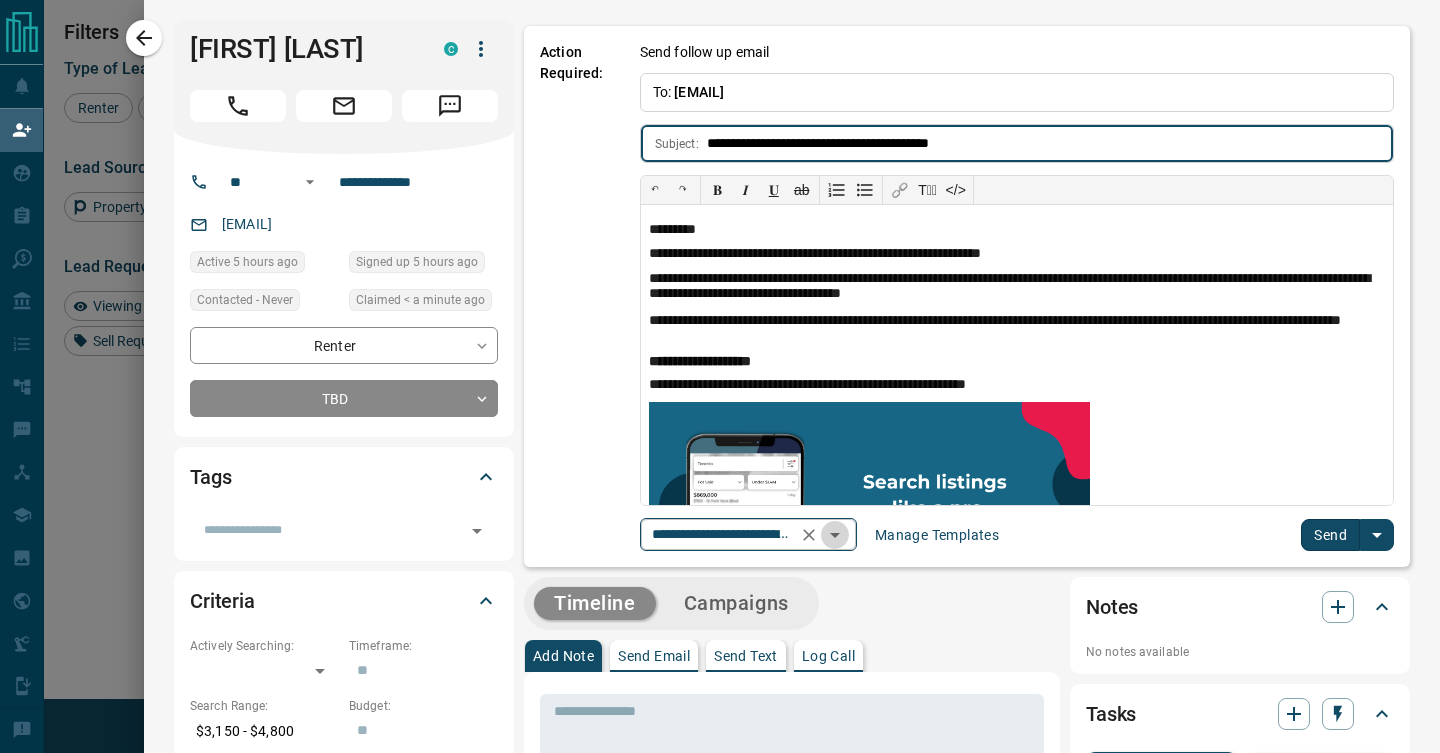 click 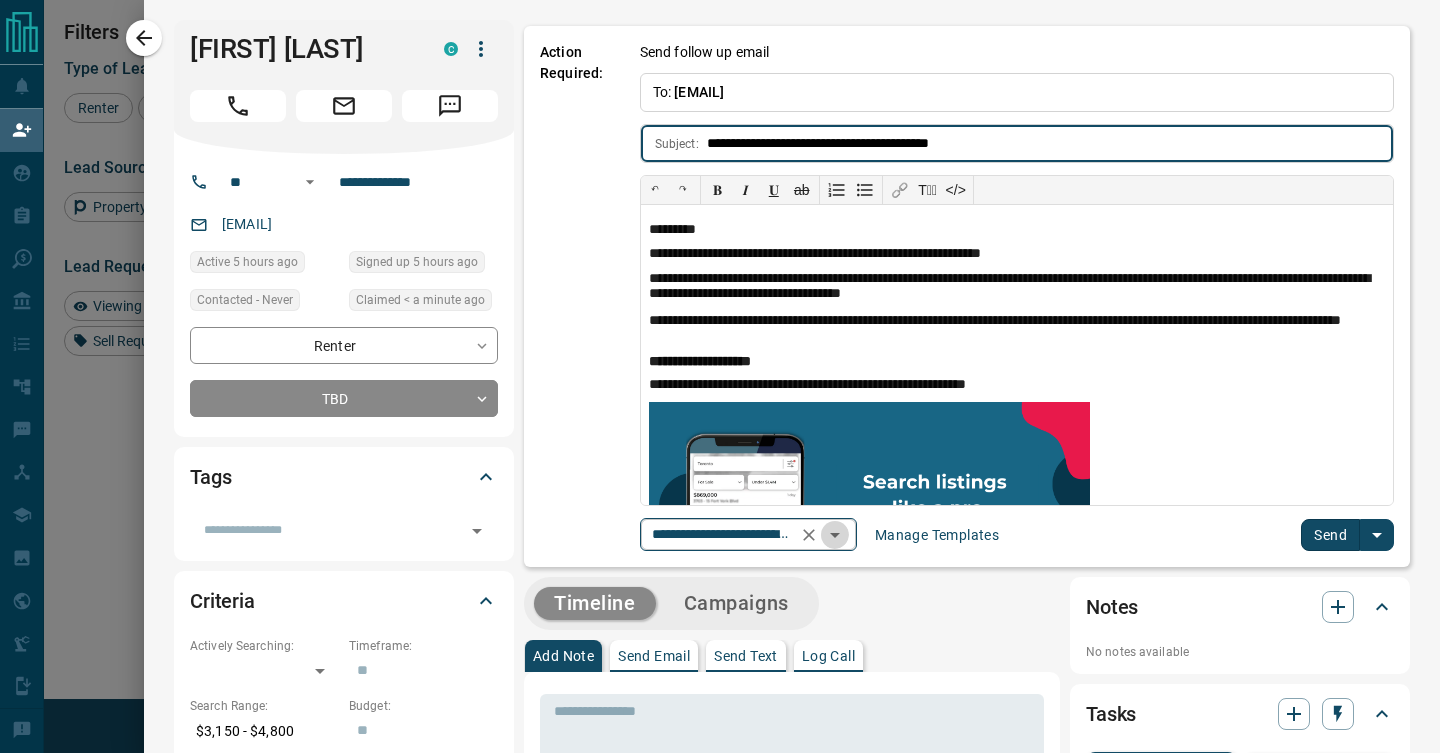 scroll, scrollTop: 0, scrollLeft: 163, axis: horizontal 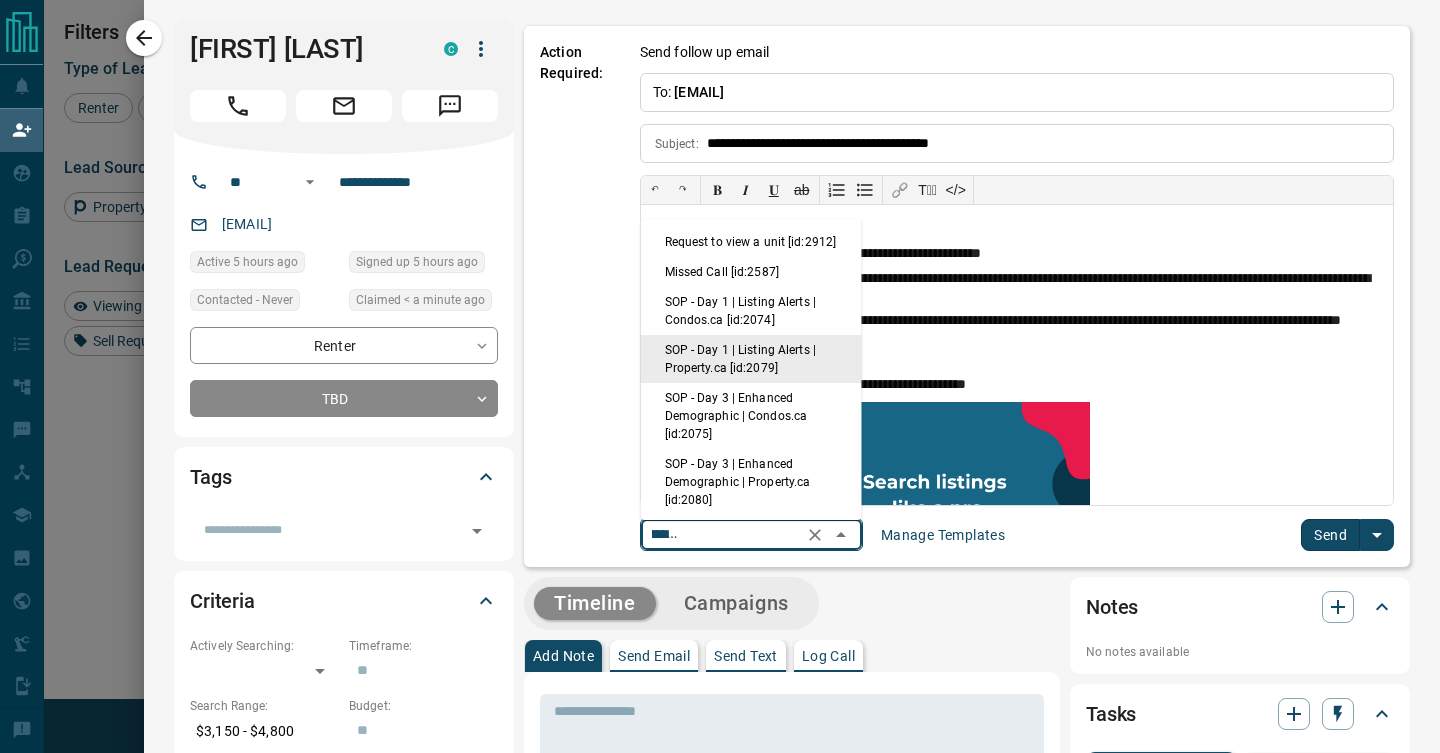 click 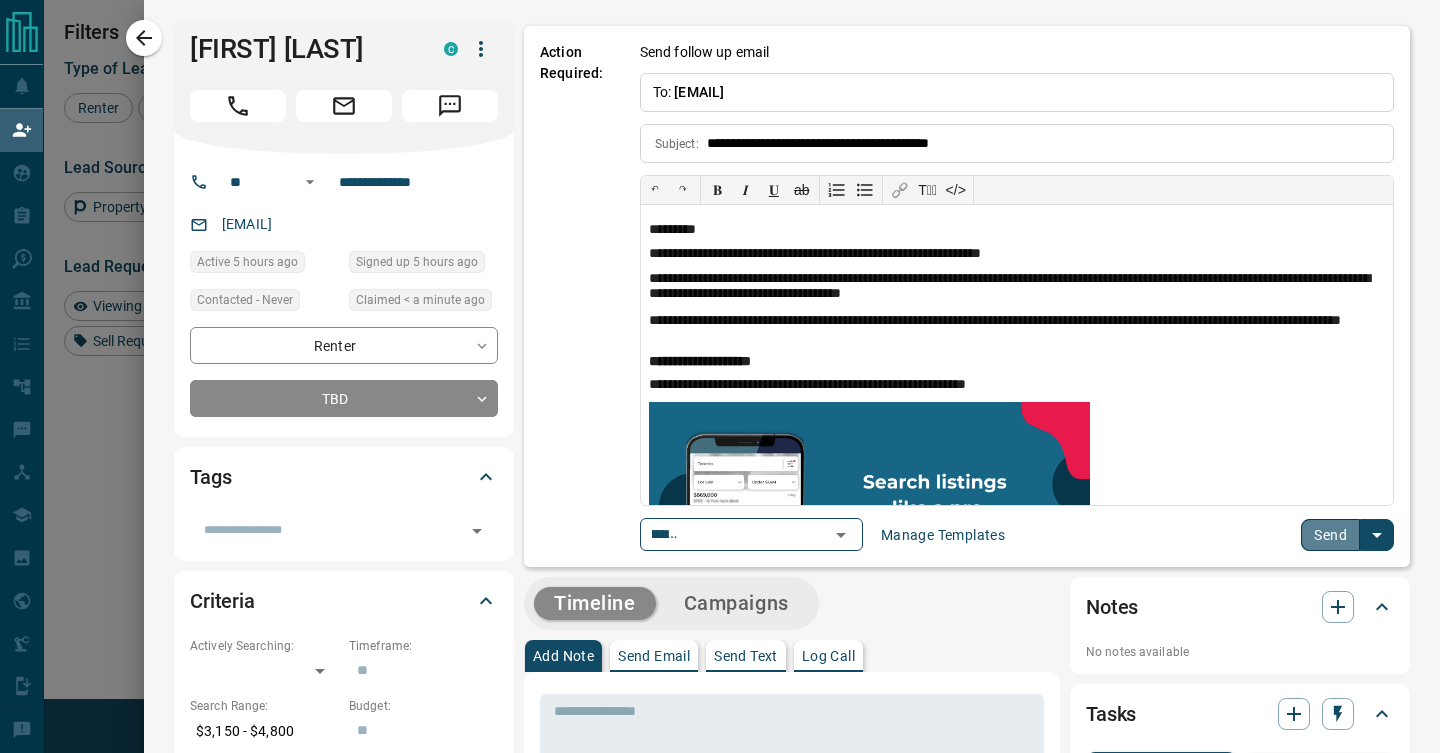 click on "Send" at bounding box center (1330, 535) 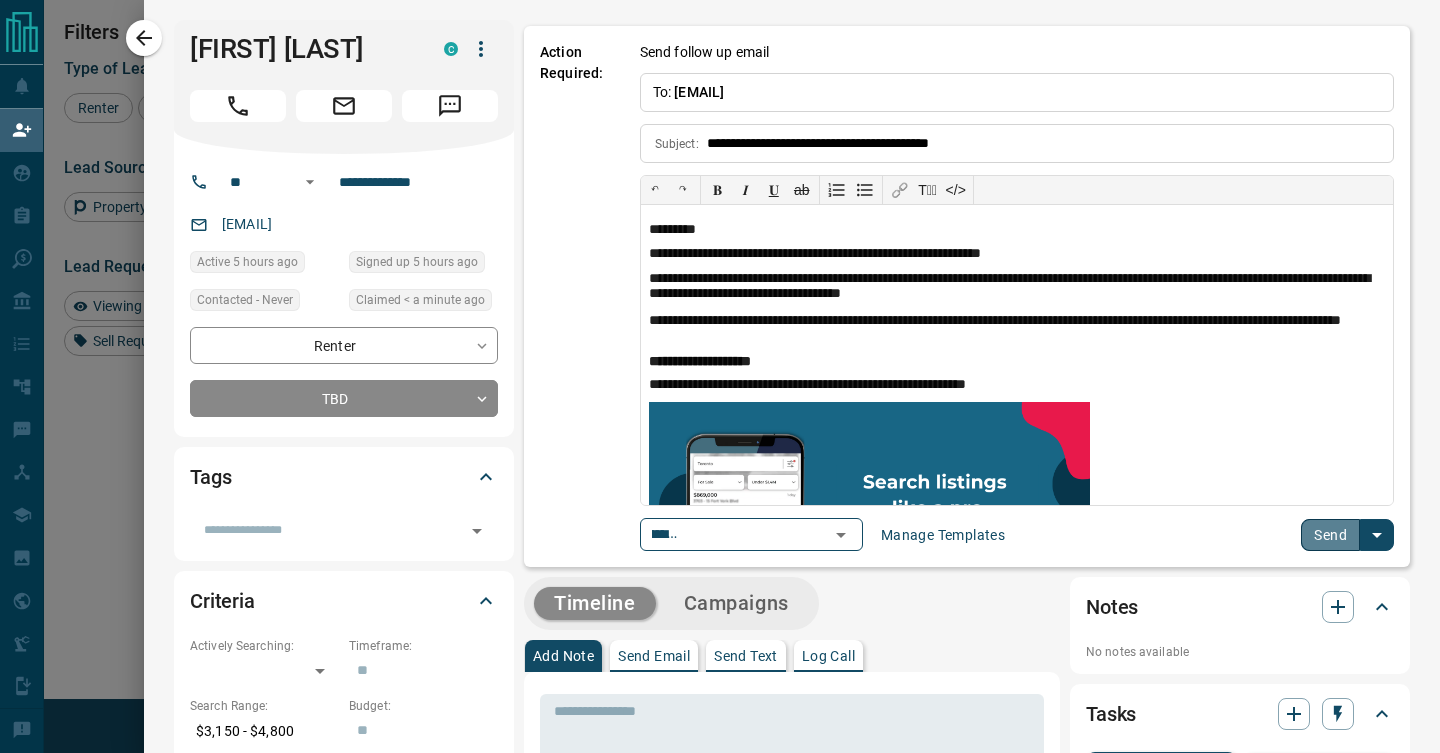 scroll, scrollTop: 0, scrollLeft: 0, axis: both 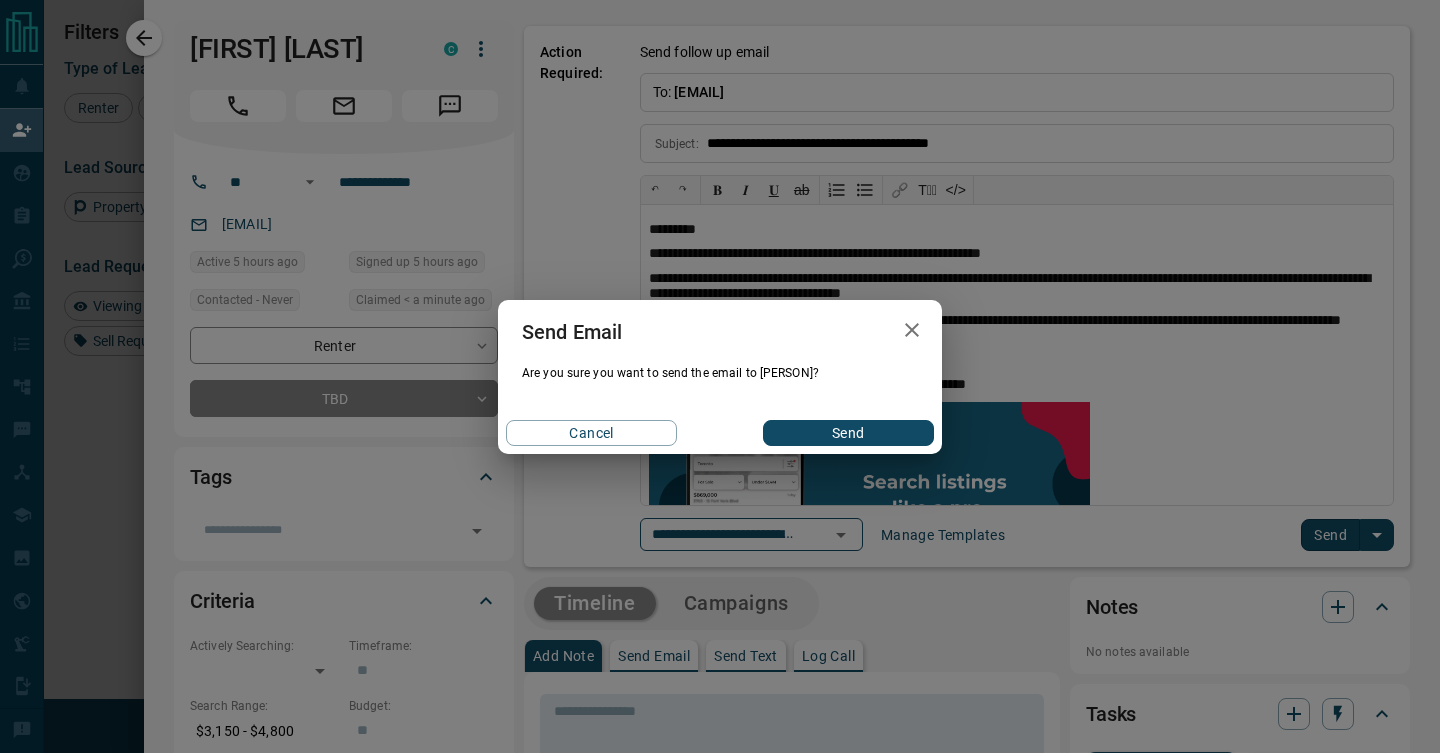 click on "Send" at bounding box center [848, 433] 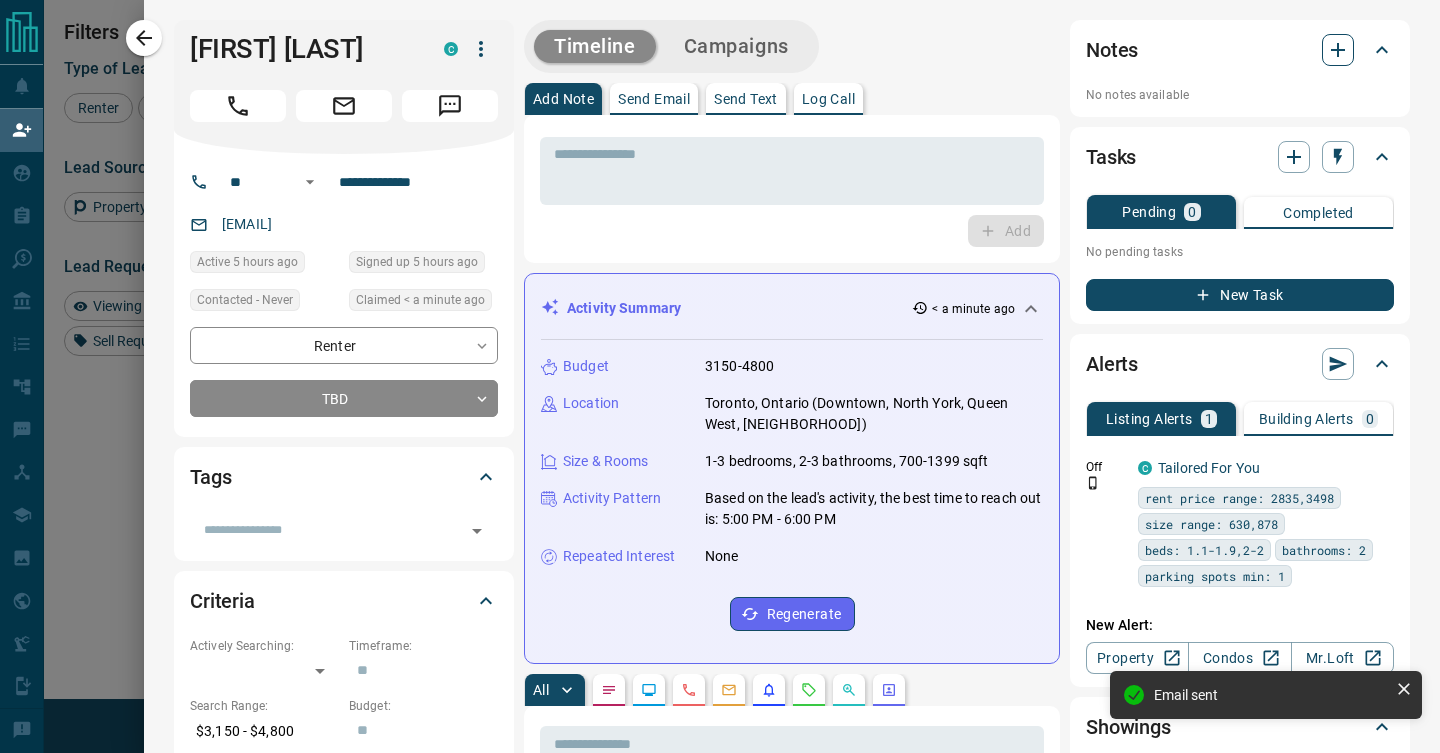 click 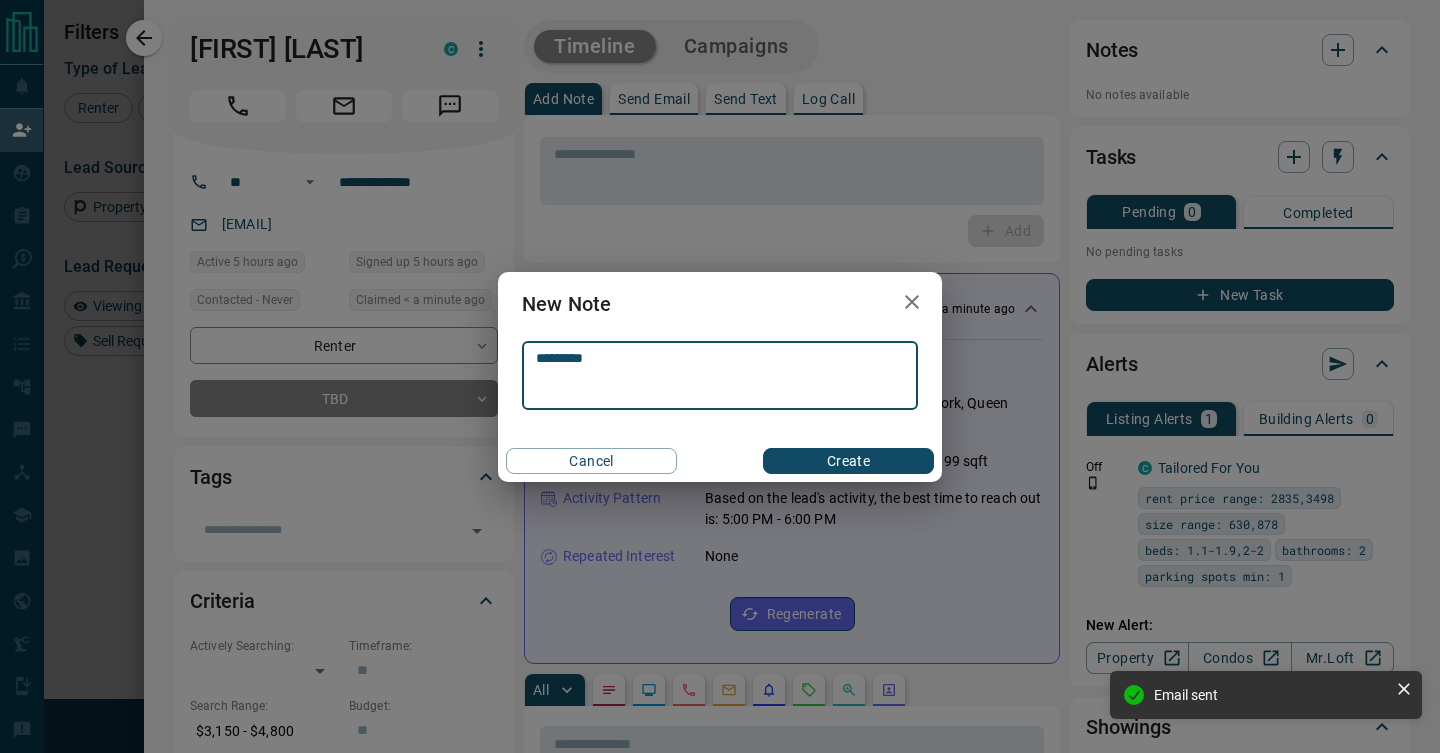 type on "*********" 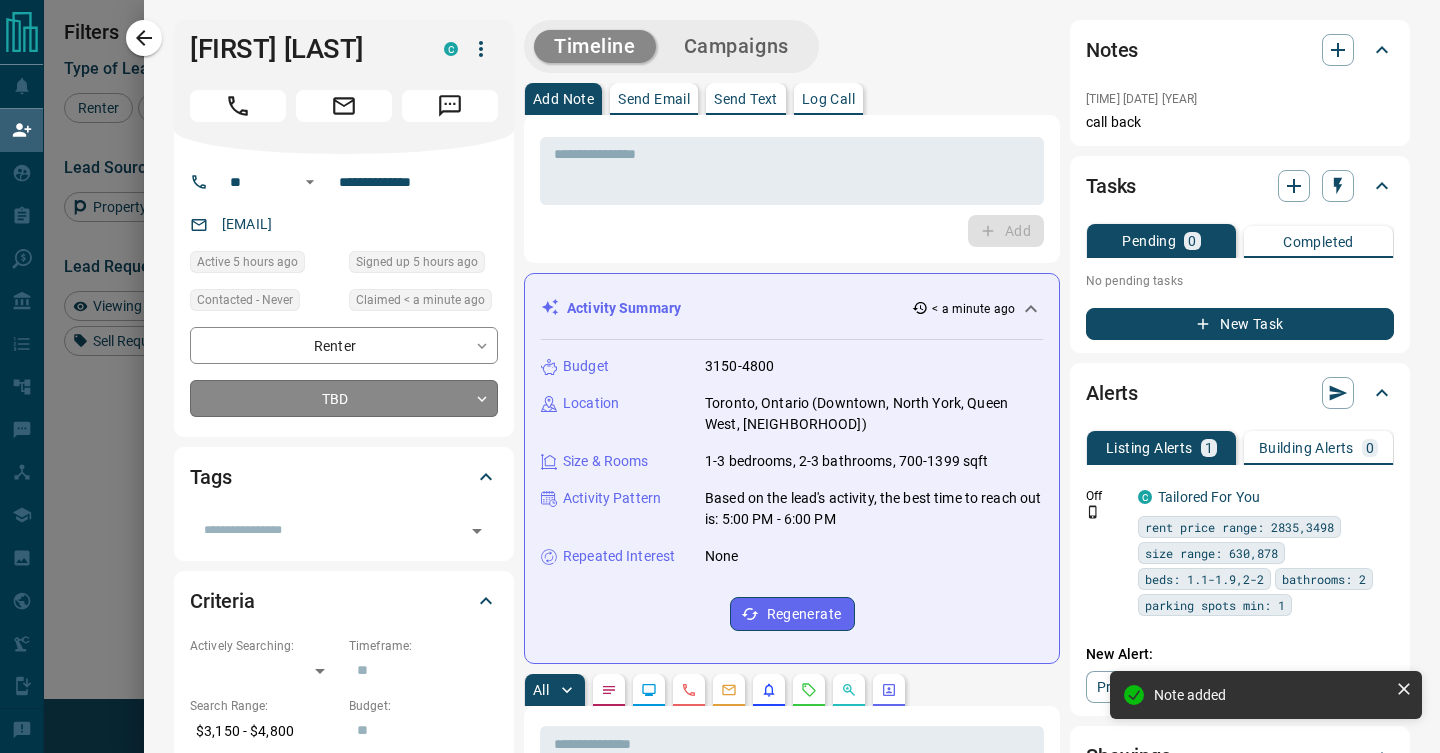 click on "Lead Transfers Claim Leads My Leads Tasks Opportunities Deals Campaigns Automations Messages Broker Bay Training Media Services Agent Resources Precon Worksheet Mobile Apps Disclosure Logout My Daily Quota Renter  Ramirez Fuentes C josedramirezxx@x +1- [PHONE] $2K - $2K Toronto, Downtown High Interest Renter Jo A C akuejoyxx@x +1- [PHONE] $1K - $2K Toronto, Downtown, Etobicoke, North York, +2 Back to Site Favourite High Interest Renter Mohit Prabhat C mohitprabhxx@x +1- [PHONE] $1K - $2K Toronto, Midtown | Central Buyer Renter Saeed KhorramNezhad C khorram2xx@x +1- [PHONE] Toronto, Downtown Renter Meena Gayatri Mani C meena.mgdesixx@x +1- [PHONE] $700 - $2K Toronto, Hamilton City, East York, Midtown | Central, +4 High Interest Renter P Mostafavi C parmida.mostafavixx@x +98- [PHONE] $2K - $2K Toronto, Downtown High Interest Renter C C" at bounding box center (720, 292) 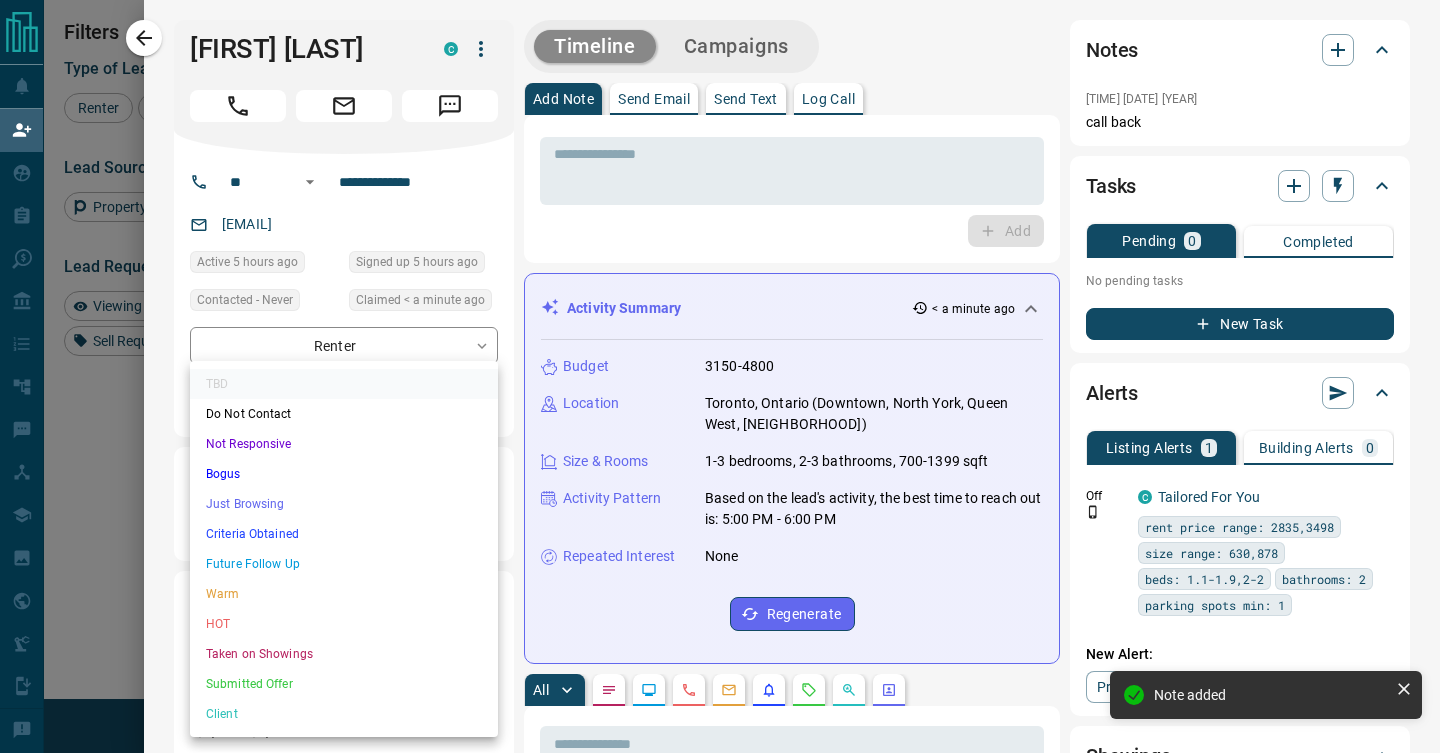 click on "Just Browsing" at bounding box center (344, 504) 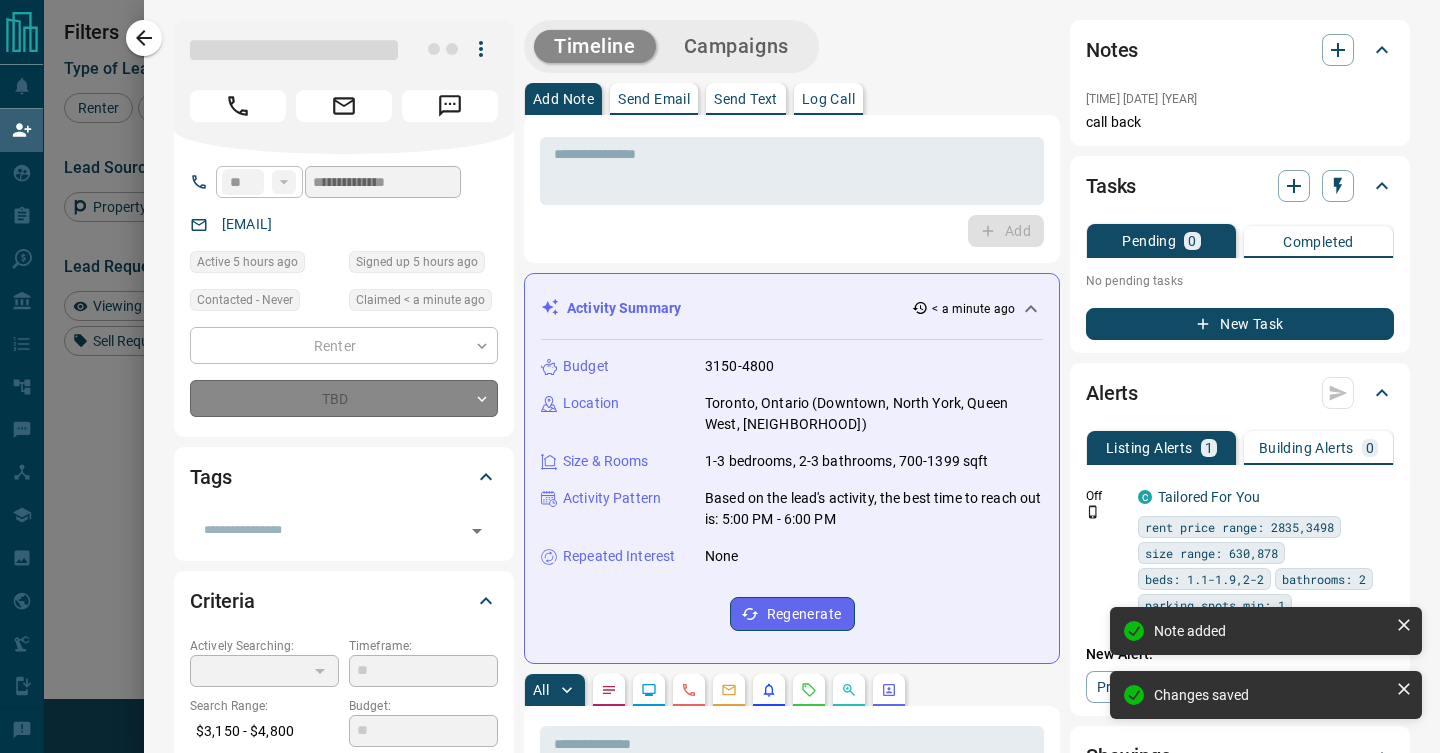 type on "*" 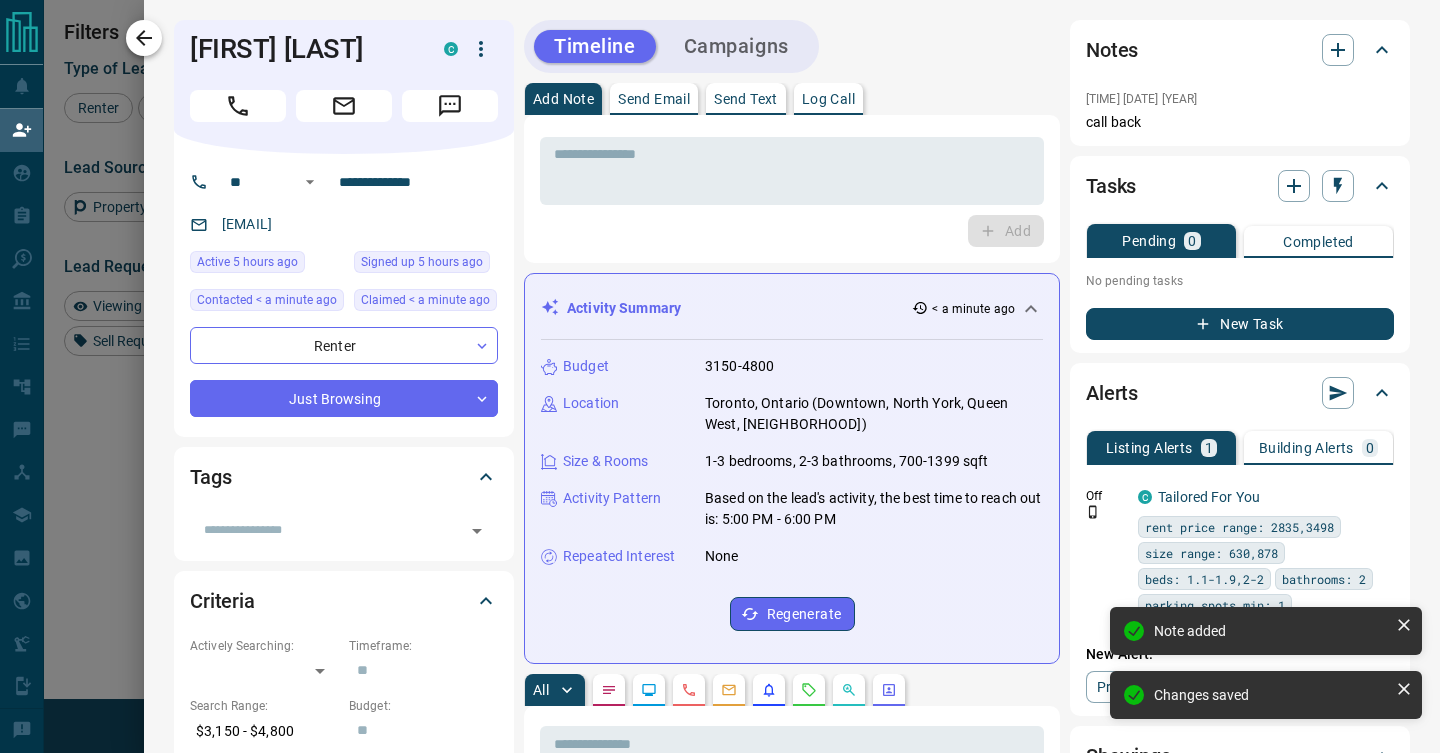 click at bounding box center [144, 38] 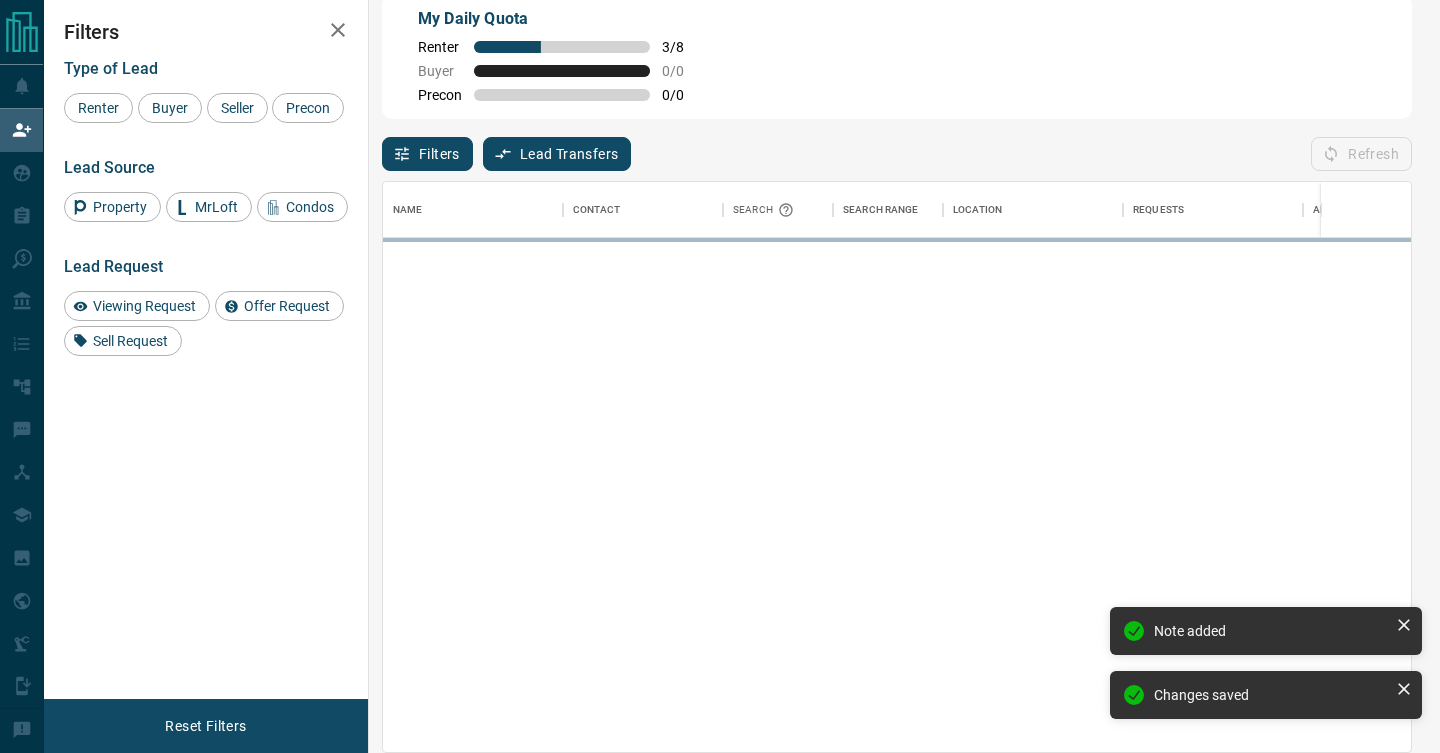 scroll, scrollTop: 0, scrollLeft: 1, axis: horizontal 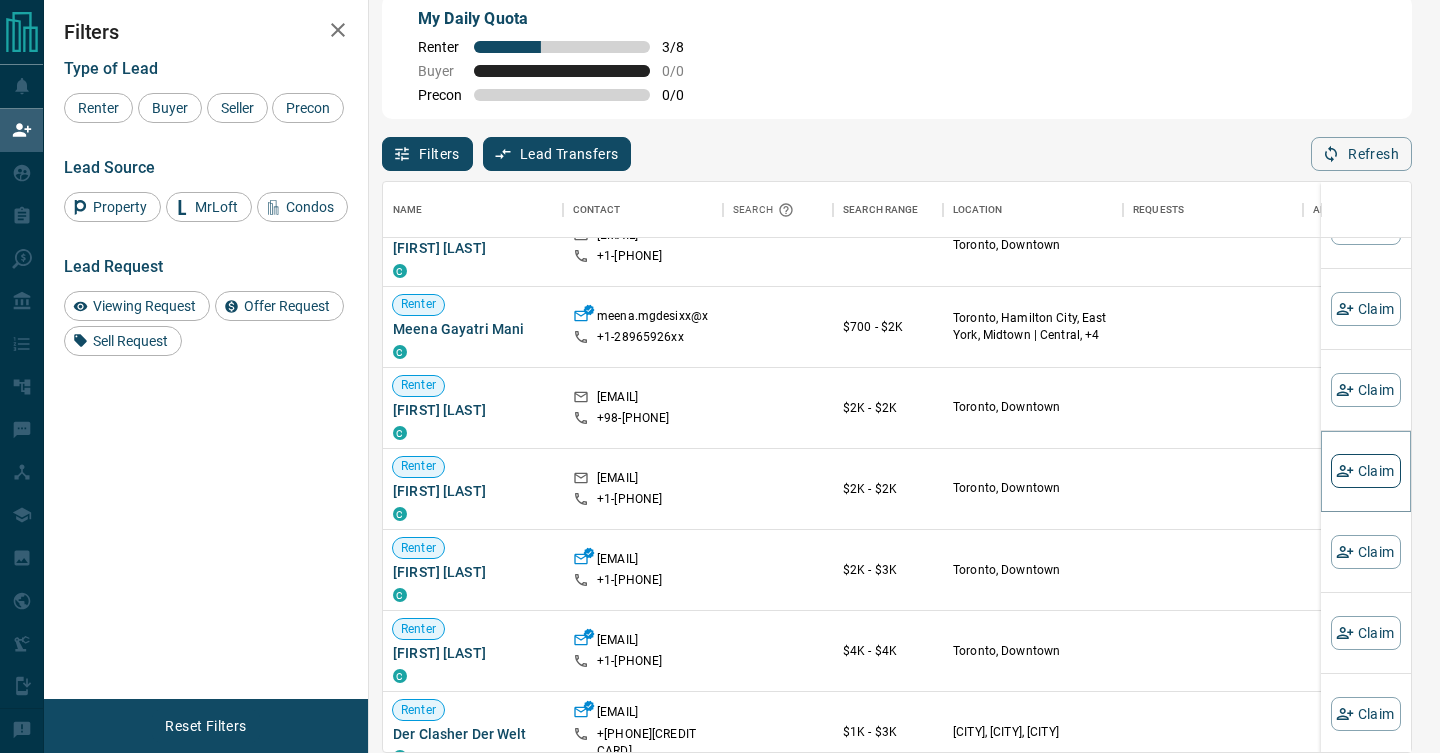 click on "Claim" at bounding box center (1366, 471) 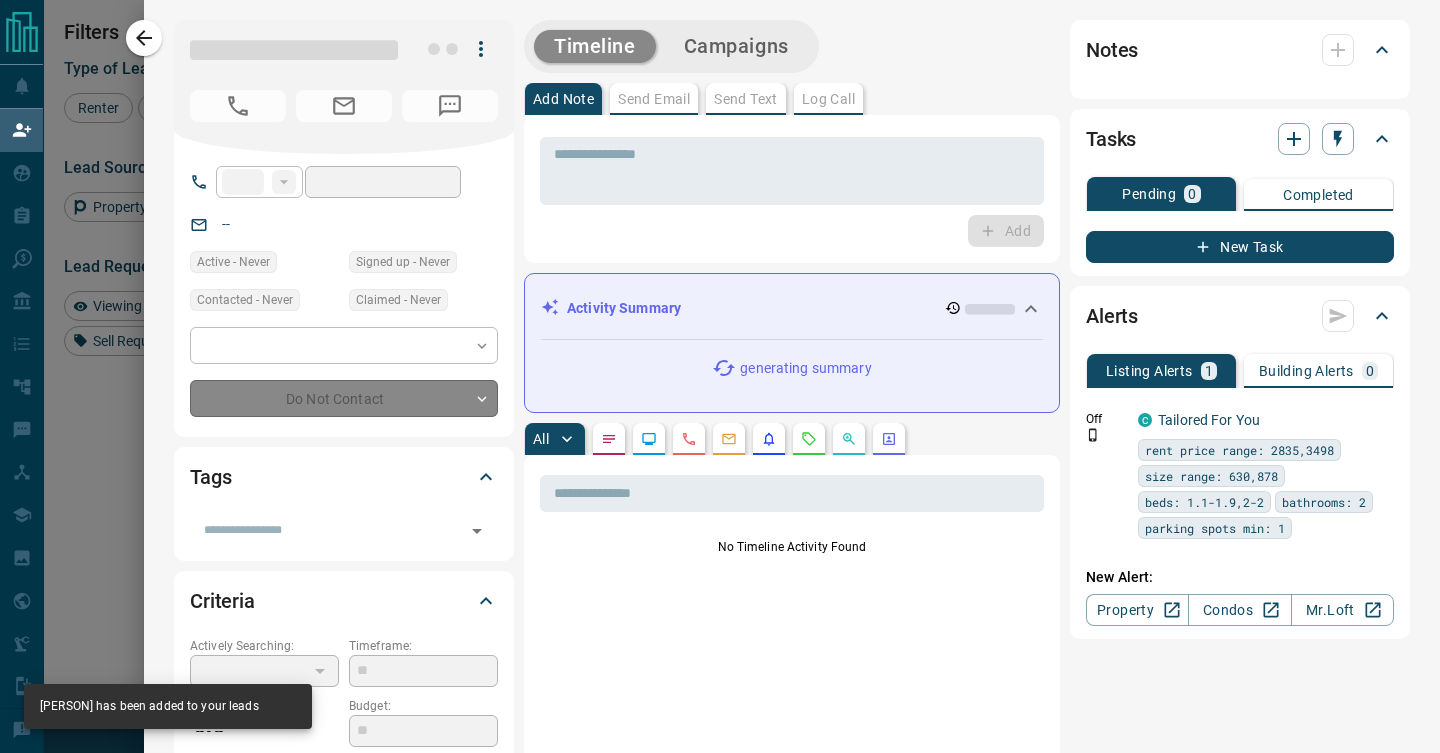 type on "**" 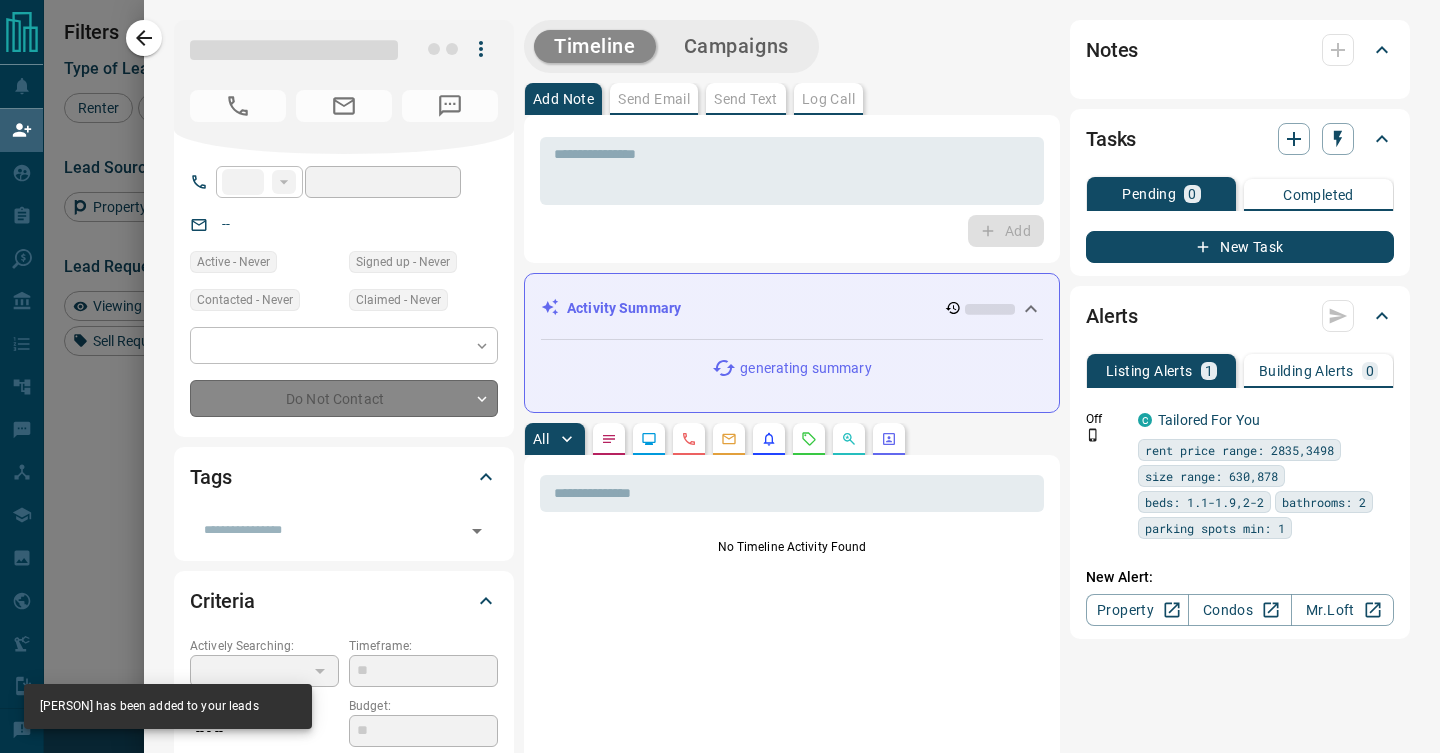 type on "**********" 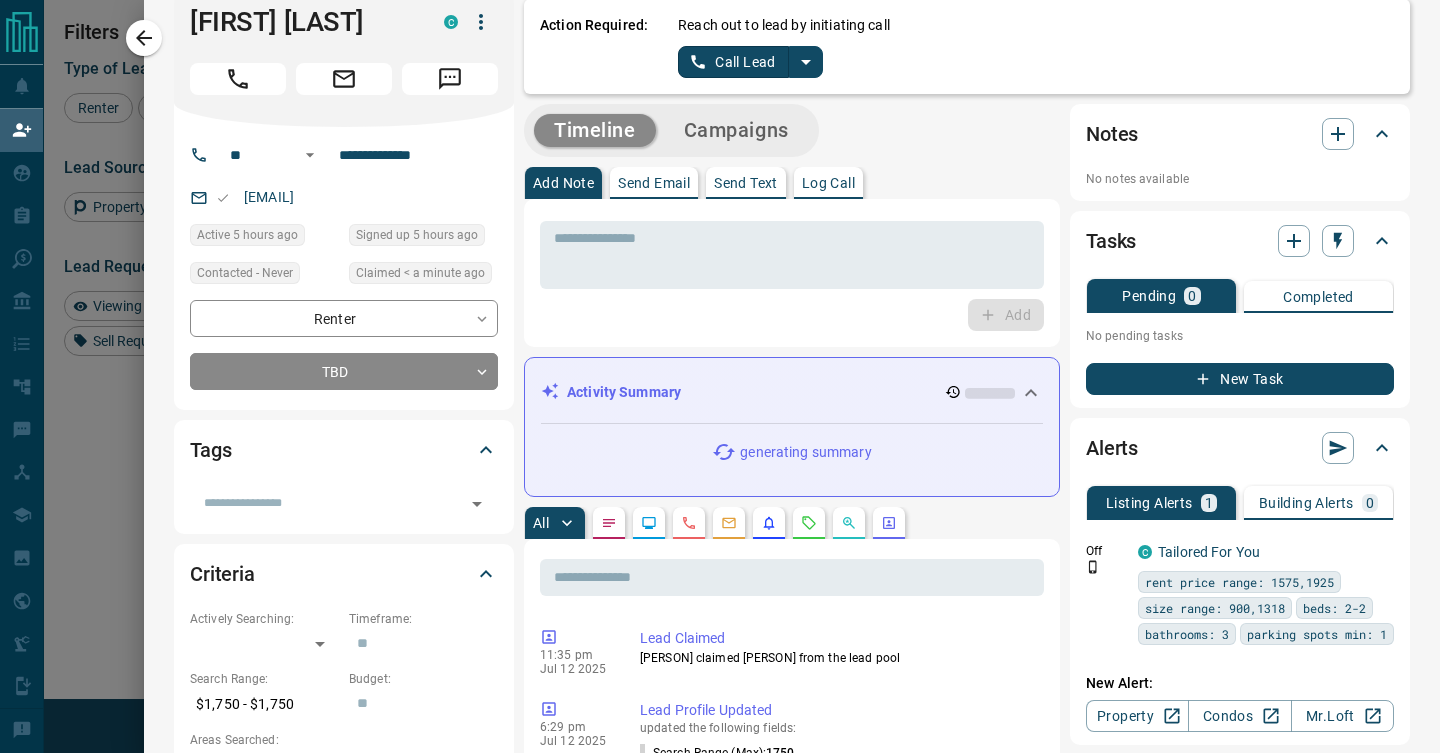 scroll, scrollTop: 0, scrollLeft: 0, axis: both 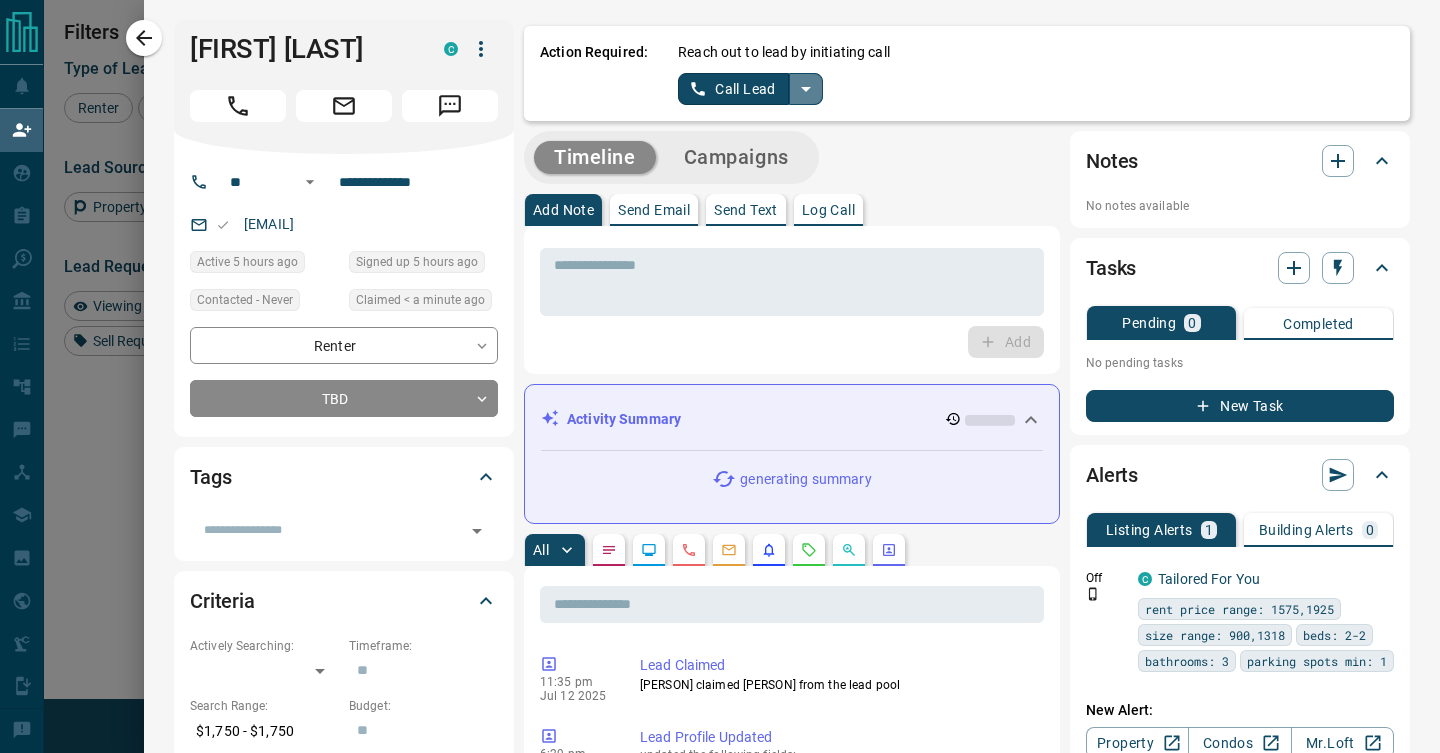 click at bounding box center [806, 89] 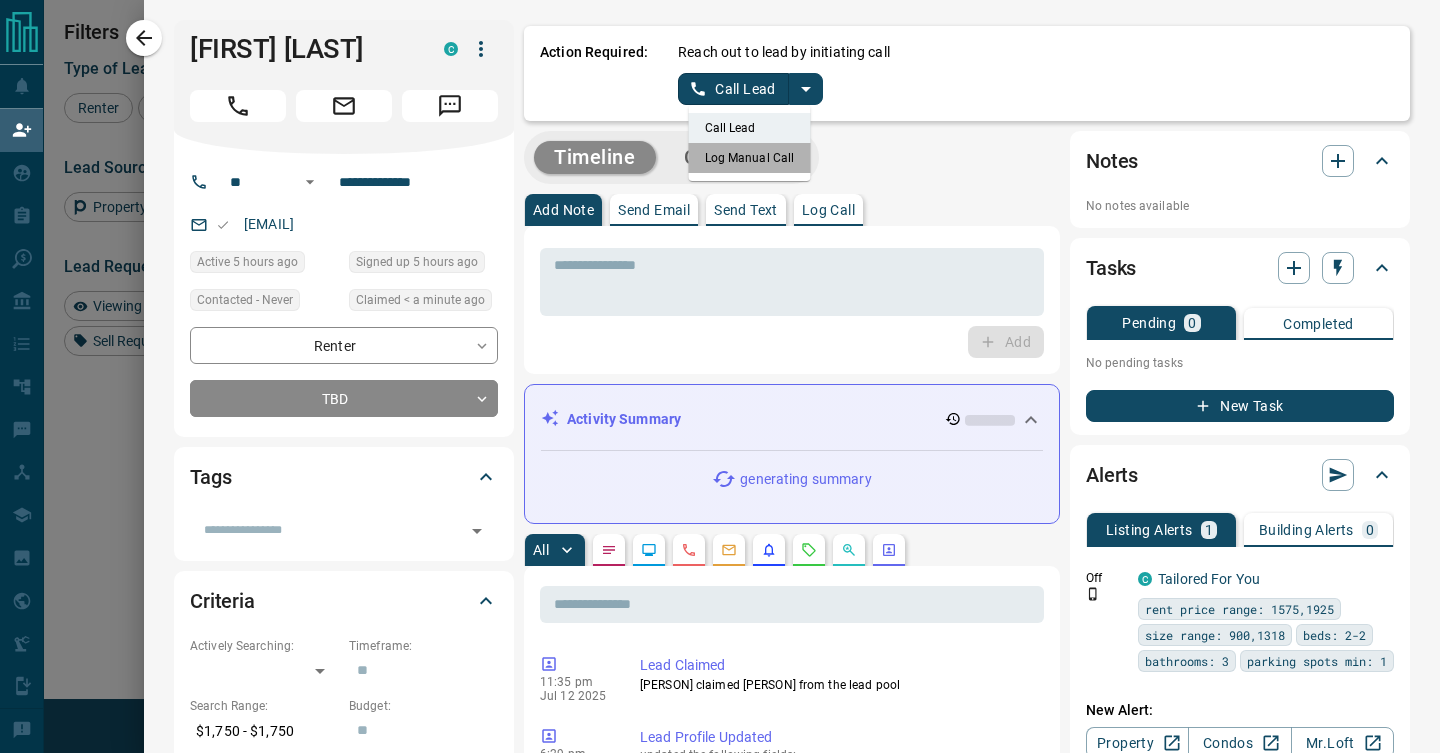 click on "Log Manual Call" at bounding box center [750, 158] 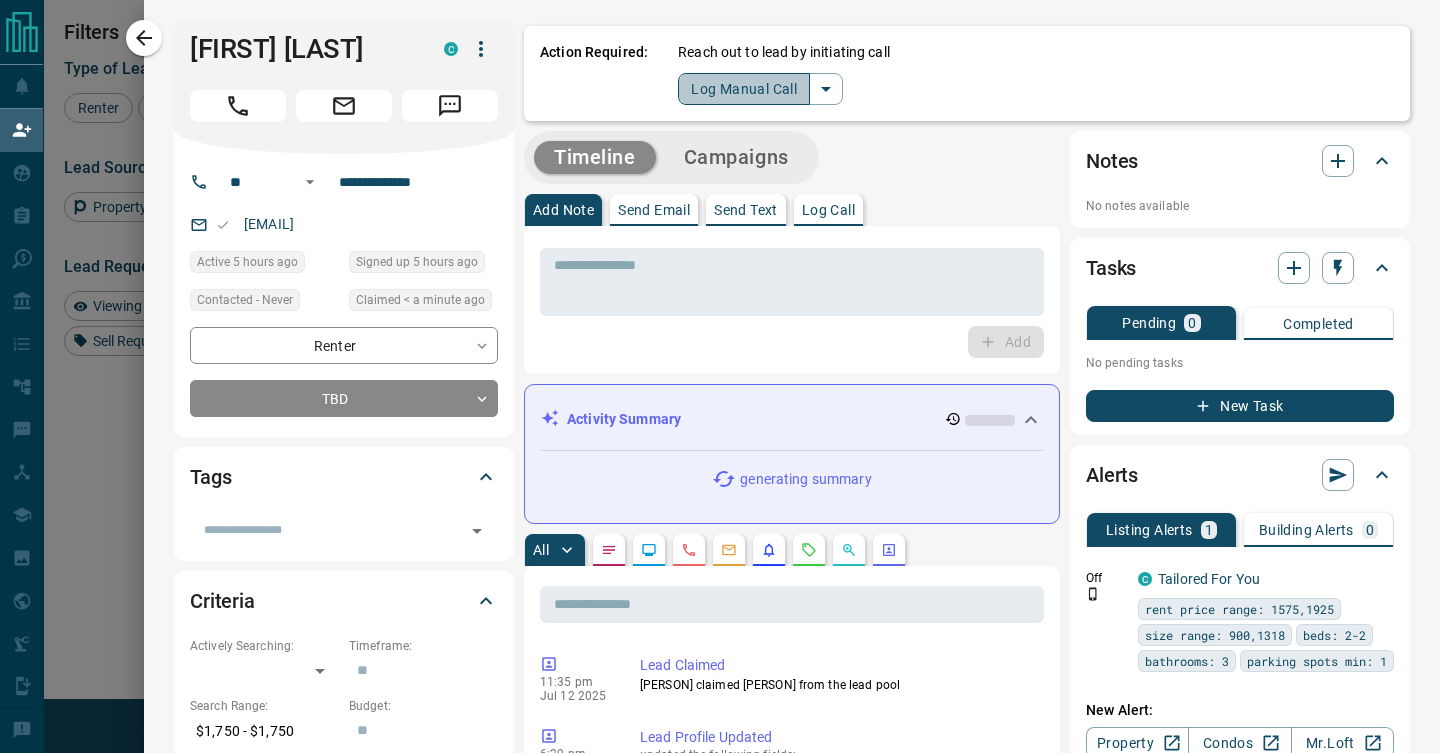 click on "Log Manual Call" at bounding box center (744, 89) 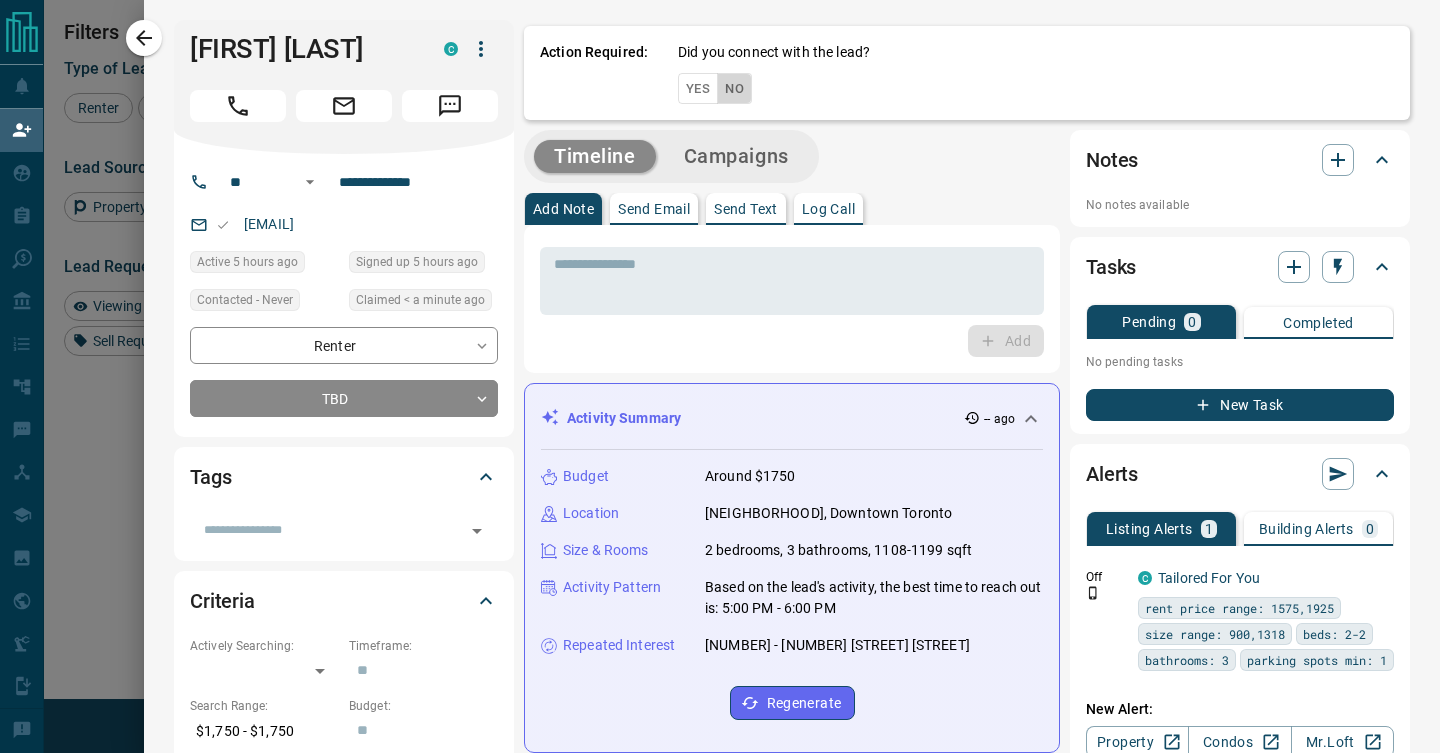 click on "No" at bounding box center (734, 88) 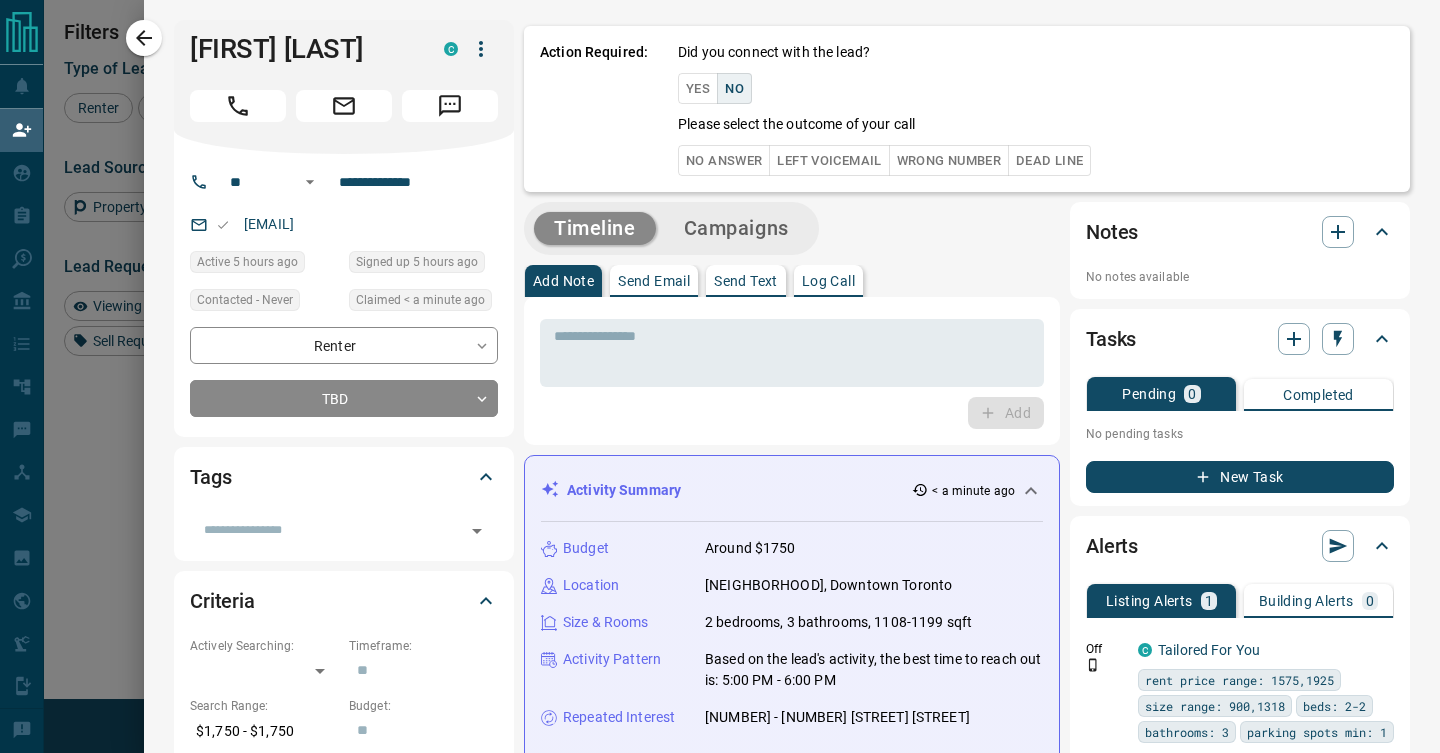 click on "No Answer" at bounding box center [724, 160] 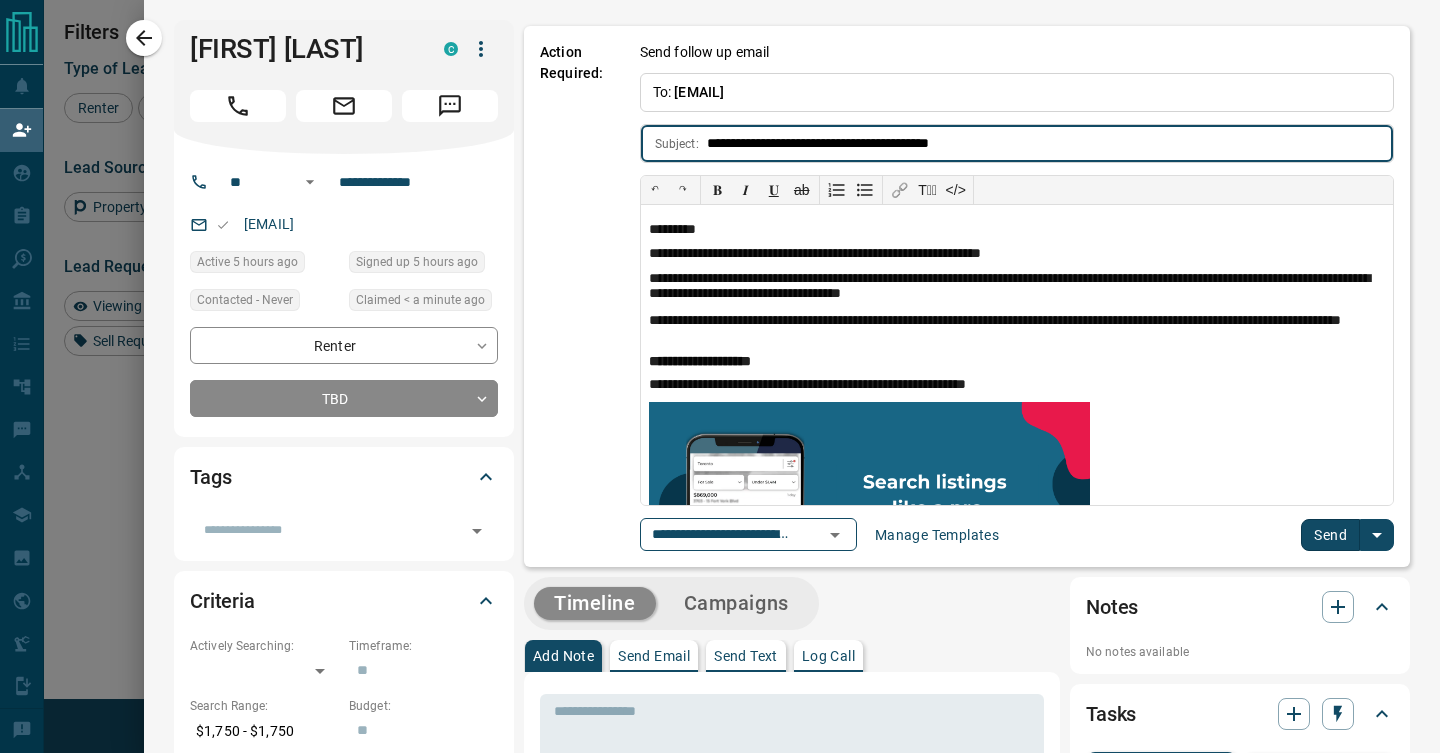 click on "Send" at bounding box center (1330, 535) 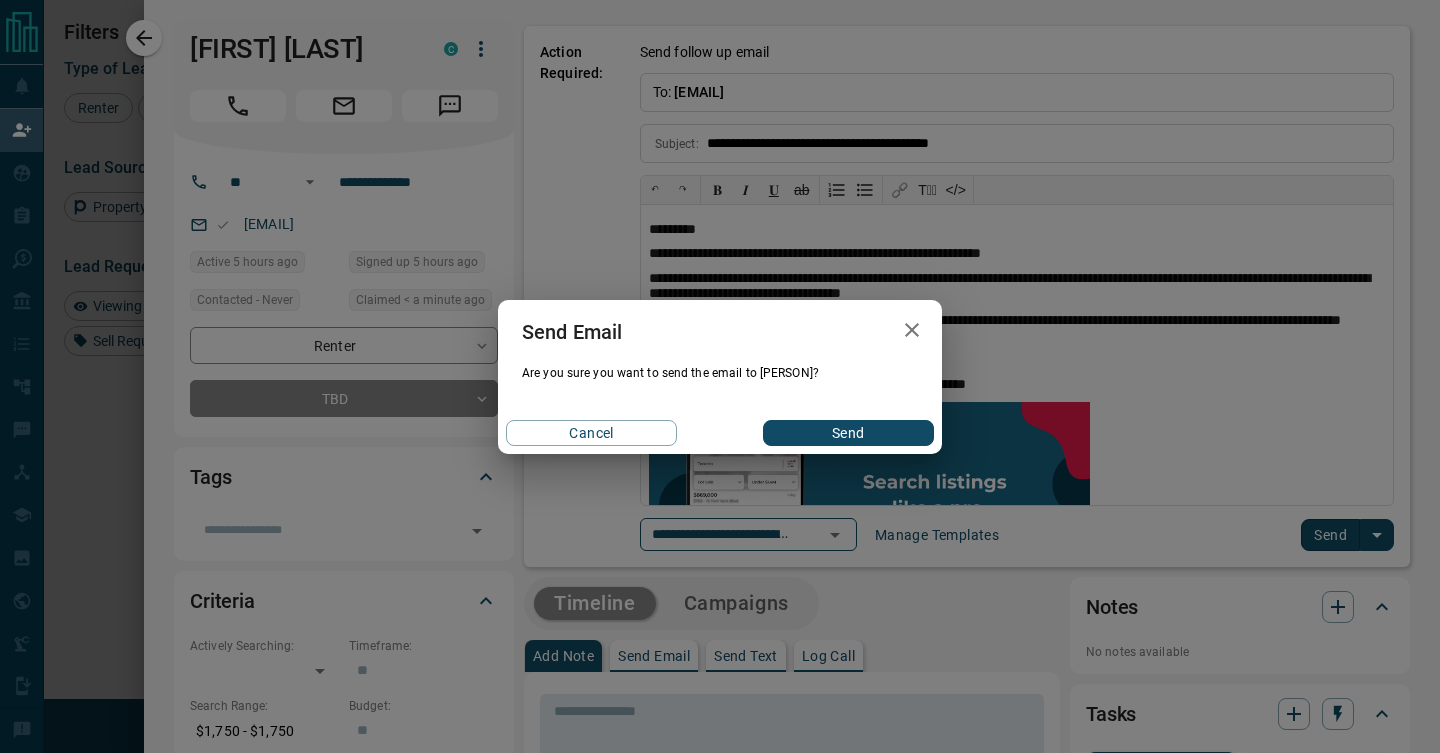 click on "Send" at bounding box center [848, 433] 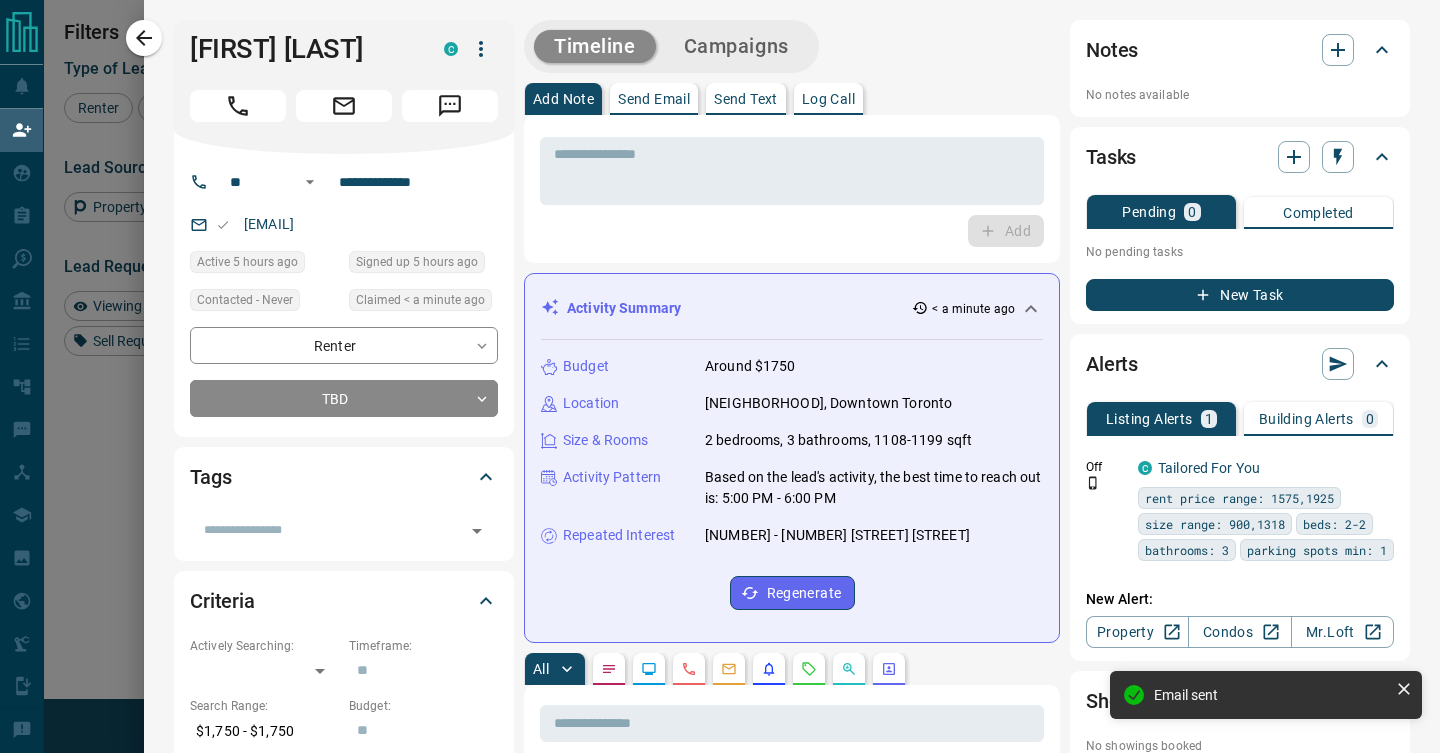 click on "Notes" at bounding box center (1228, 50) 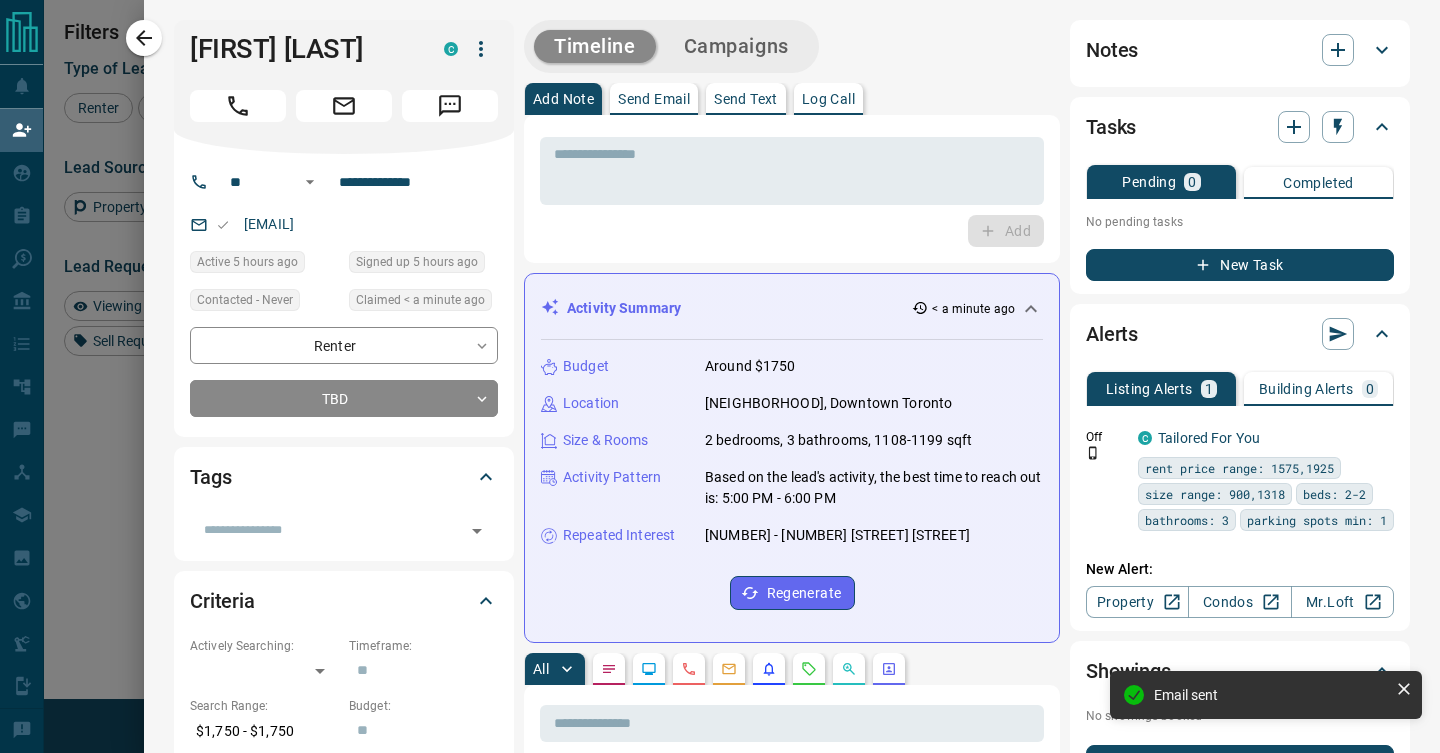 click on "Notes" at bounding box center [1228, 50] 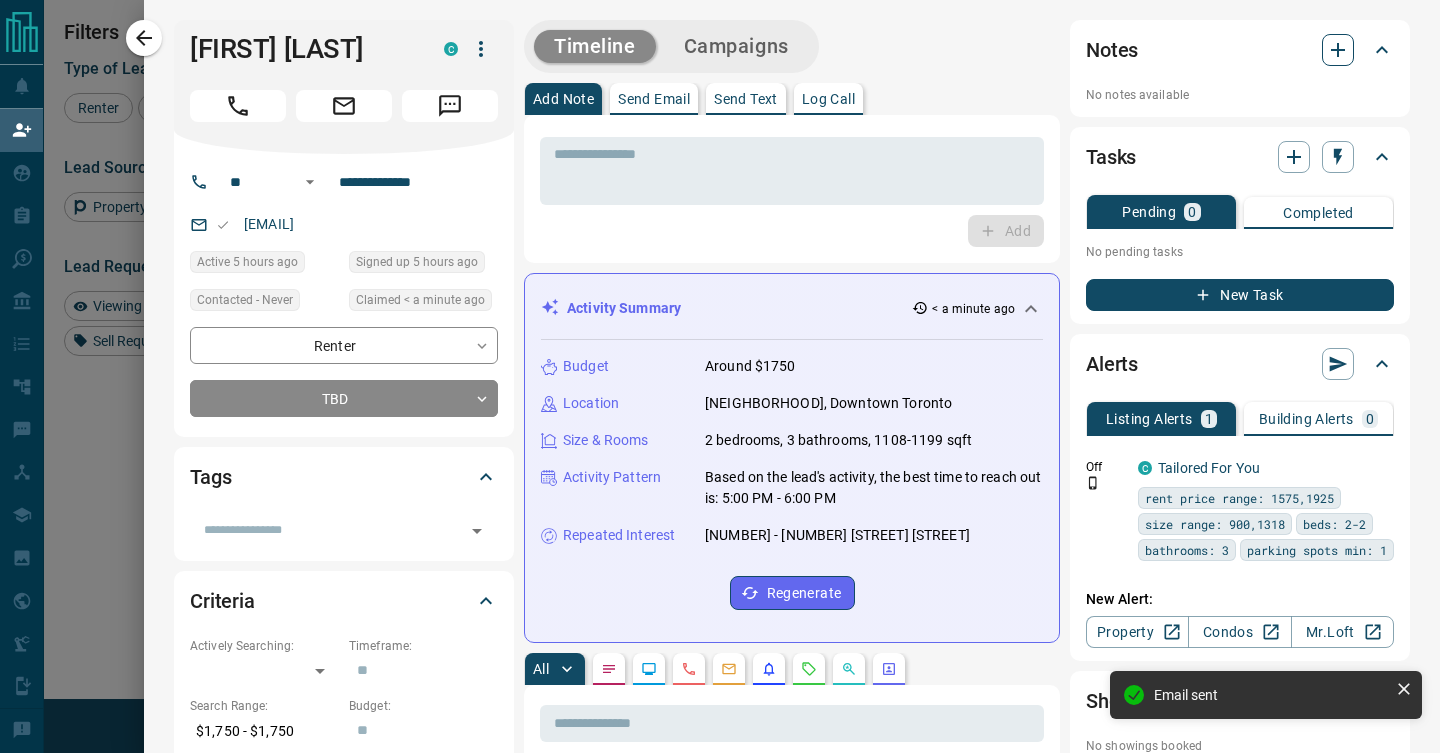 click 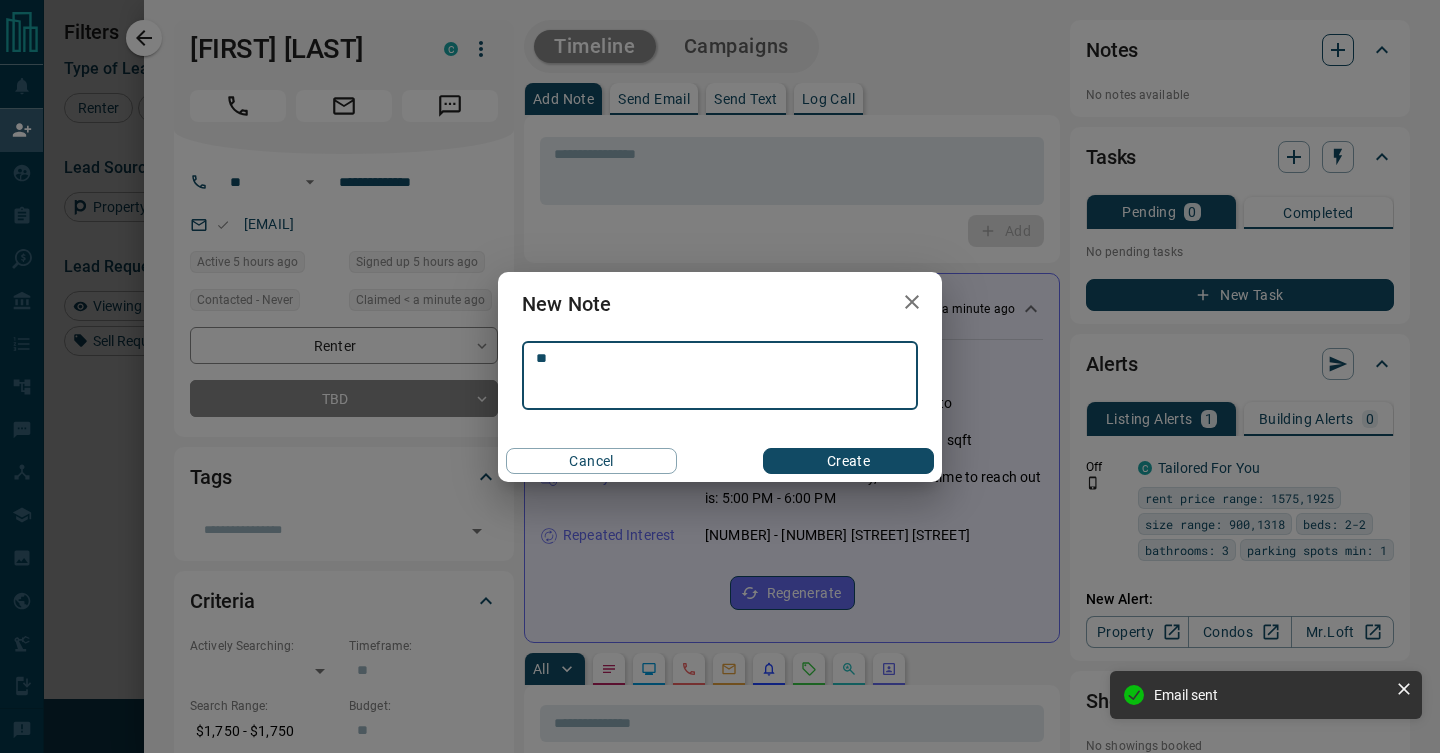 type on "*" 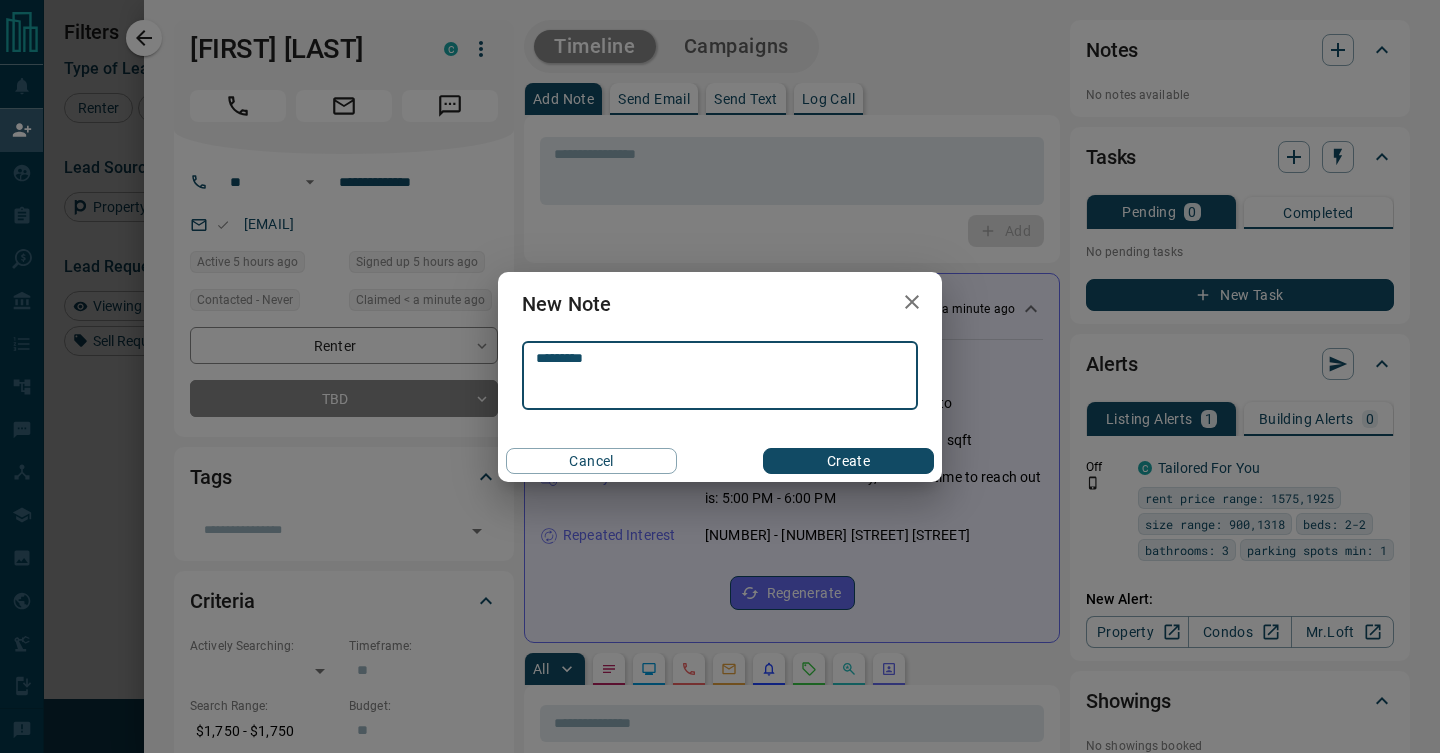 type on "*********" 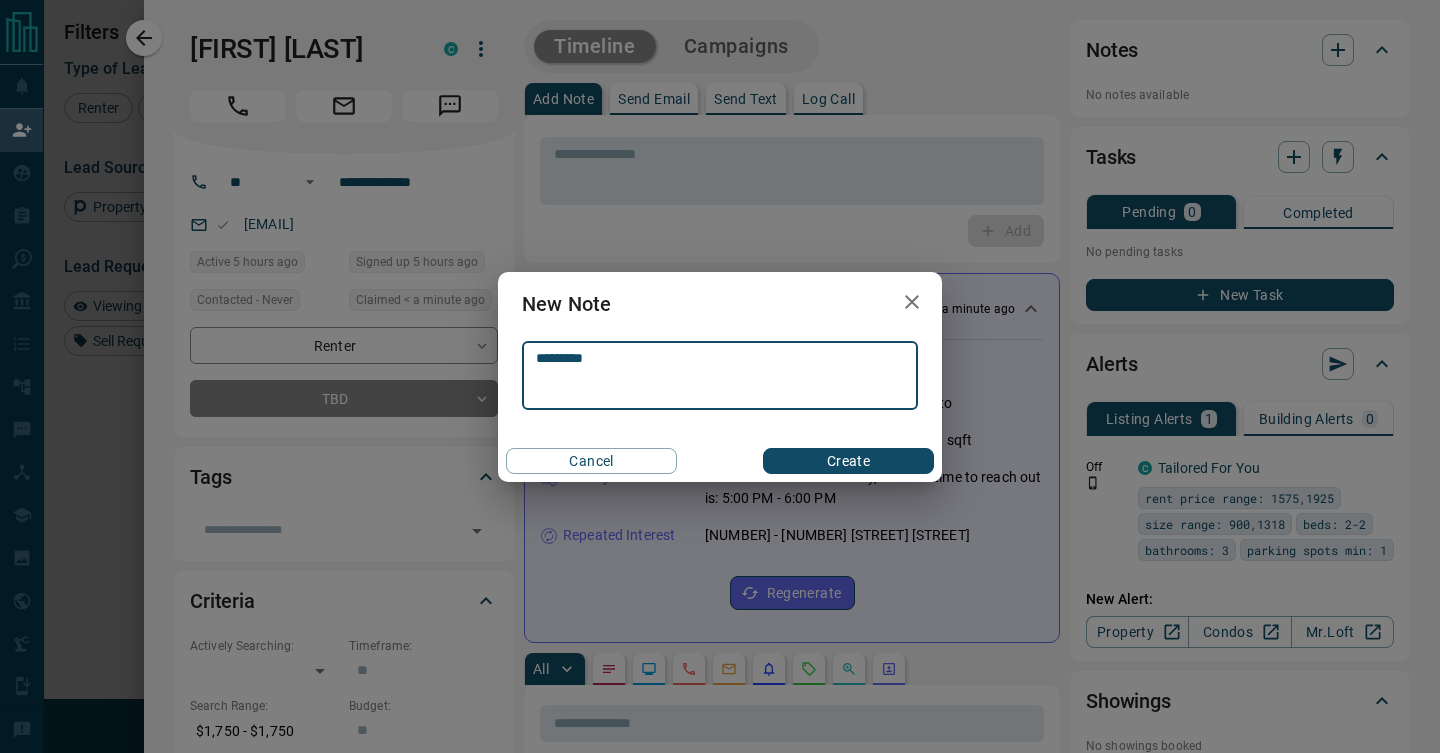 click on "Create" at bounding box center [848, 461] 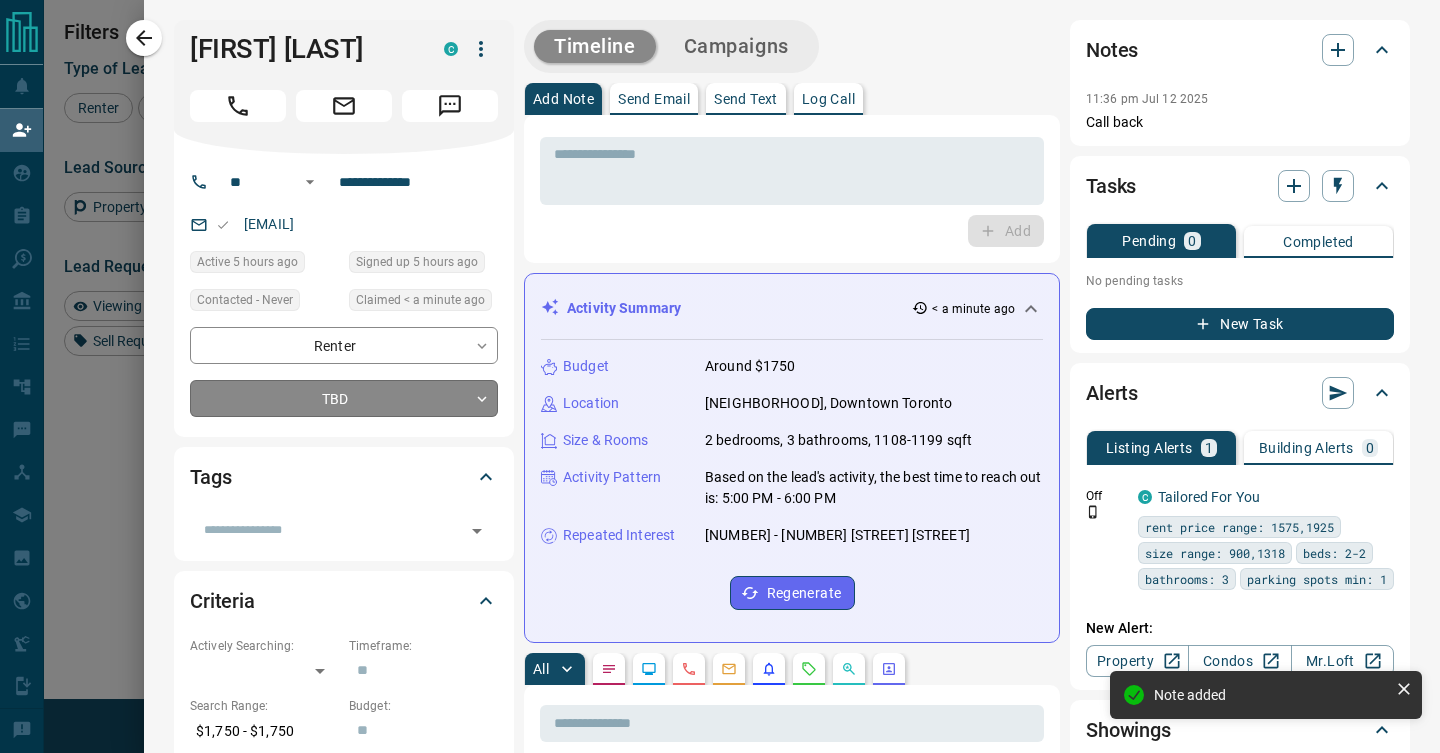 click on "Lead Transfers Claim Leads My Leads Tasks Opportunities Deals Campaigns Automations Messages Broker Bay Training Media Services Agent Resources Precon Worksheet Mobile Apps Disclosure Logout My Daily Quota Renter 4 / 8 Buyer 0 / 0 Precon 0 / 0 Filters Lead Transfers 0 Refresh Name Contact Search   Search Range Location Requests AI Status Recent Opportunities (30d) Renter [FIRST] [LAST] C [EMAIL] +1- [PHONE] $1K - $2K [CITY], [CITY], [CITY], [CITY], +2 Back to Site Favourite High Interest Renter [FIRST] [LAST] C [EMAIL] +1- [PHONE] $1K - $2K [CITY], [CITY] | [CITY] Buyer Renter [FIRST] [LAST] C [EMAIL] +1- [PHONE] [CITY], [CITY] Renter [FIRST] [LAST] C [EMAIL] +1- [PHONE] $700 - $2K [CITY], [CITY], [CITY], [CITY] | [CITY], +4 High Interest Renter P [LAST] C [EMAIL] +98- [PHONE] $2K - $2K [CITY], [CITY] High Interest Renter [FIRST] [LAST] C +1- [PHONE] $2K - $2K [CITY], [CITY] Renter [FIRST] [LAST] C +1- C" at bounding box center (720, 292) 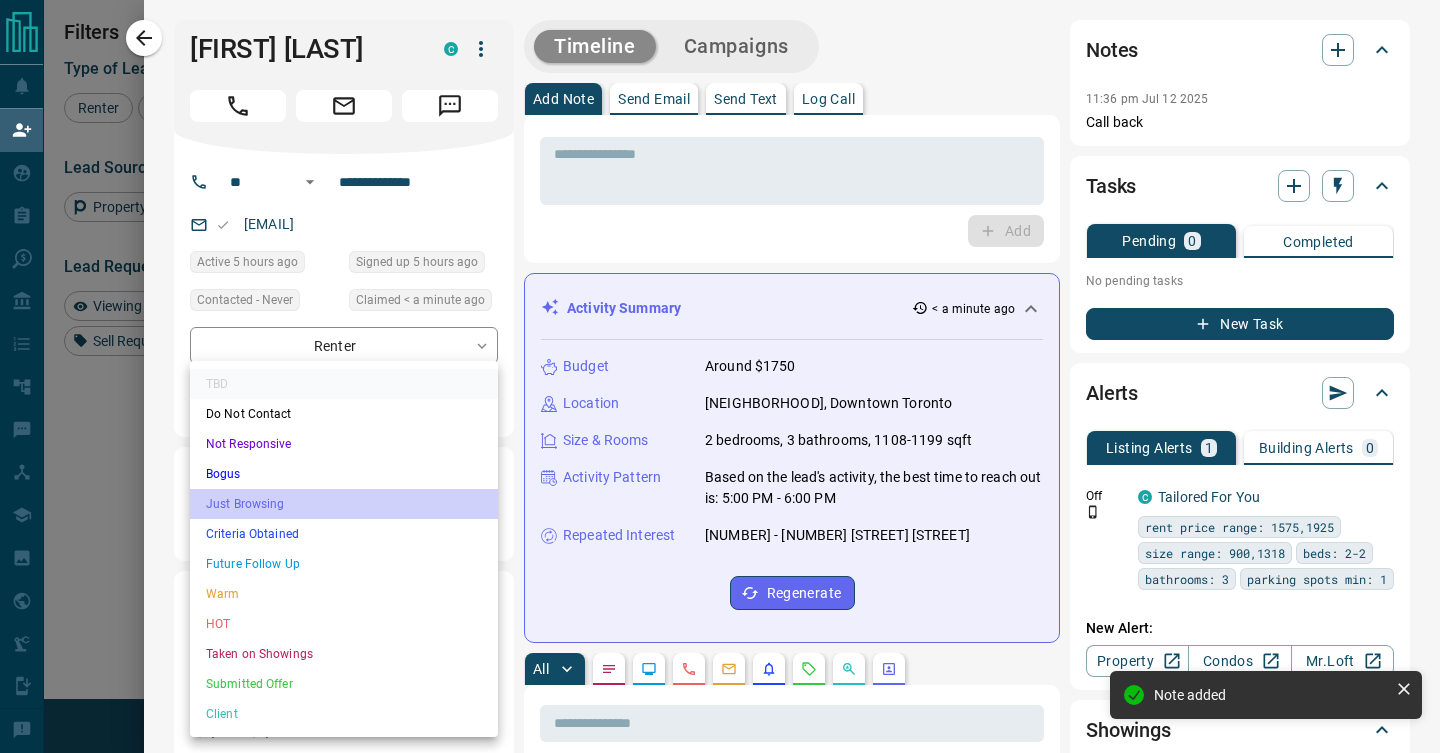 click on "Just Browsing" at bounding box center (344, 504) 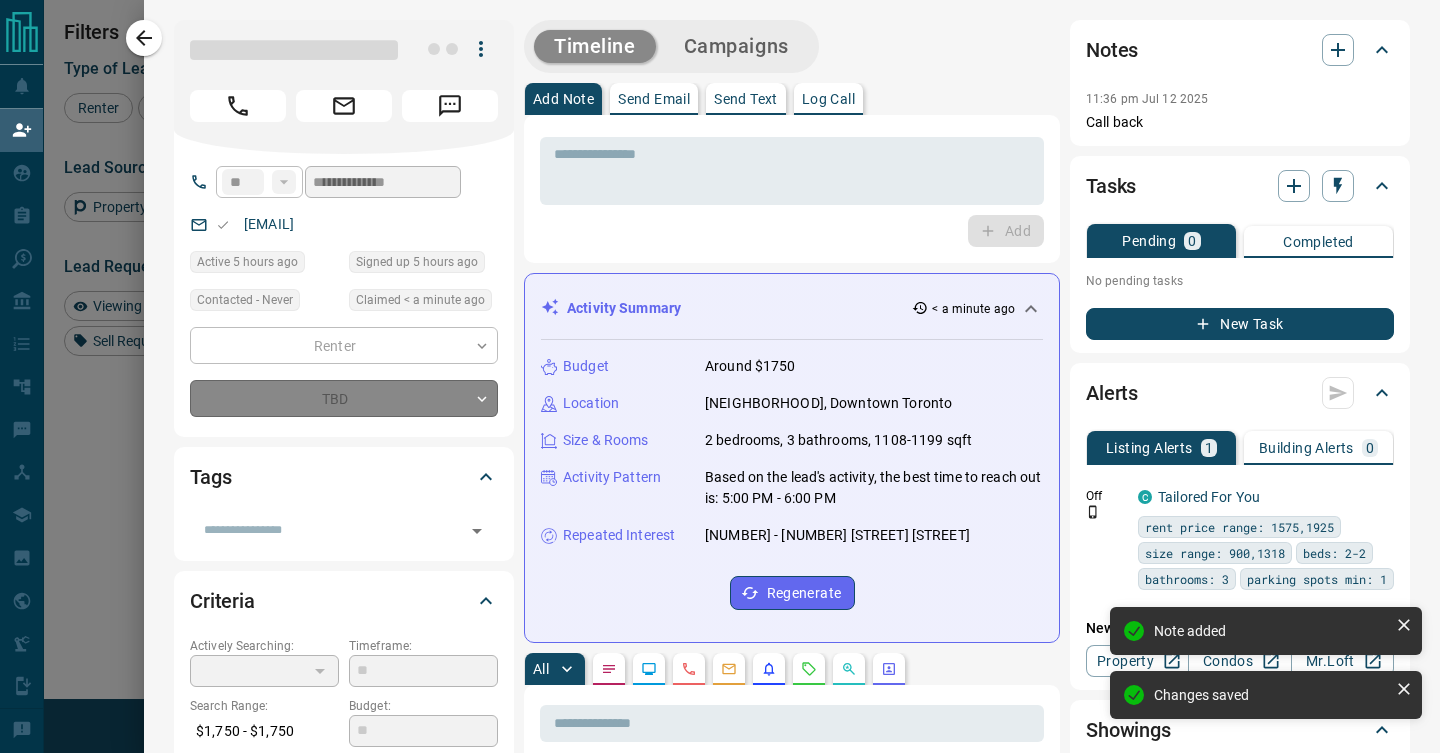 type on "*" 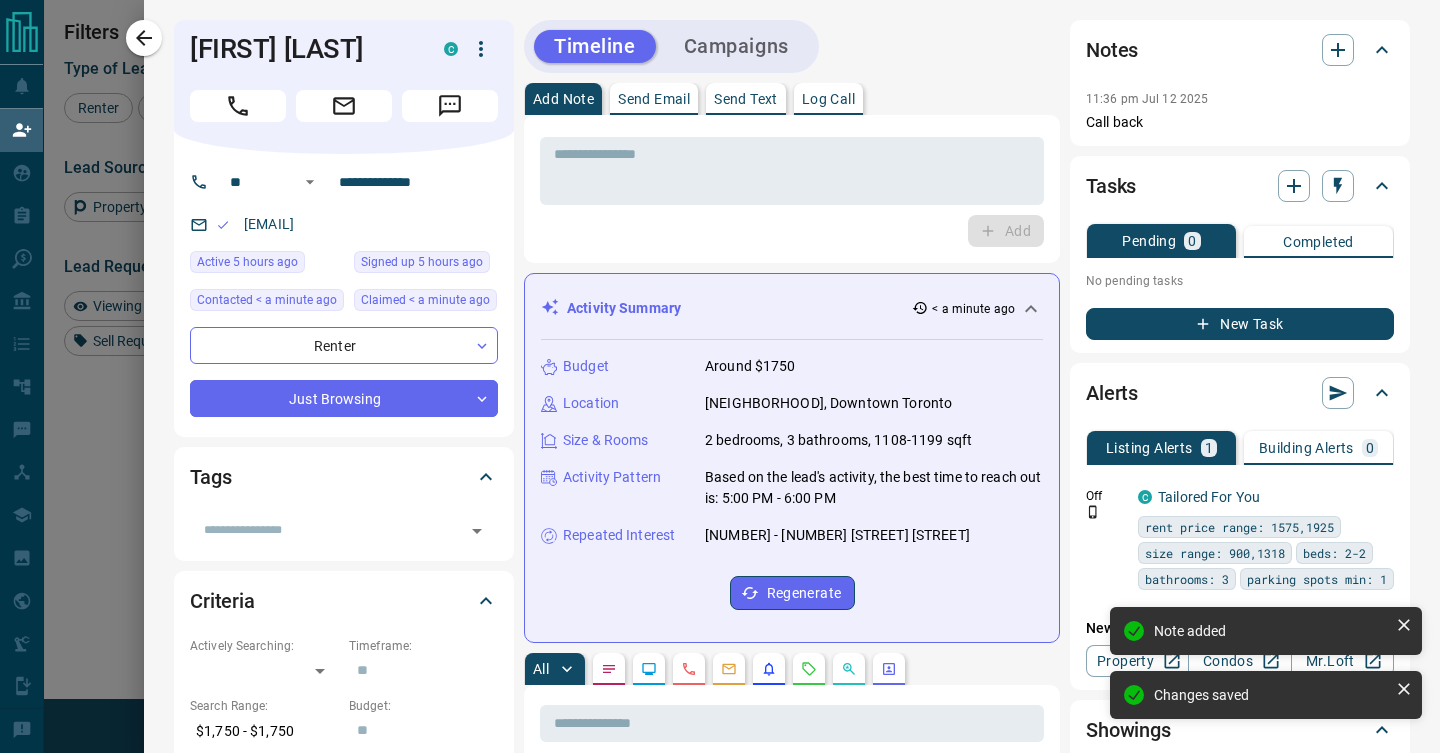 click on "**********" at bounding box center [792, 1014] 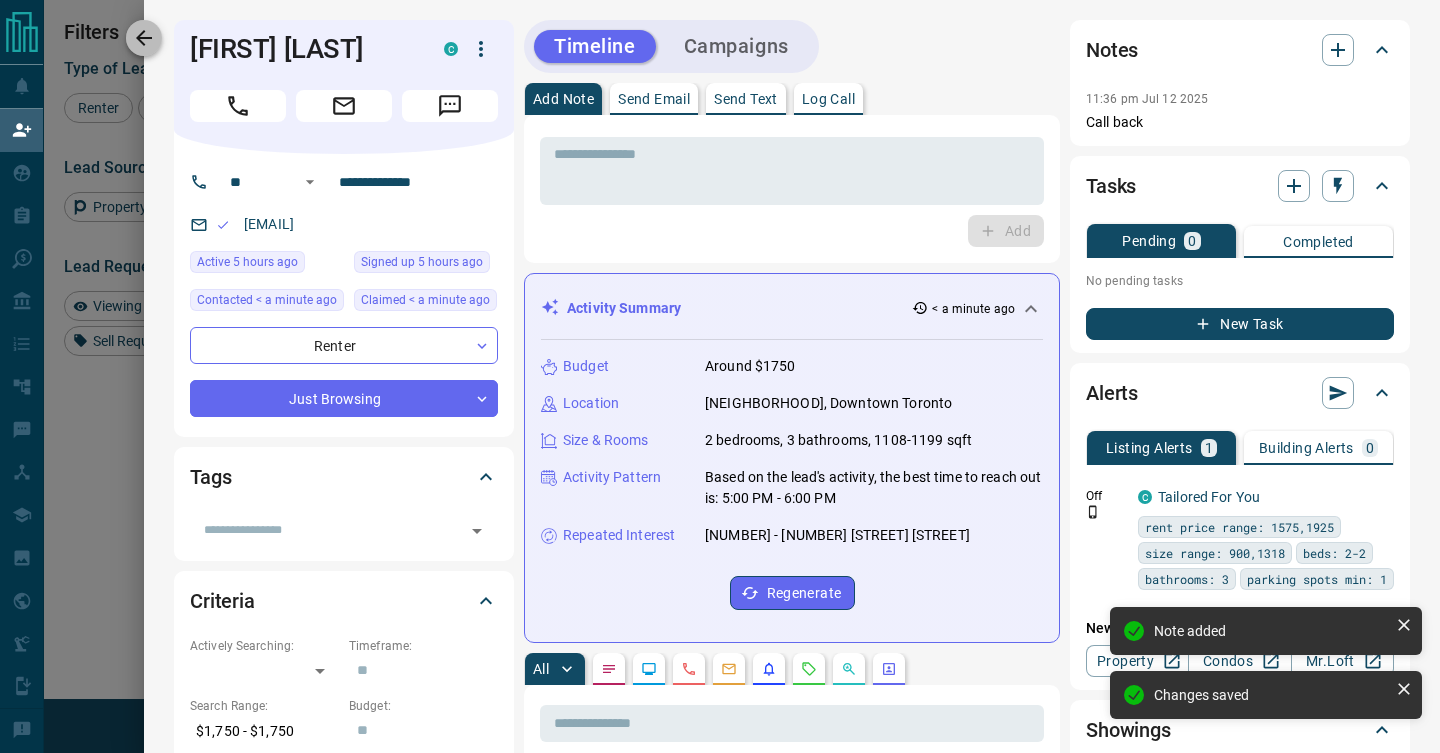 click 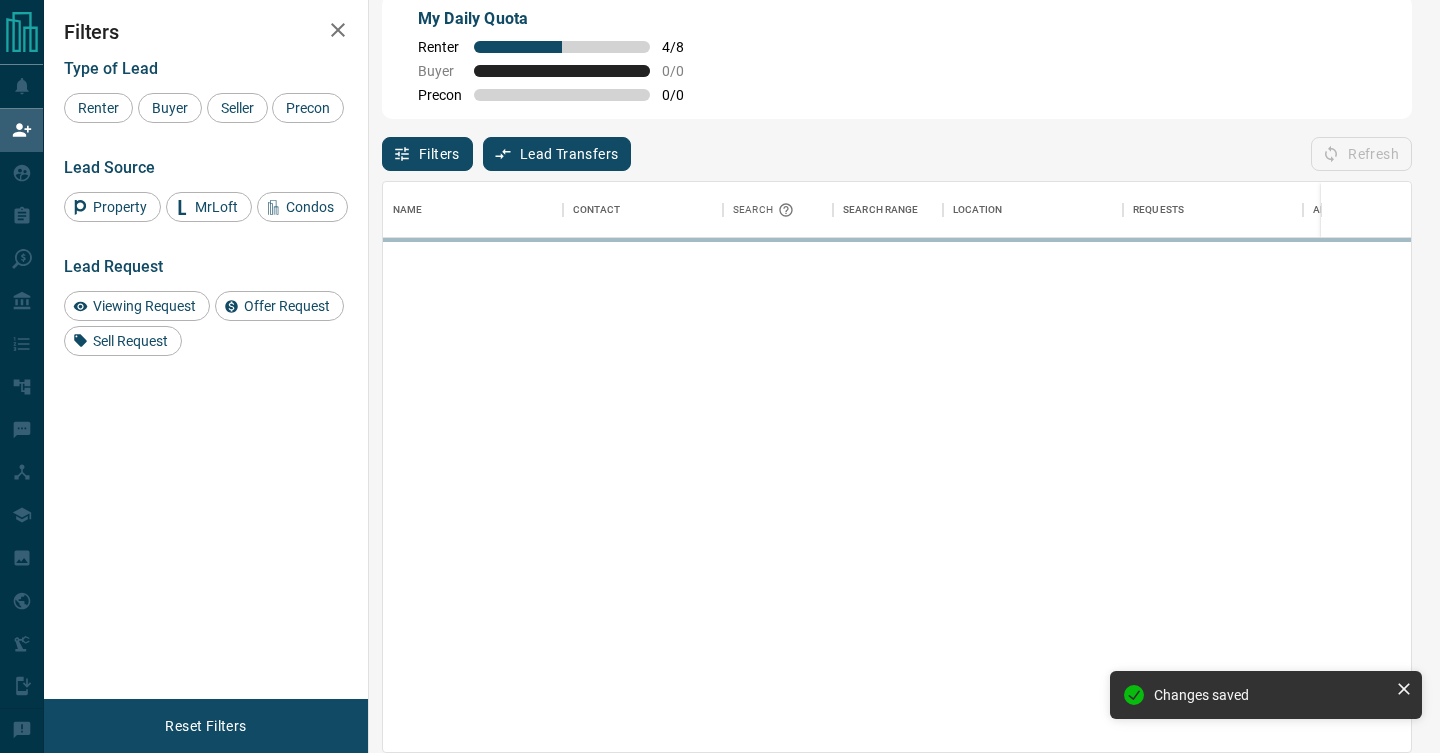 scroll, scrollTop: 0, scrollLeft: 1, axis: horizontal 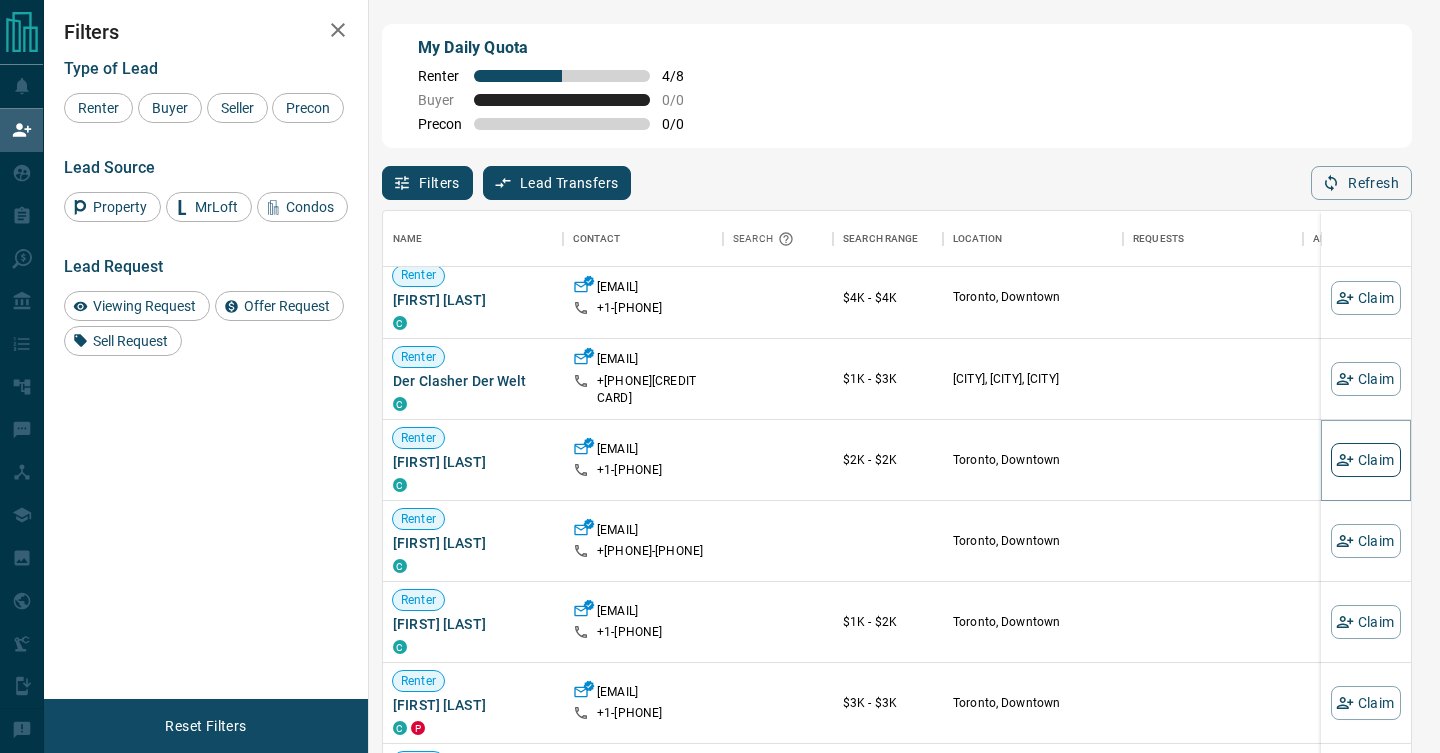 click on "Claim" at bounding box center [1366, 460] 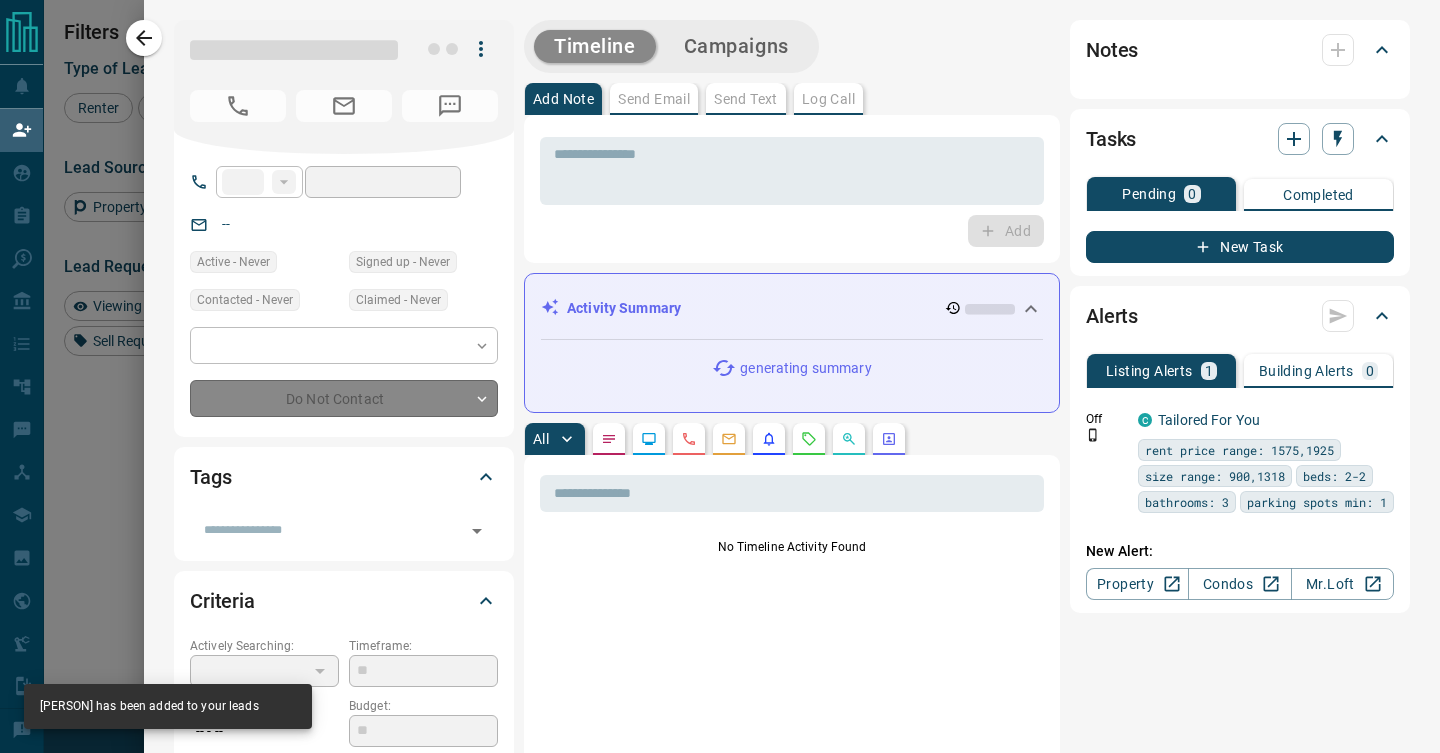 type on "**" 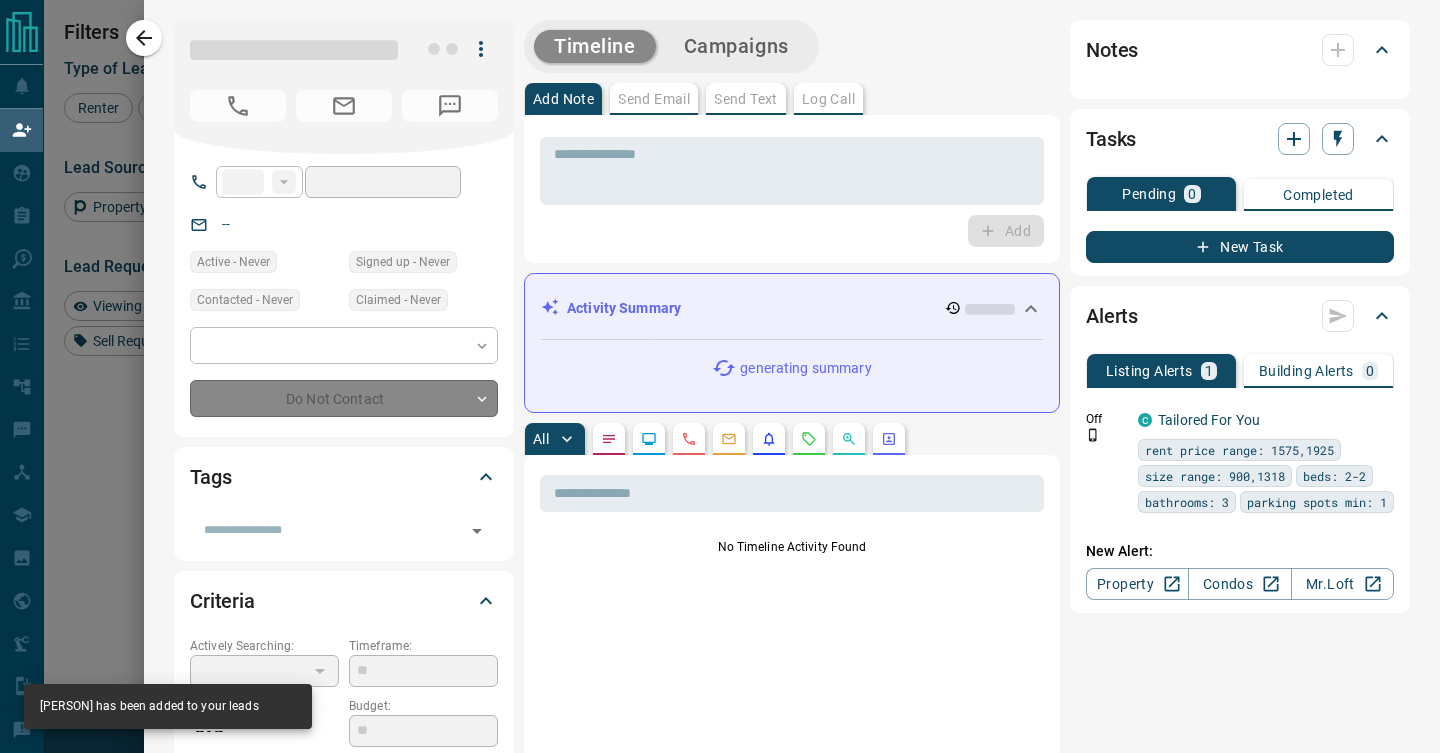 type on "**********" 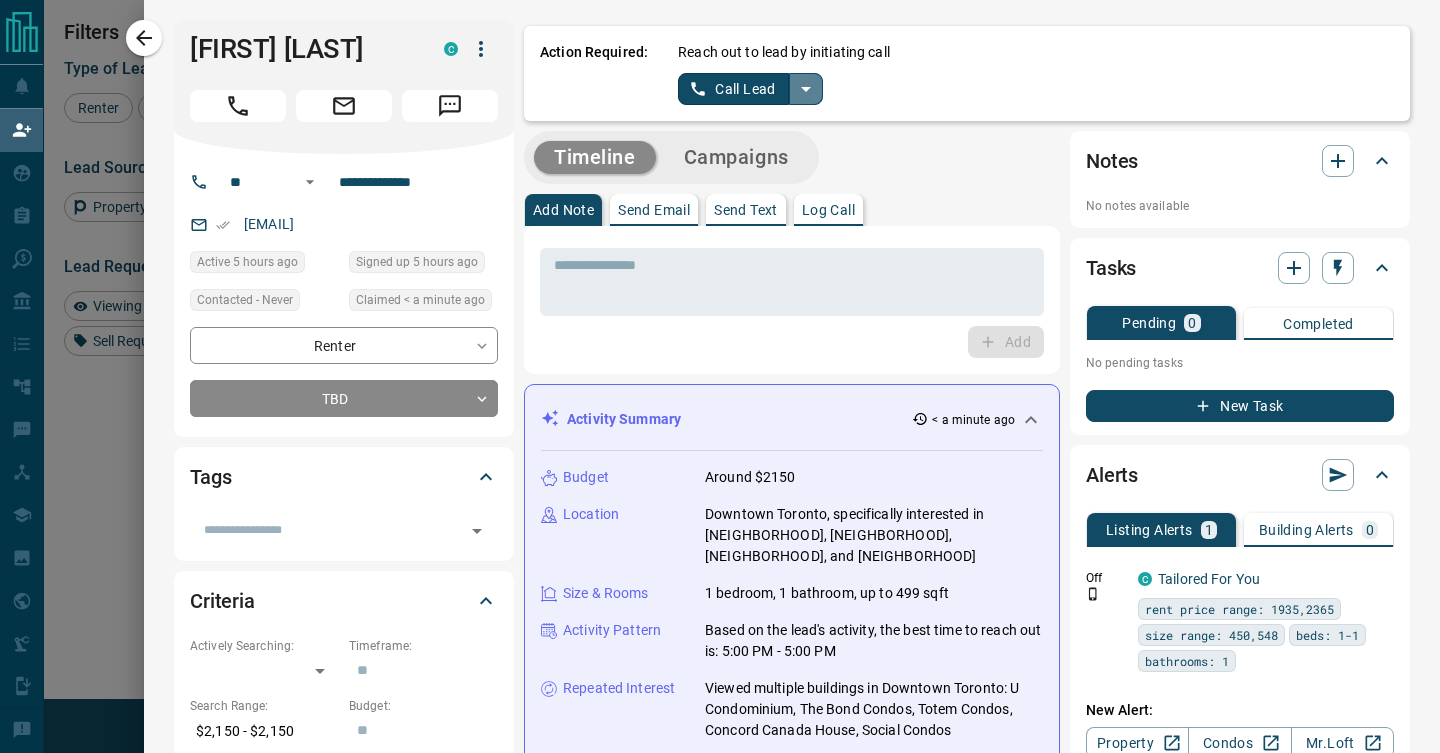 click 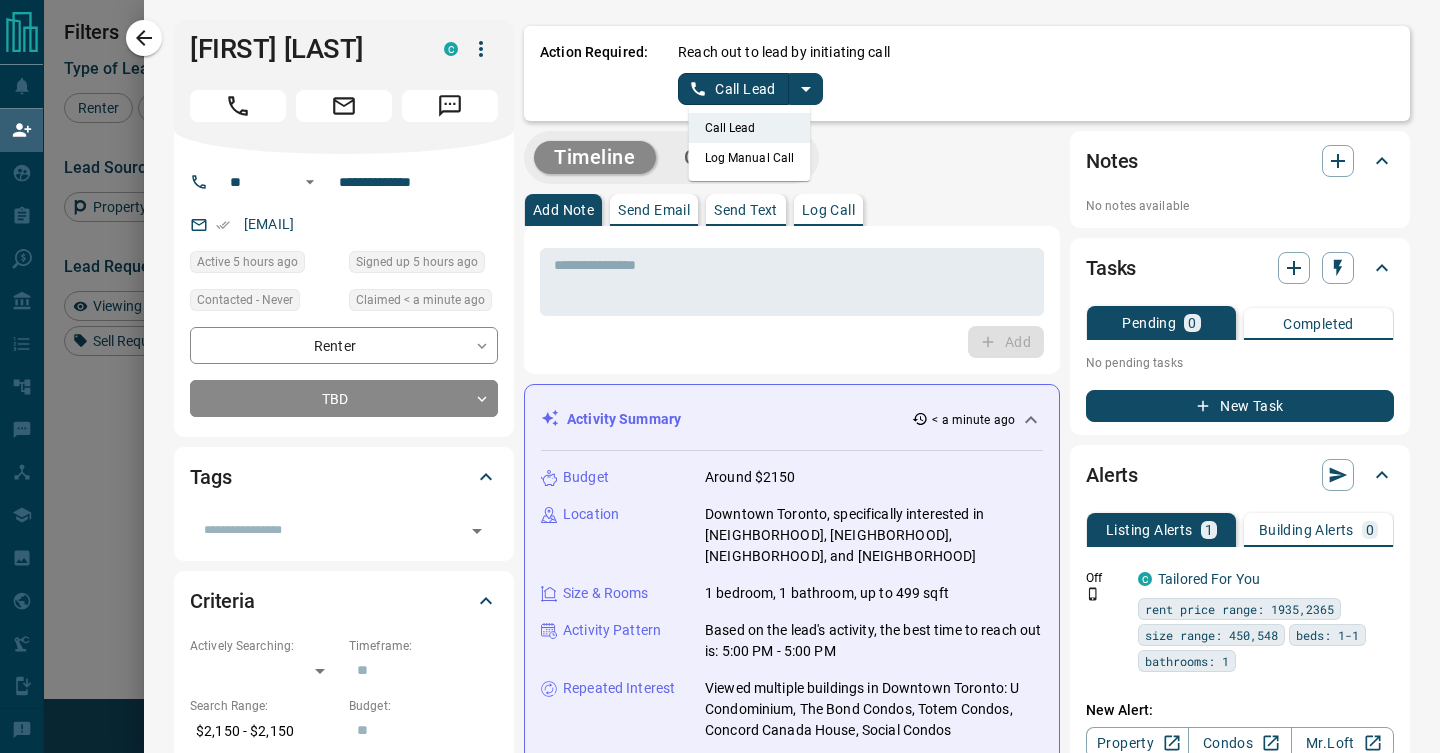 click on "Log Manual Call" at bounding box center (750, 158) 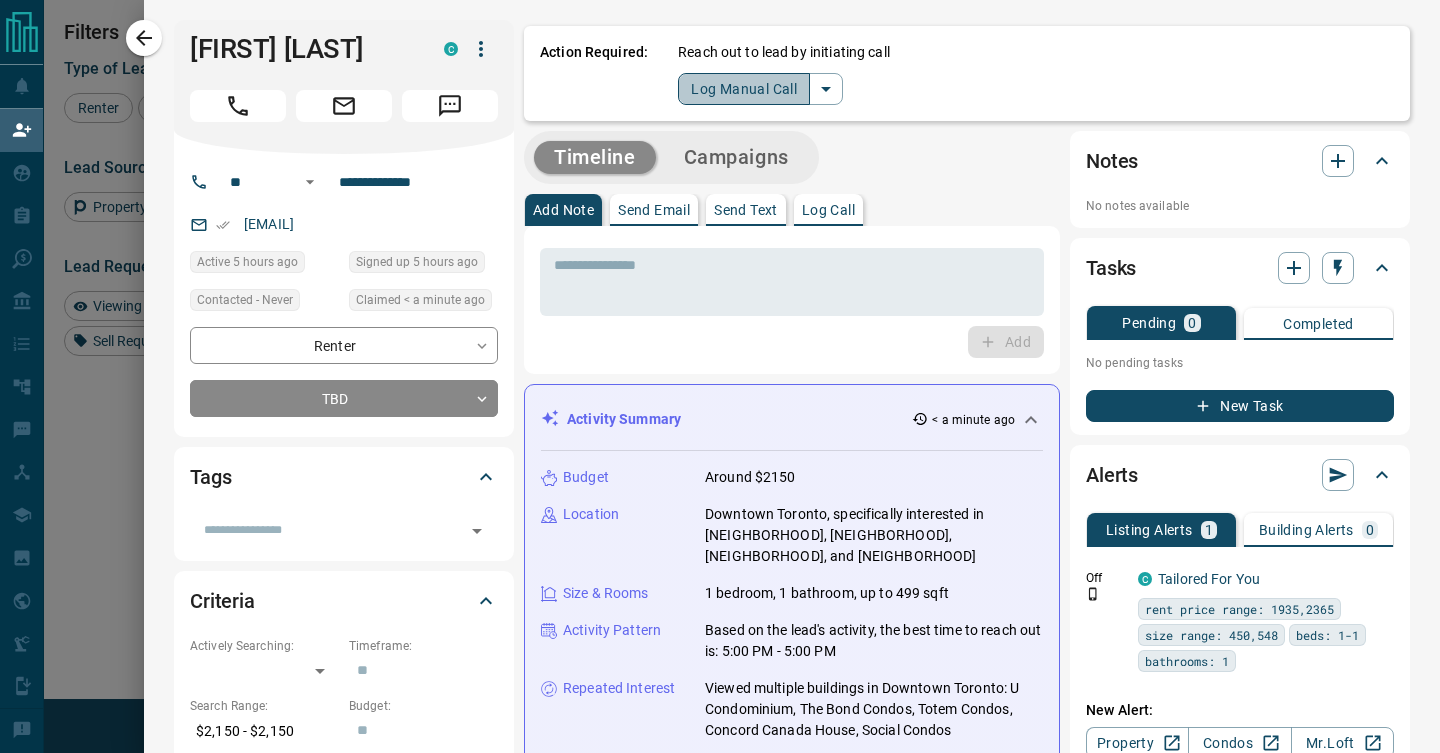 click on "Log Manual Call" at bounding box center [744, 89] 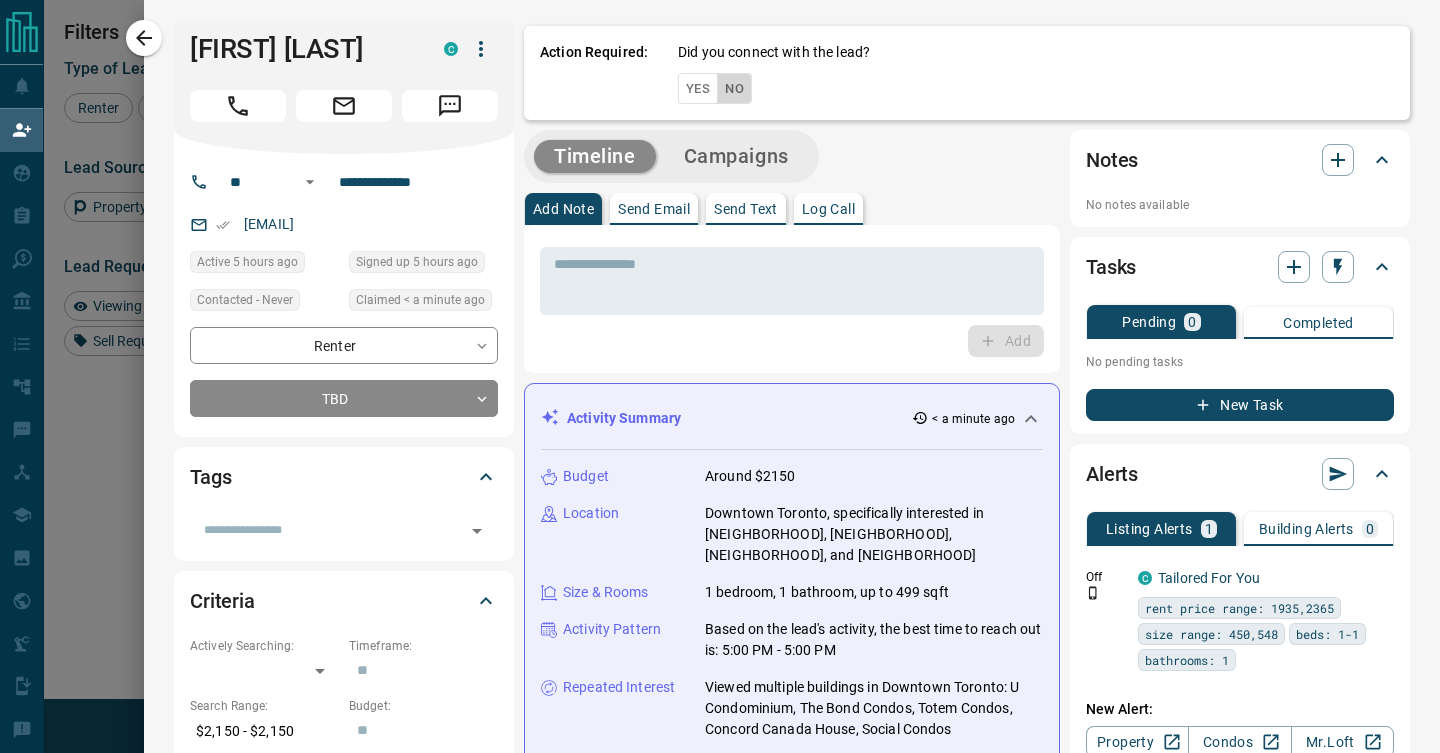 click on "No" at bounding box center (734, 88) 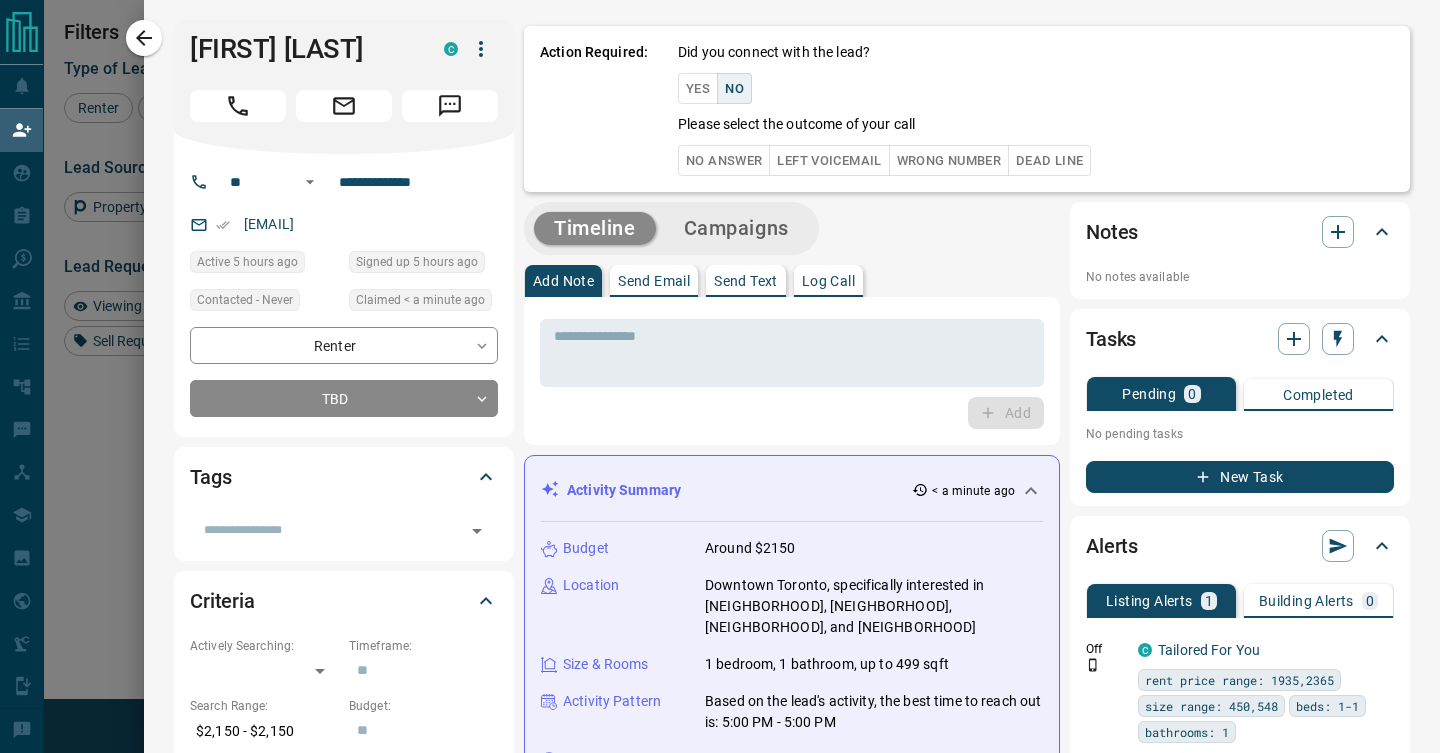 click on "No Answer" at bounding box center (724, 160) 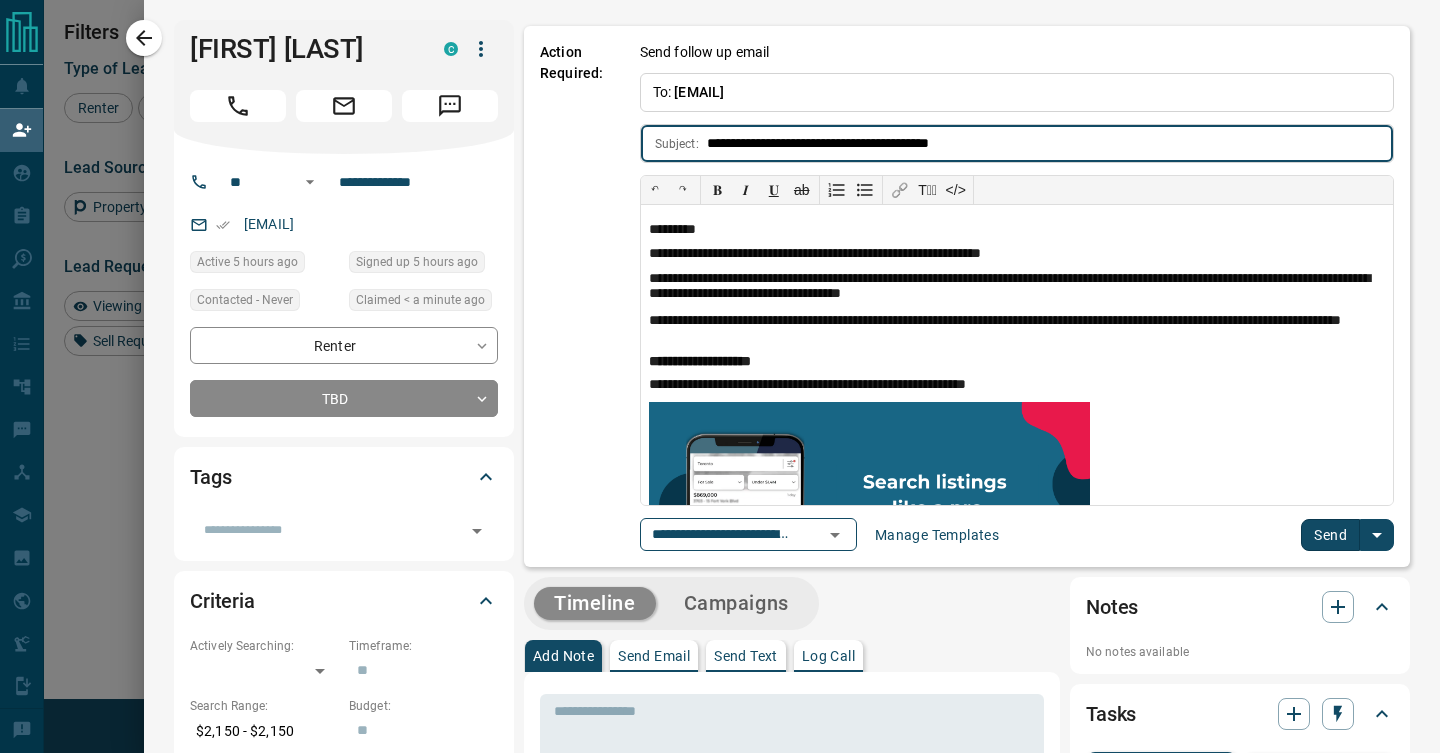 click on "Send" at bounding box center [1330, 535] 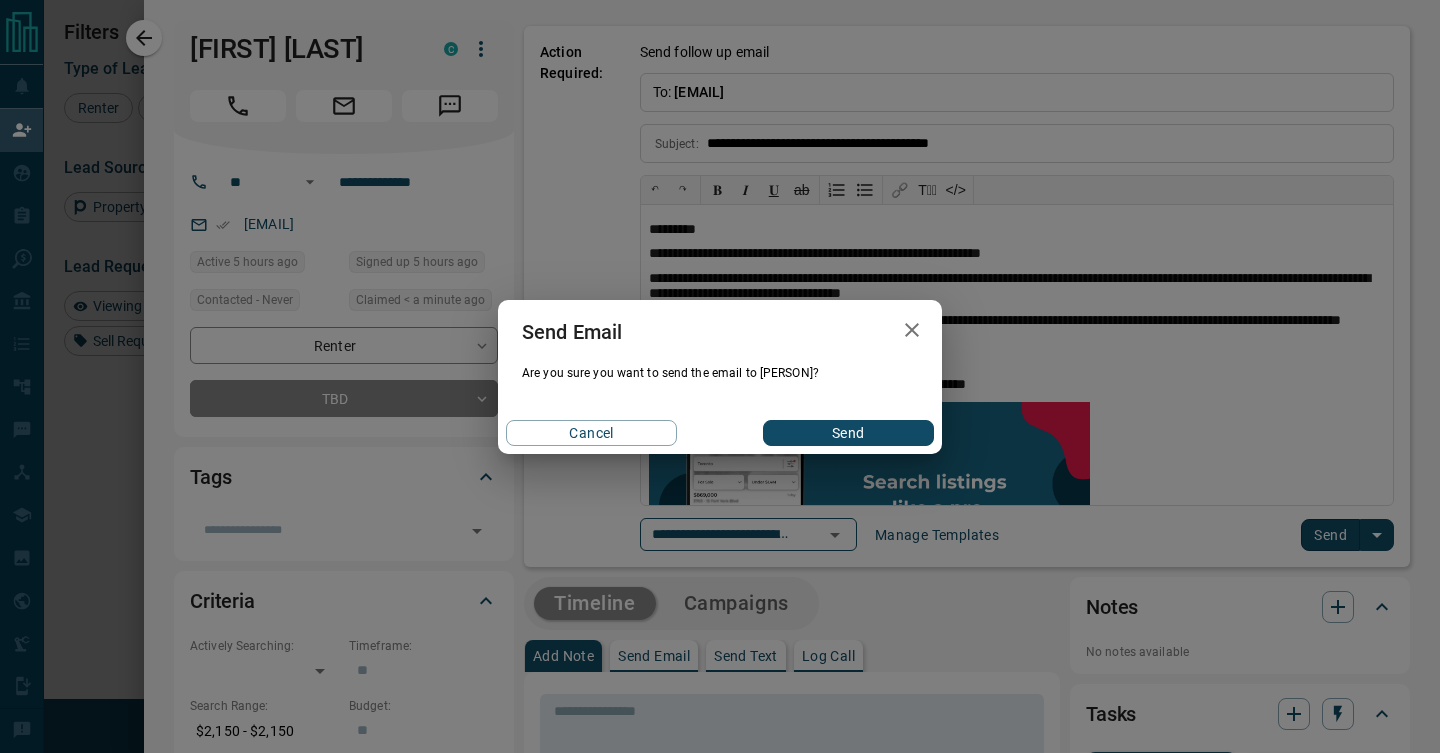 click on "Send" at bounding box center (848, 433) 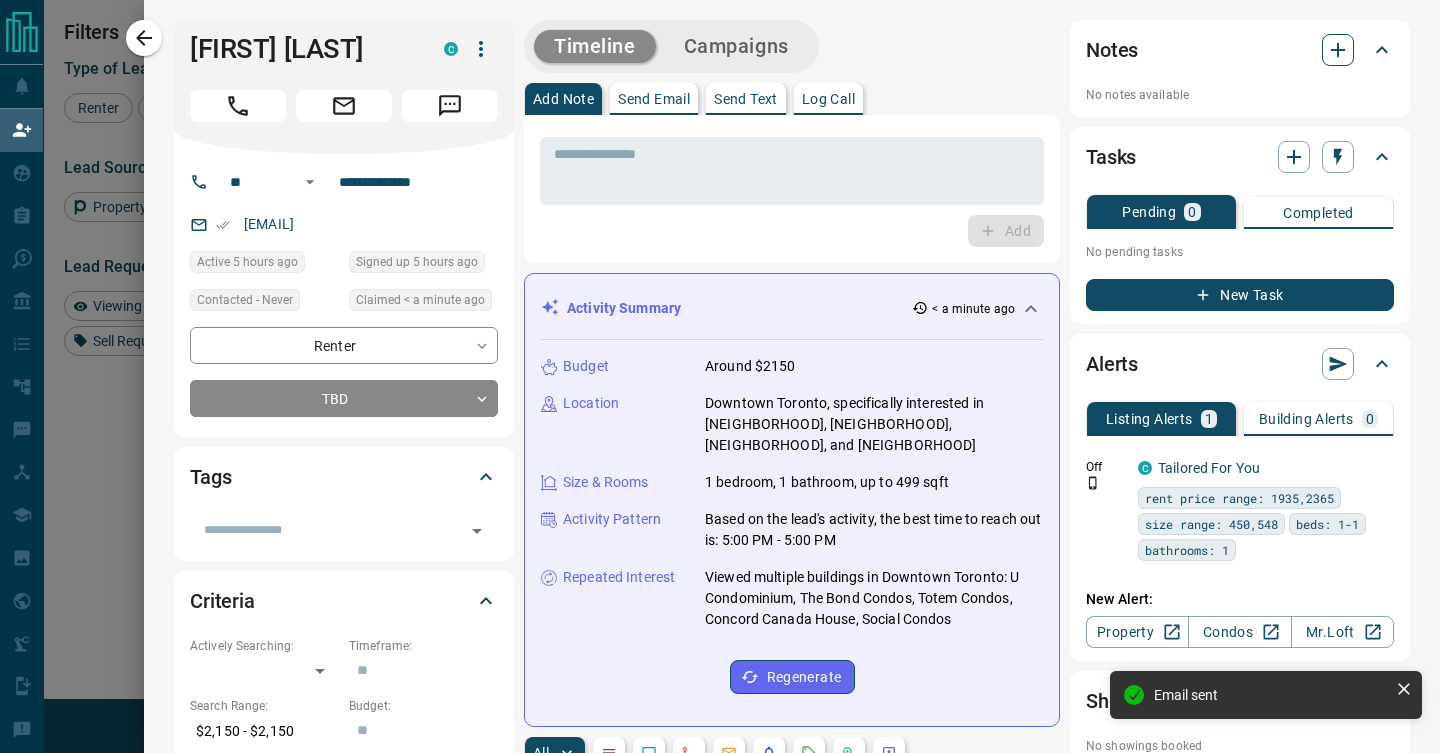 click 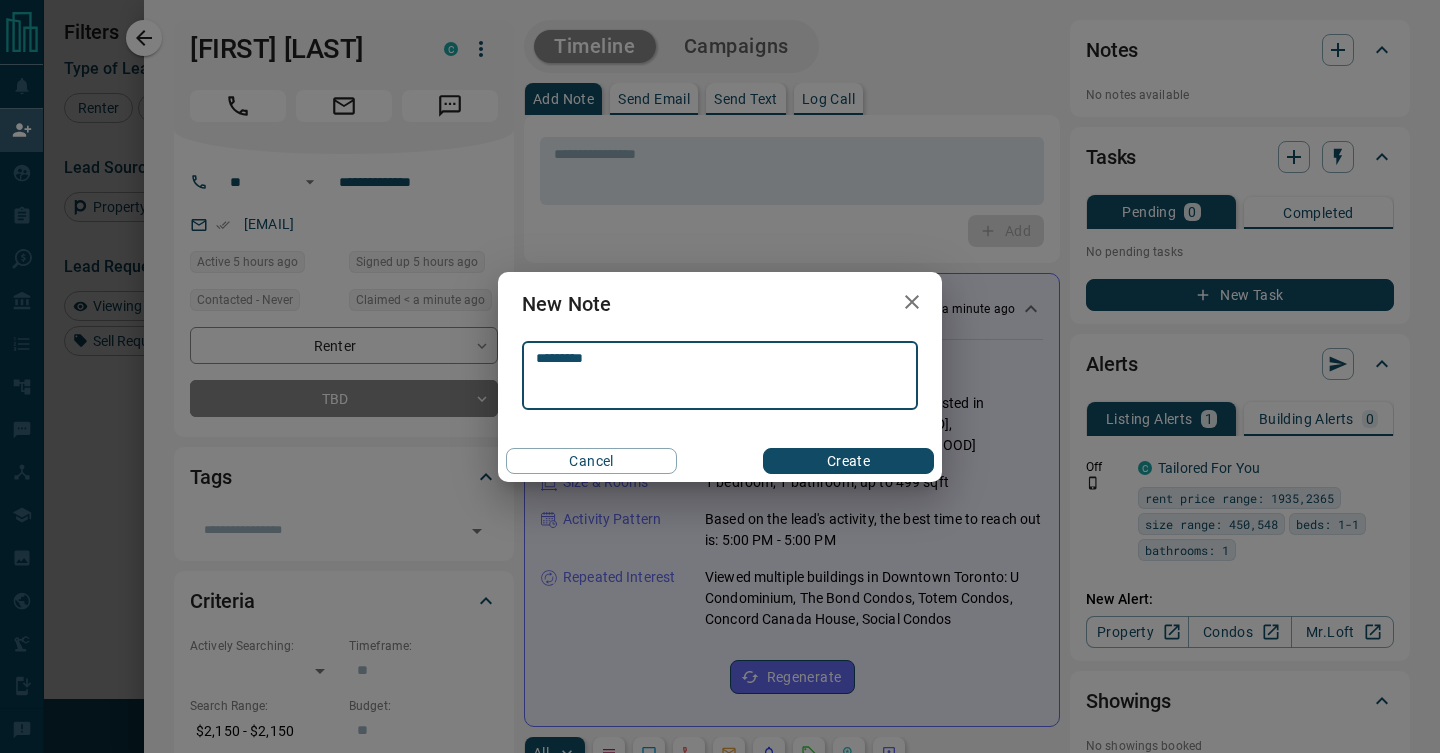 type on "*********" 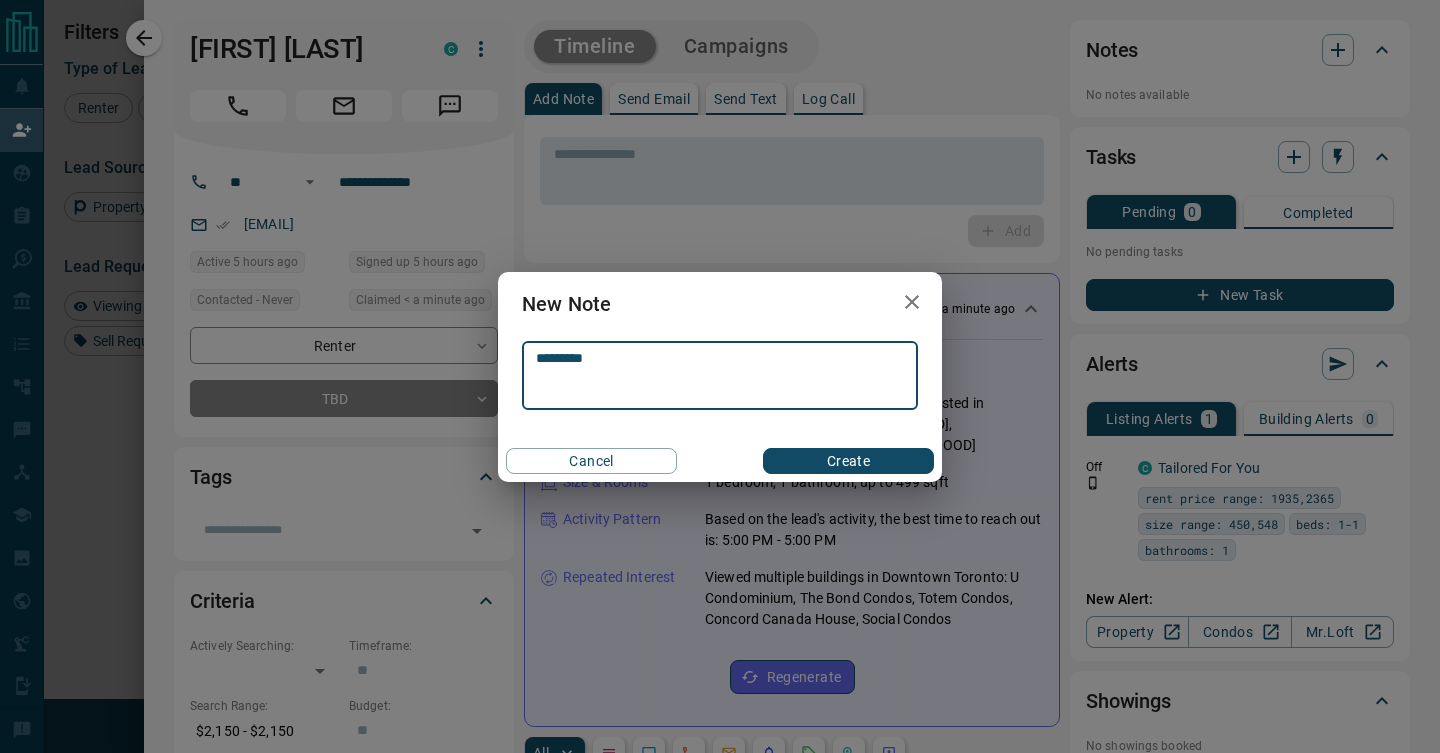click on "Create" at bounding box center (848, 461) 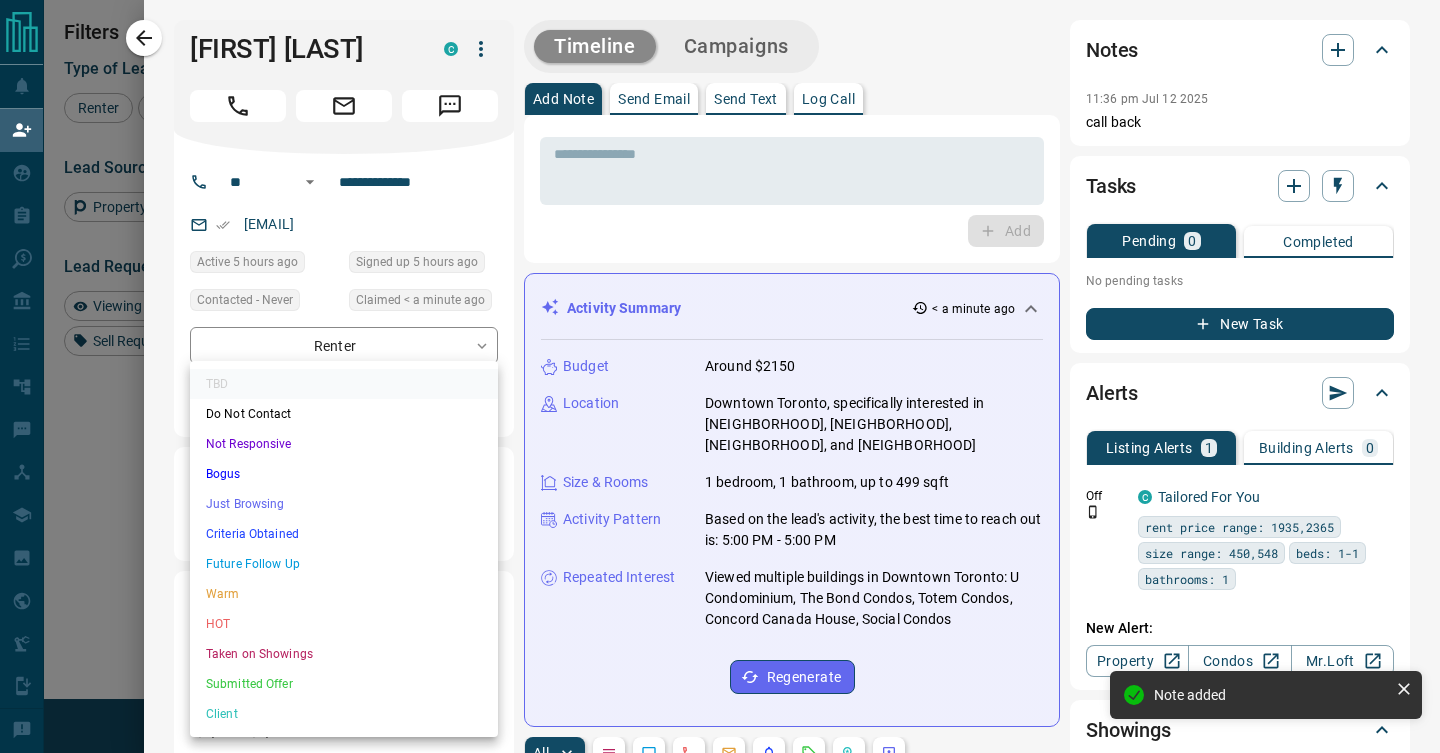 click on "Lead Transfers Claim Leads My Leads Tasks Opportunities Deals Campaigns Automations Messages Broker Bay Training Media Services Agent Resources Precon Worksheet Mobile Apps Disclosure Logout My Daily Quota Renter 5 / 8 Buyer 0 / 0 Precon 0 / 0 Filters Lead Transfers 0 Refresh Name Contact Search   Search Range Location Requests AI Status Recent Opportunities (30d) Renter P [LAST] C parmida.mostafavixx@x +98- [PHONE] $2K - $2K Toronto, Downtown Renter Davout Karpiak C dickbutxx@x +1- [PHONE] $2K - $3K Toronto, Downtown Renter Lang Wang C m137966585xx@x +1- [PHONE] $4K - $4K Toronto, Downtown Renter Der Clasher Der Welt C ds.ds02xx@x +49- [PHONE] $1K - $3K Toronto, Downtown, North York Renter Lucas Pokotylo C lucatasticxx@x +1- [PHONE] $2K - $2K Toronto, Downtown Renter Ritchie Ramdass C ritchie.ramdaxx@x +1868- [PHONE] Toronto, Downtown Back to Site Renter J C C cphjgamer1xx@x +1- [PHONE] $1K - $2K Toronto, Downtown Favourite Renter Vv Youssef C P virinamounirxx@x +1- Renter" at bounding box center (720, 321) 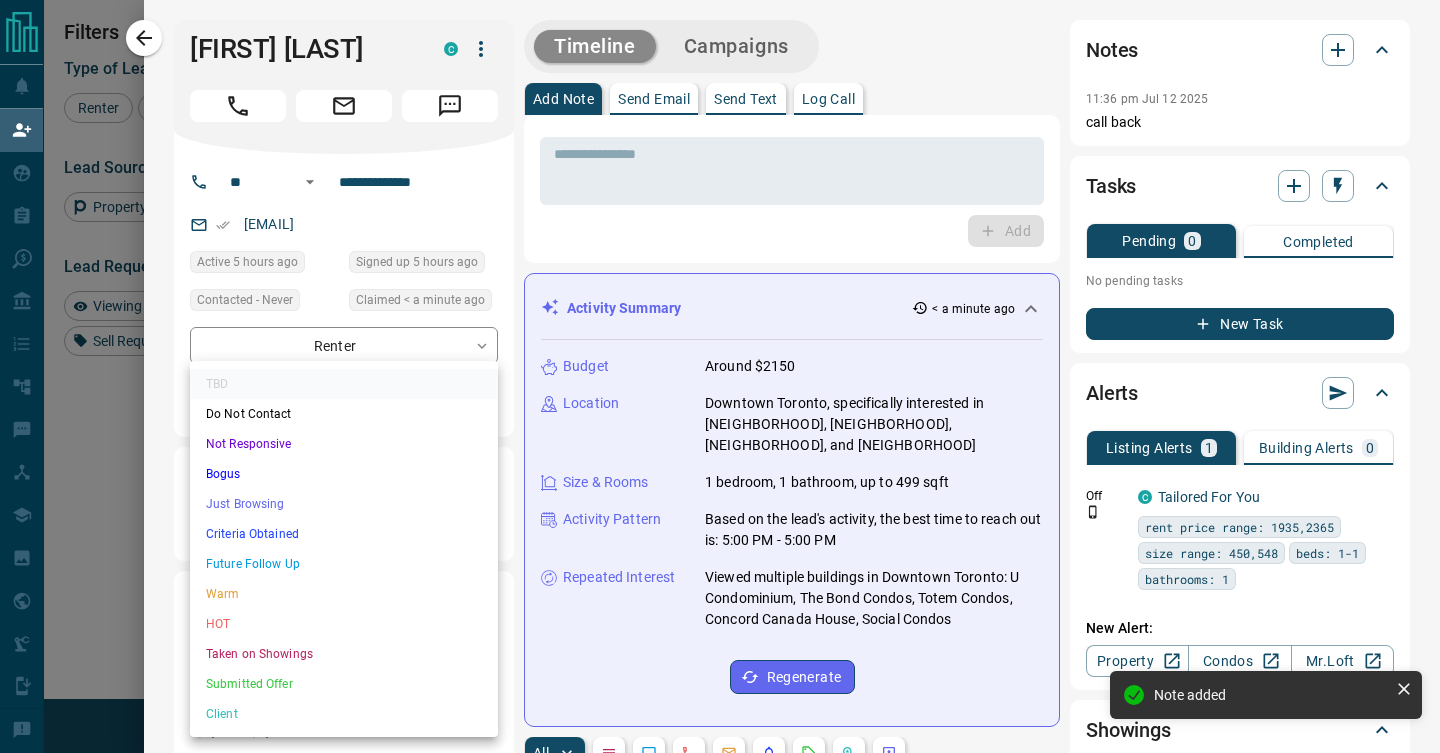 click on "Just Browsing" at bounding box center [344, 504] 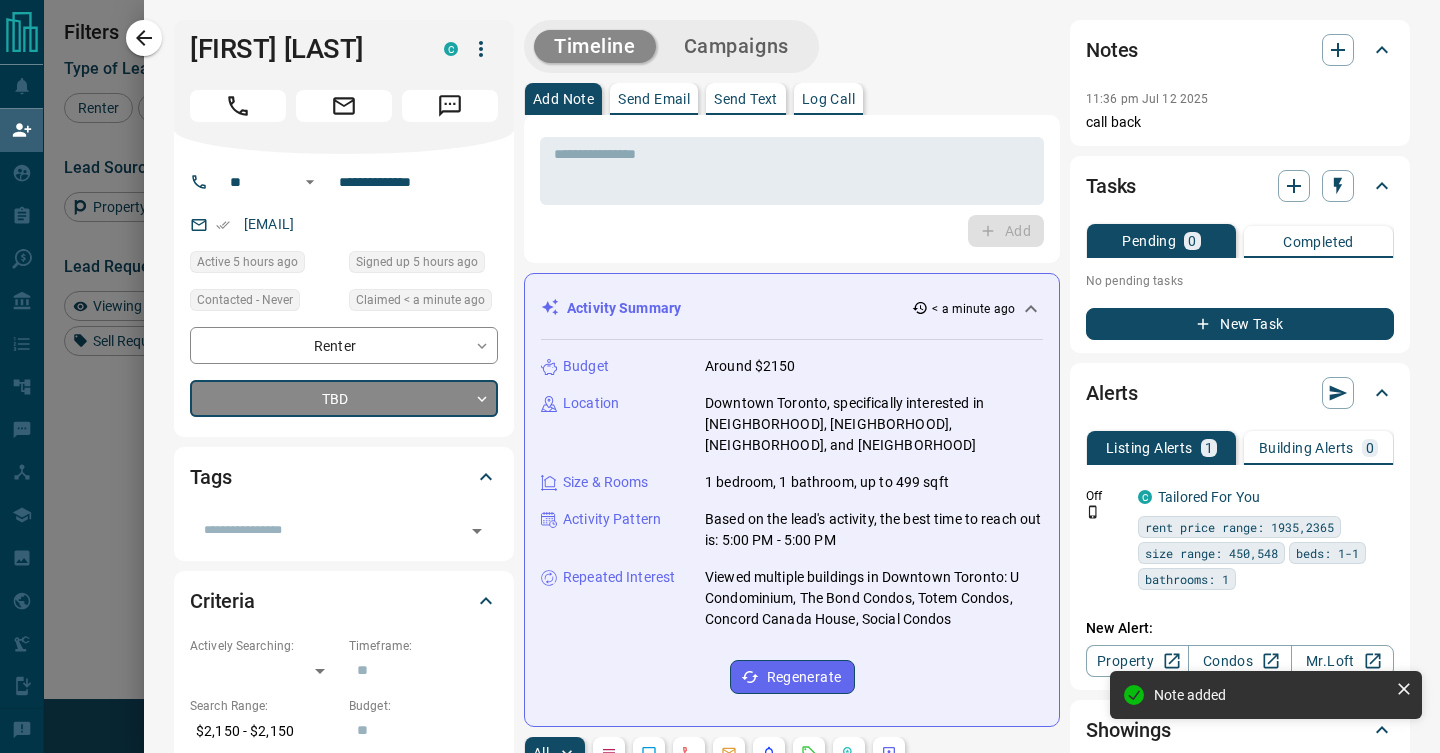 type on "*" 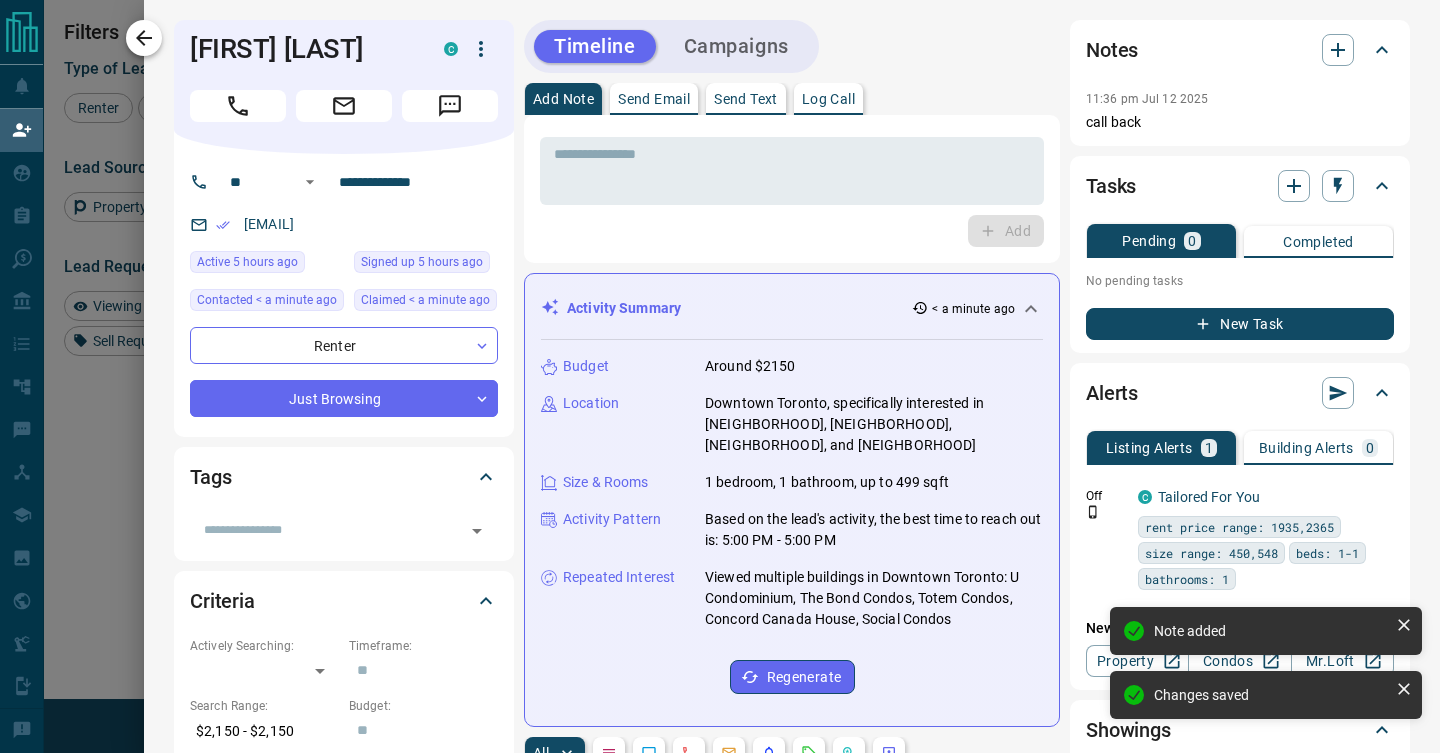 click 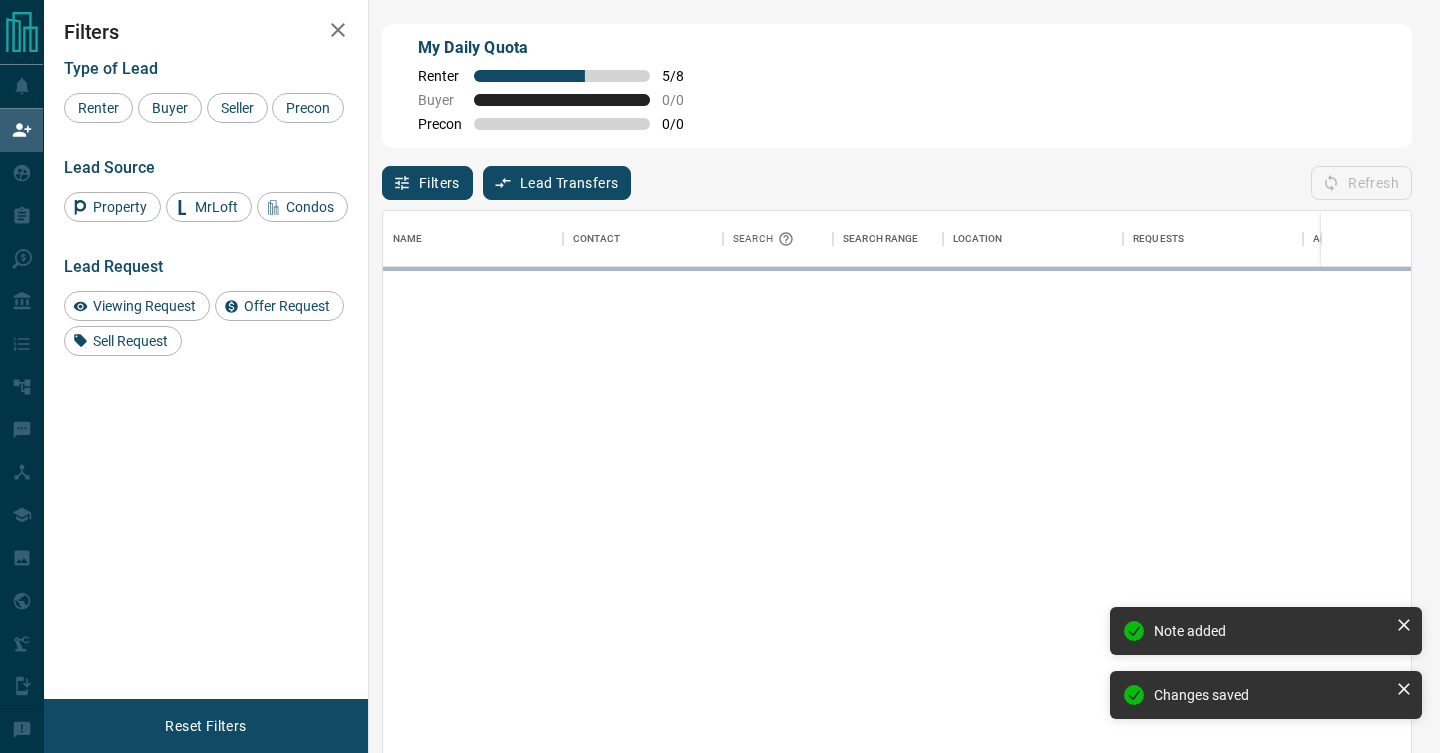scroll, scrollTop: 0, scrollLeft: 1, axis: horizontal 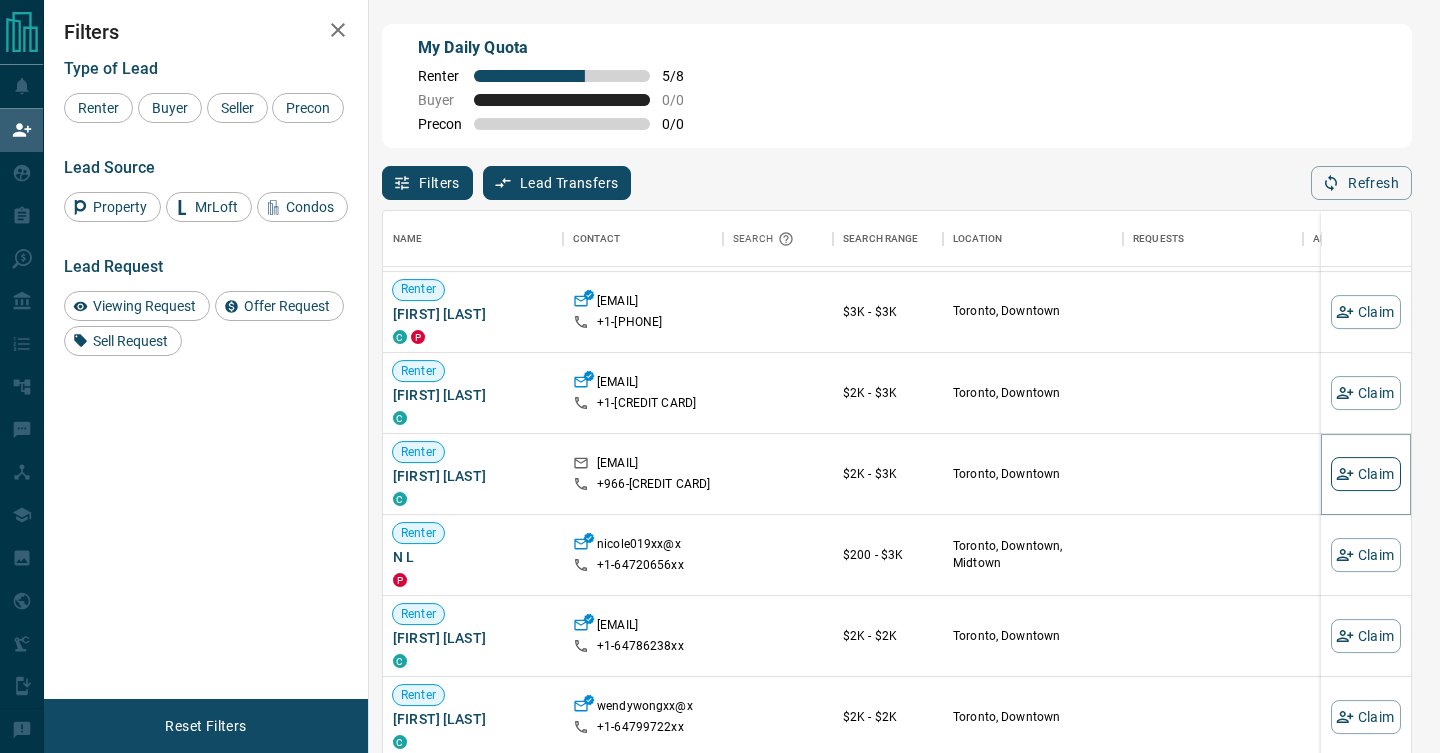 click on "Claim" at bounding box center [1366, 474] 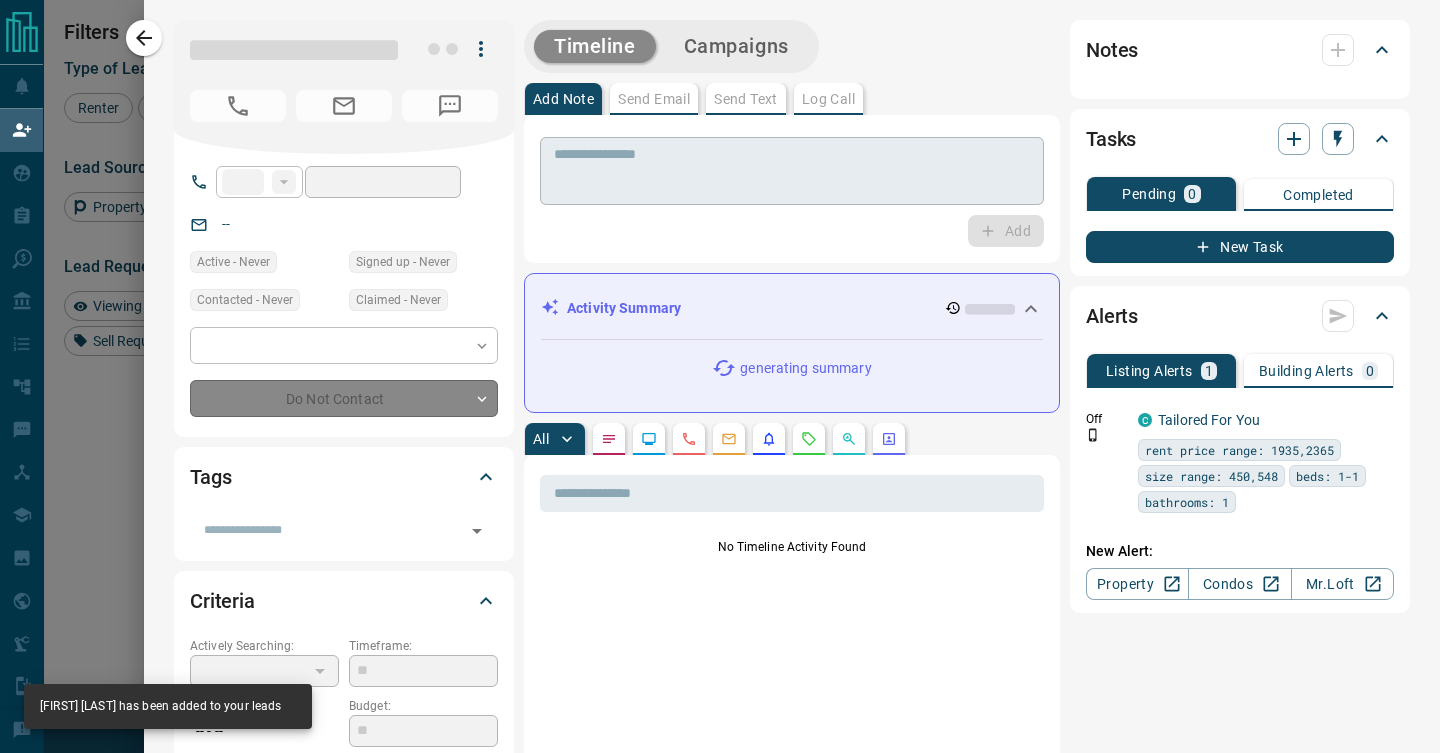 type on "****" 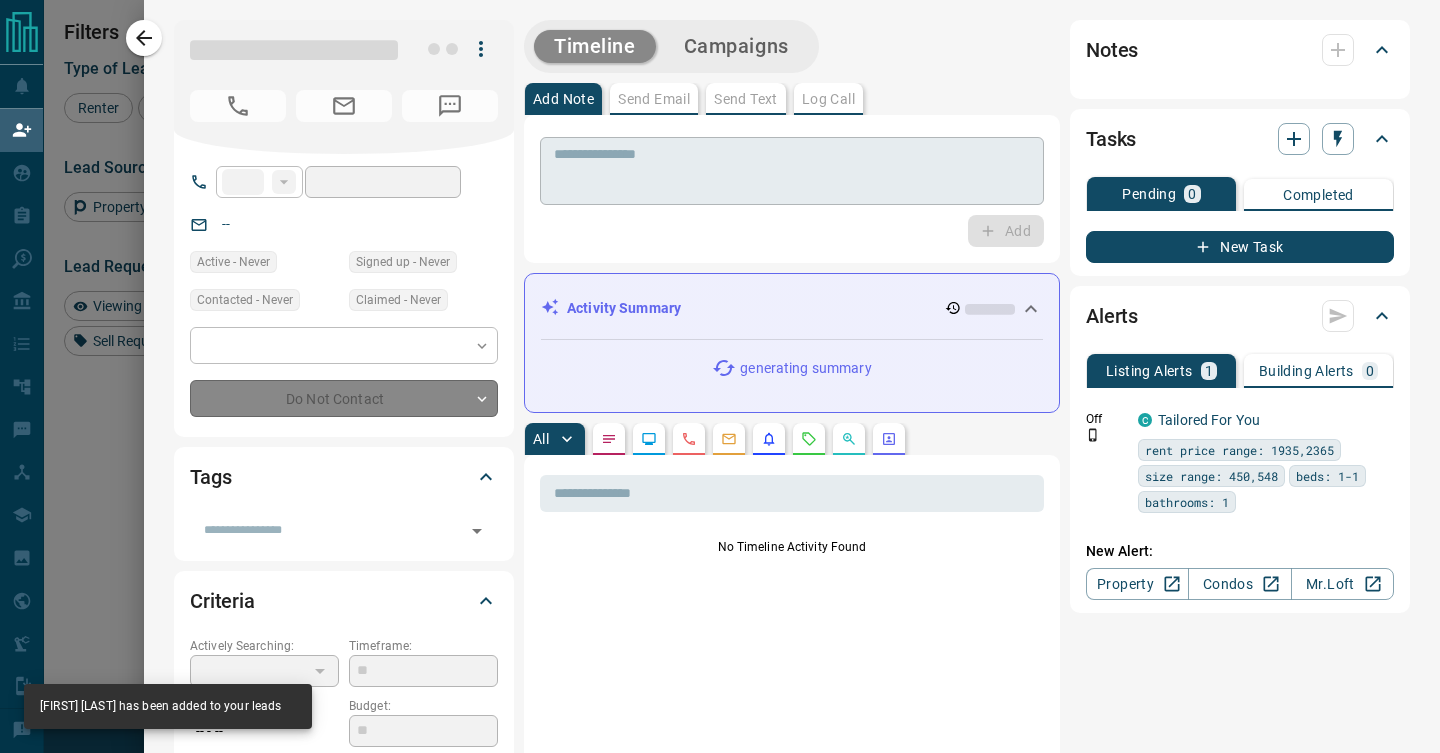 type on "**********" 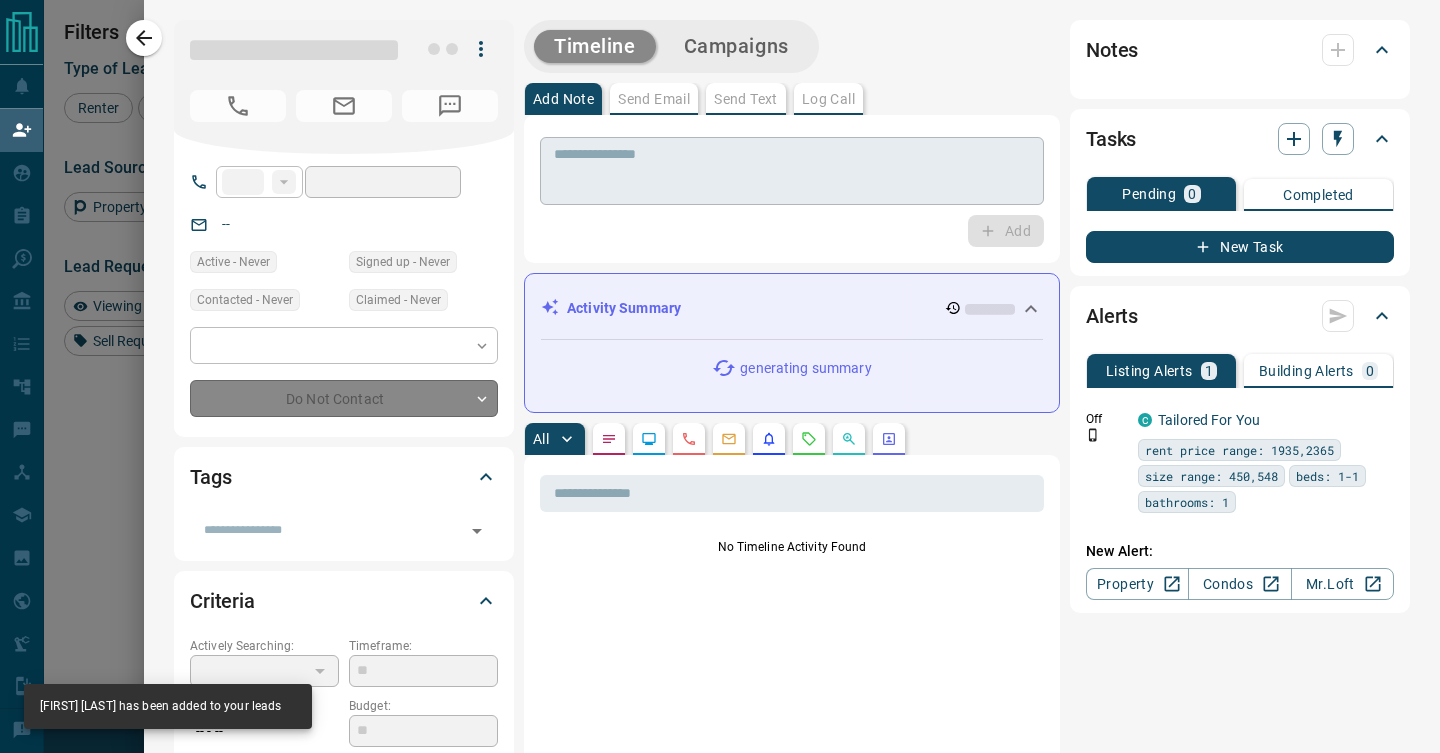 type on "**" 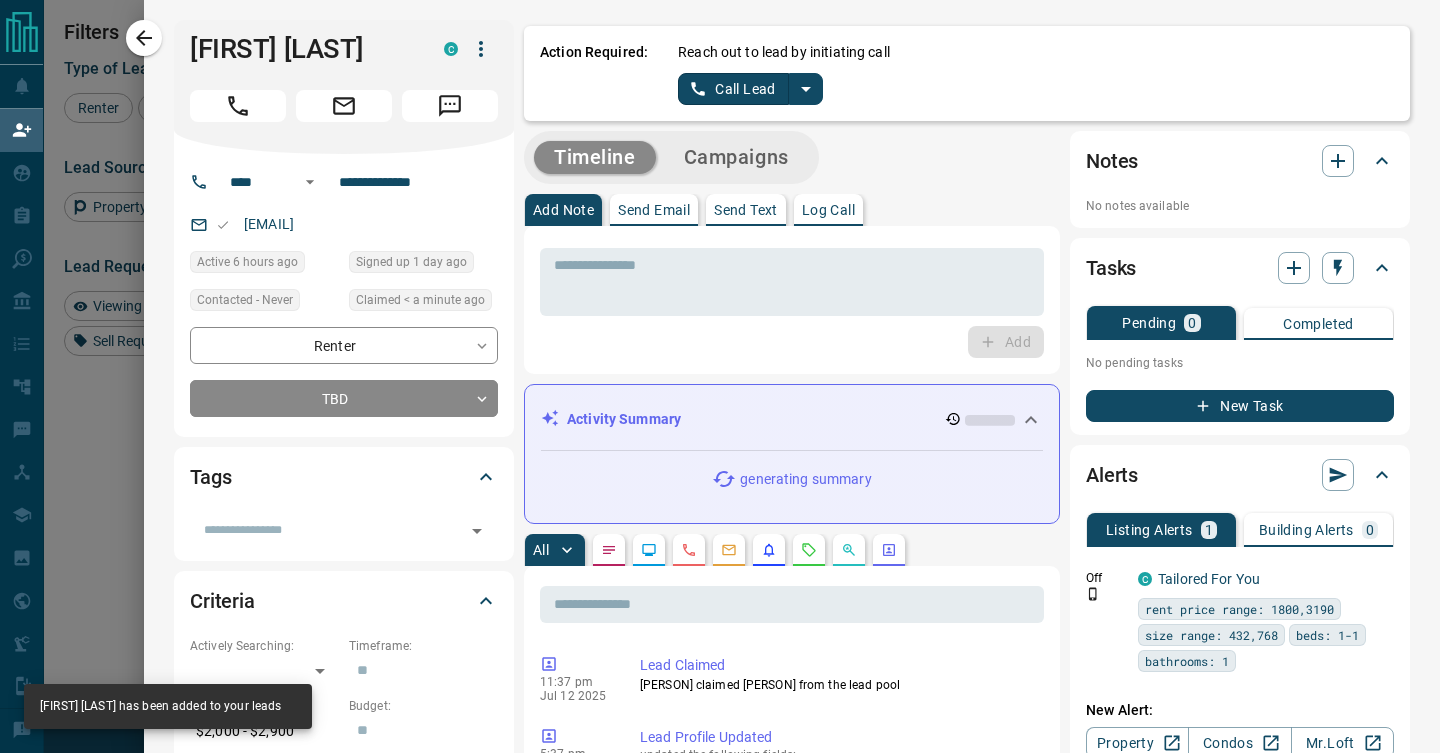 click 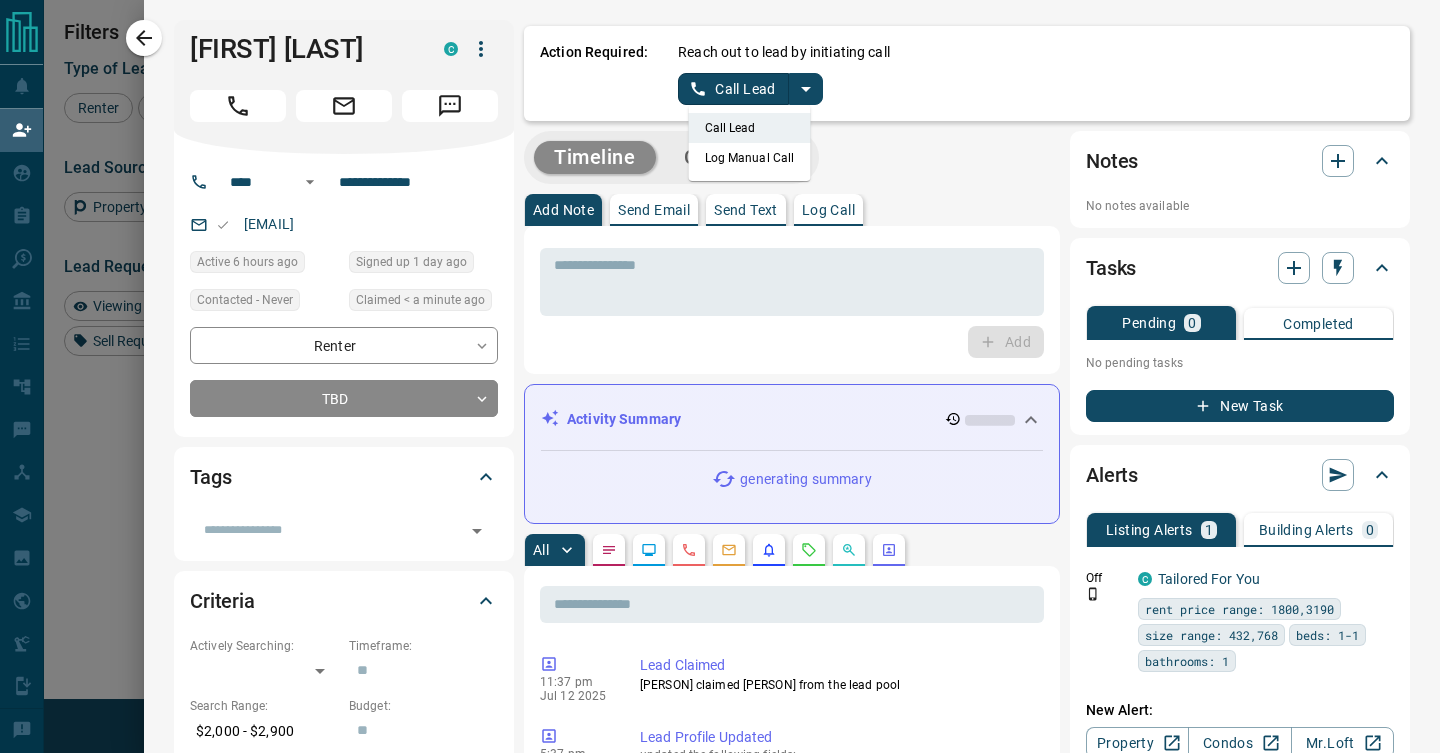 click on "Log Manual Call" at bounding box center (750, 158) 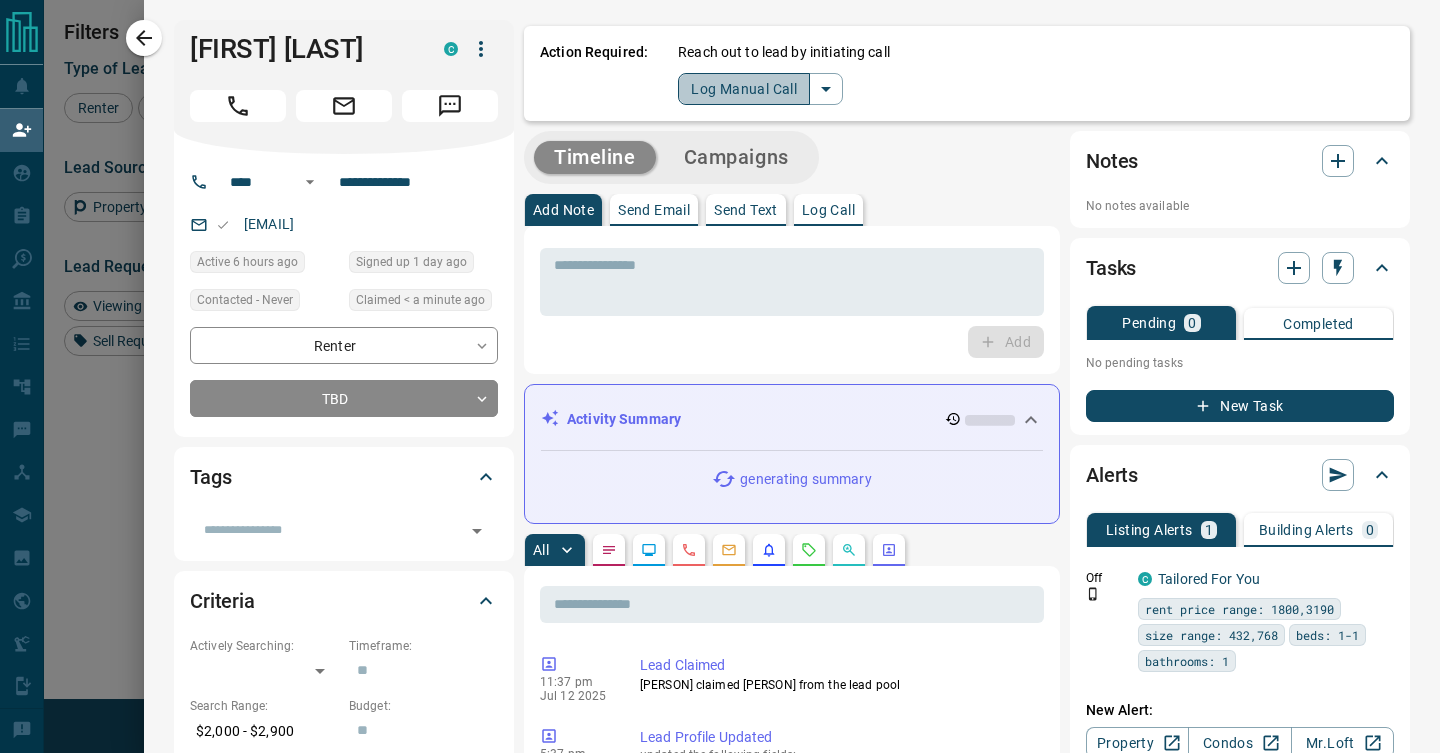 click on "Log Manual Call" at bounding box center [744, 89] 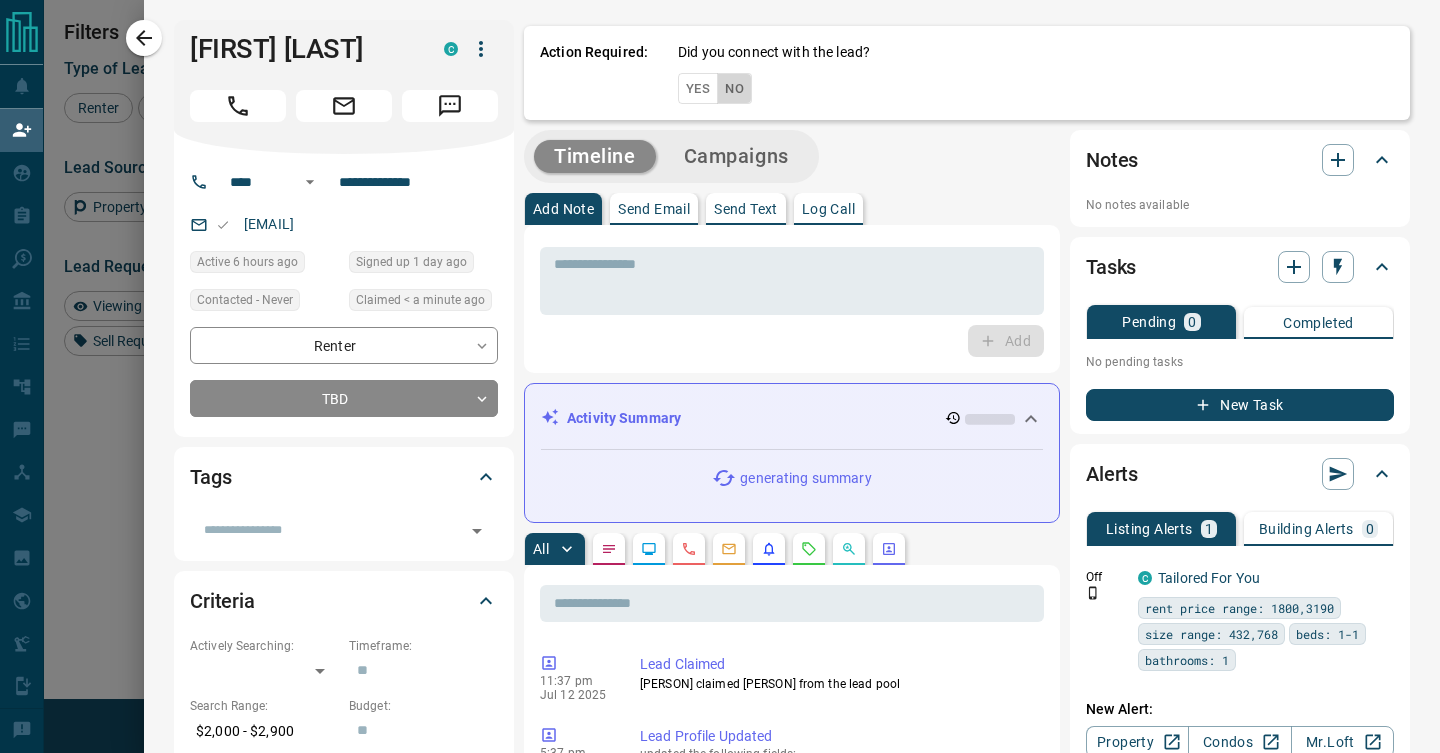 click on "No" at bounding box center (734, 88) 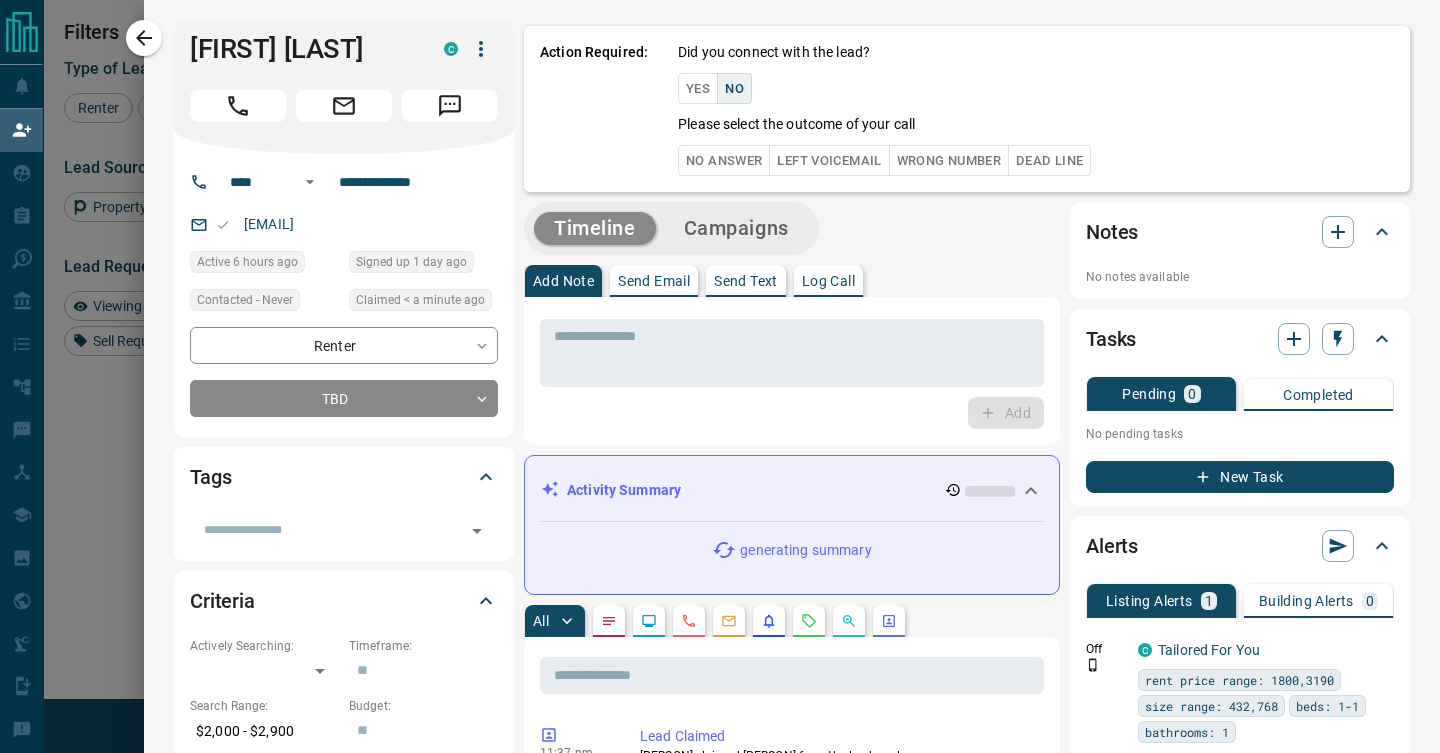 click on "No Answer" at bounding box center [724, 160] 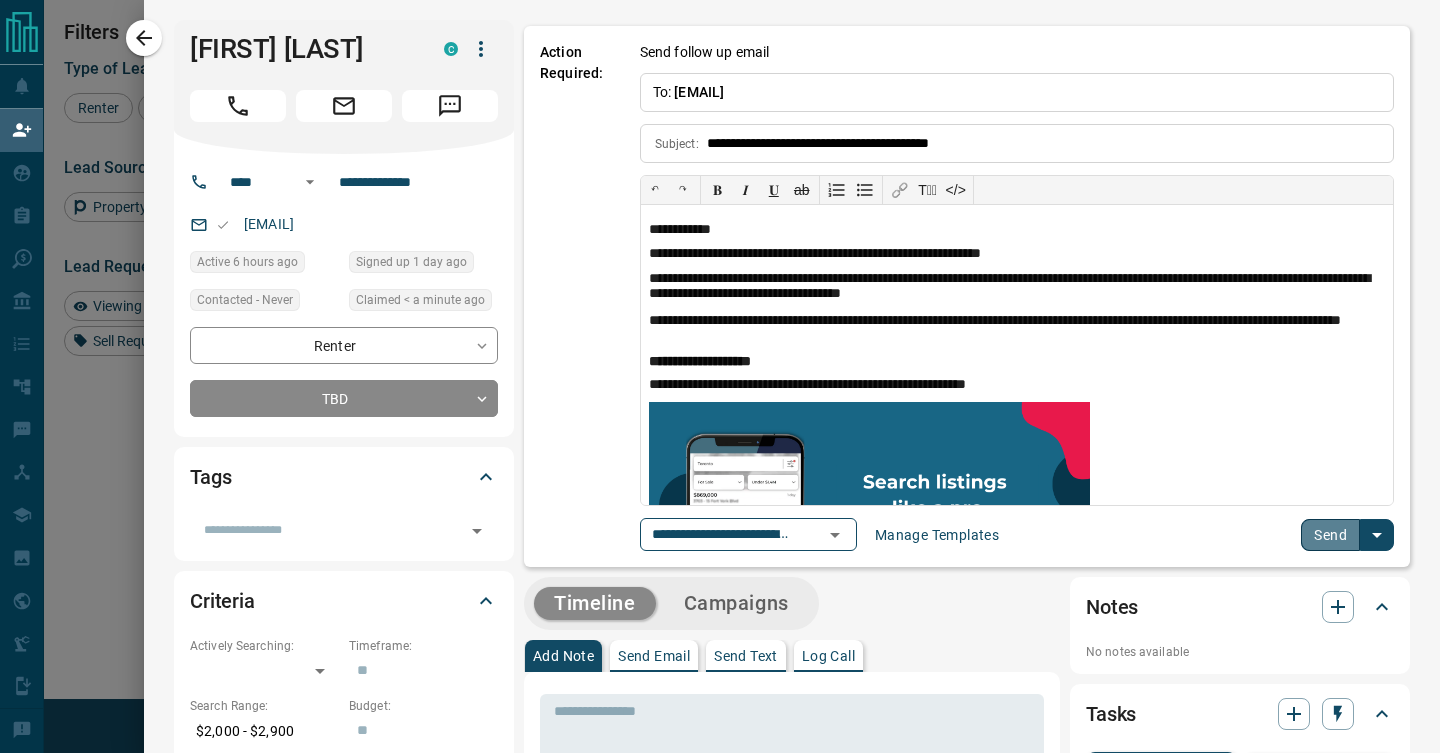 click on "Send" at bounding box center [1330, 535] 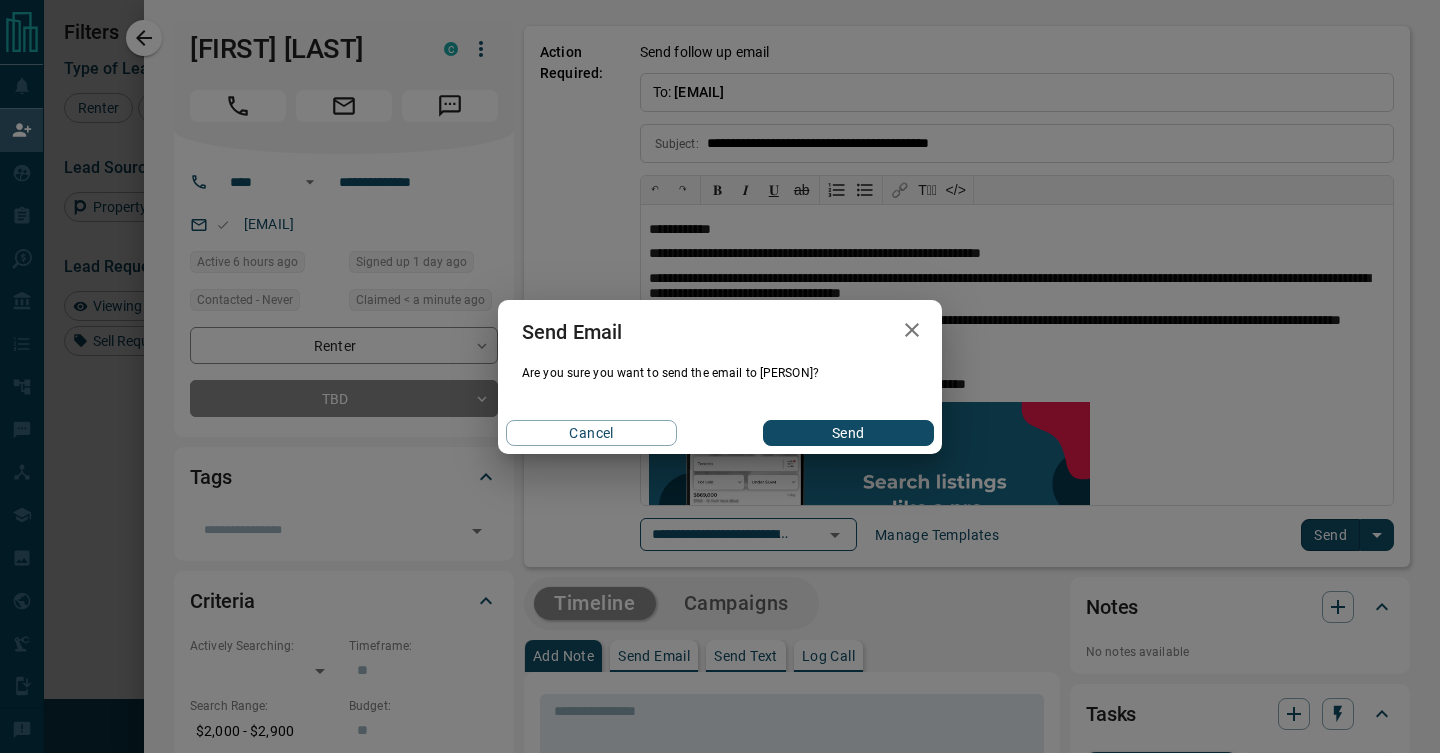 click on "Send" at bounding box center [848, 433] 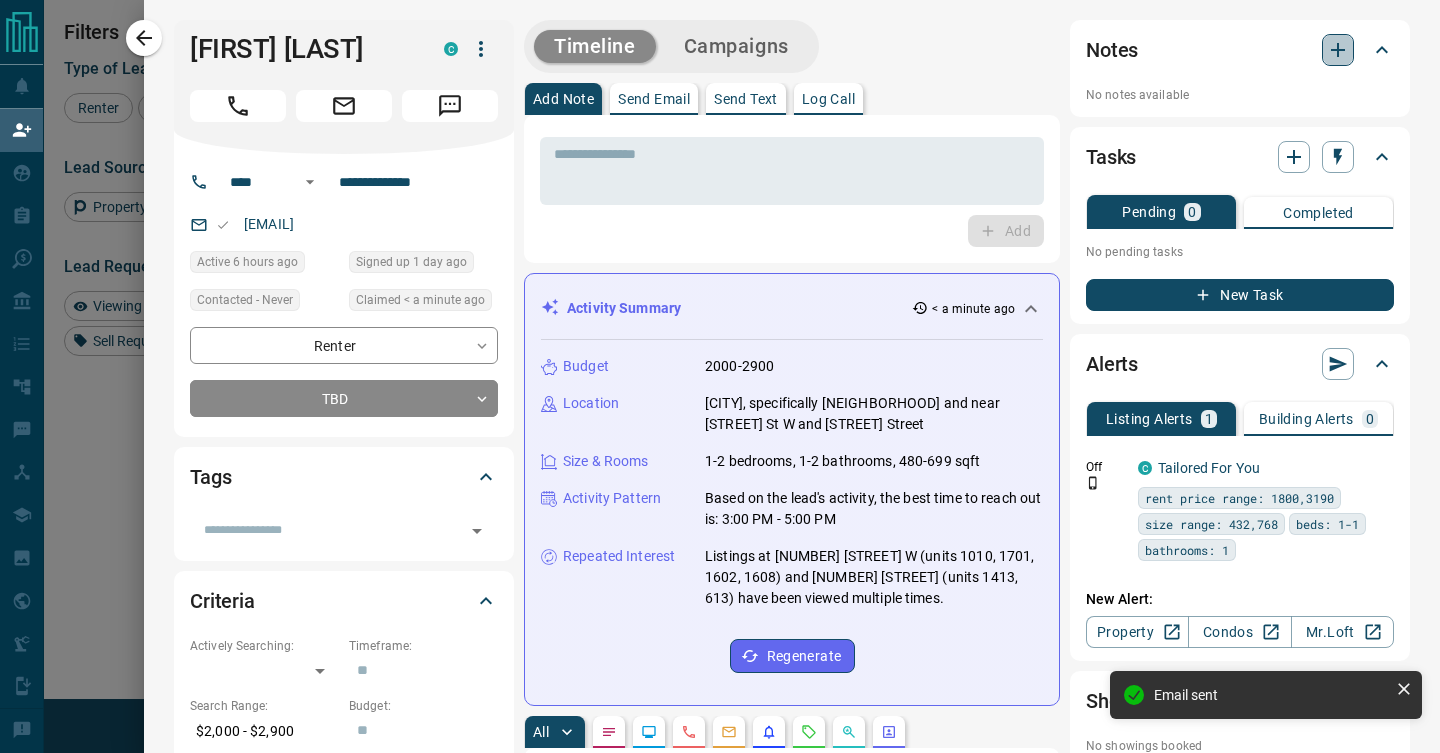 click 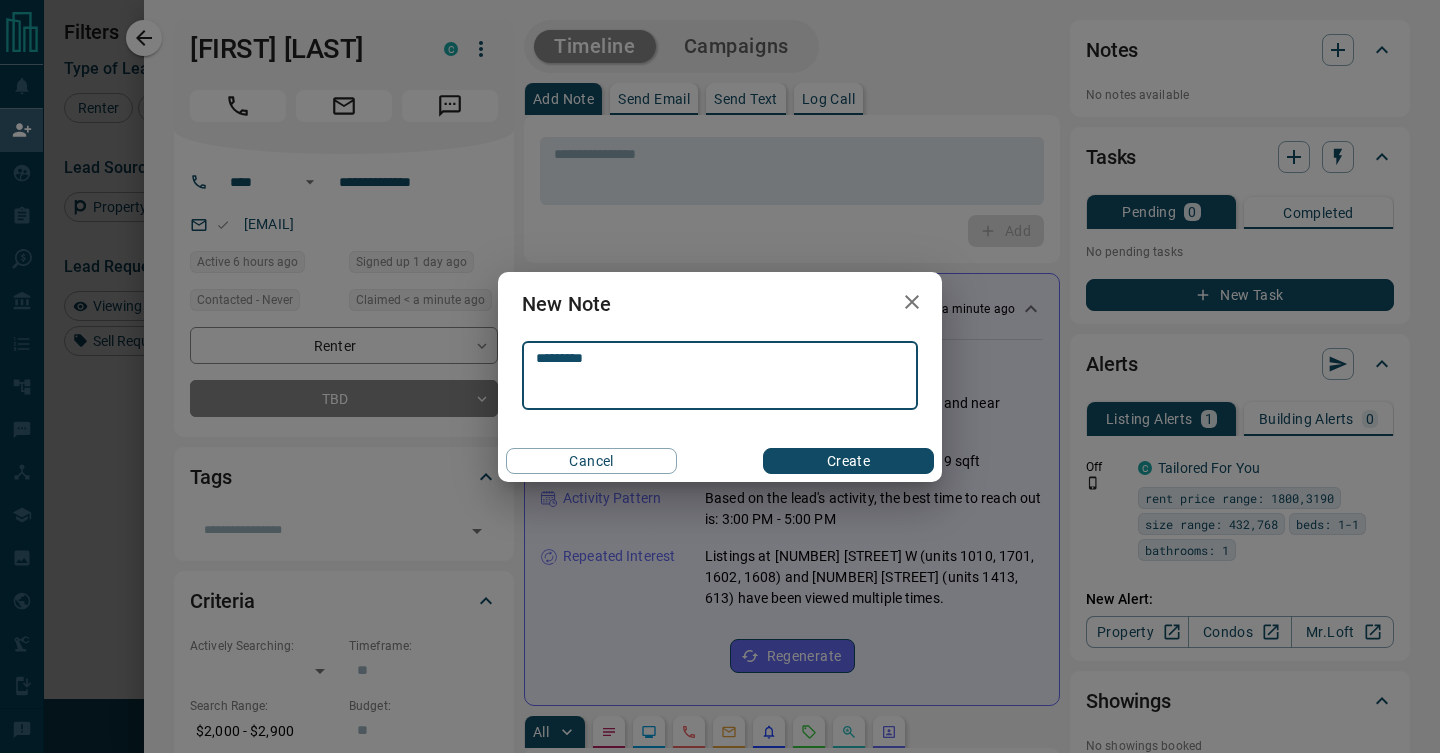 type on "*********" 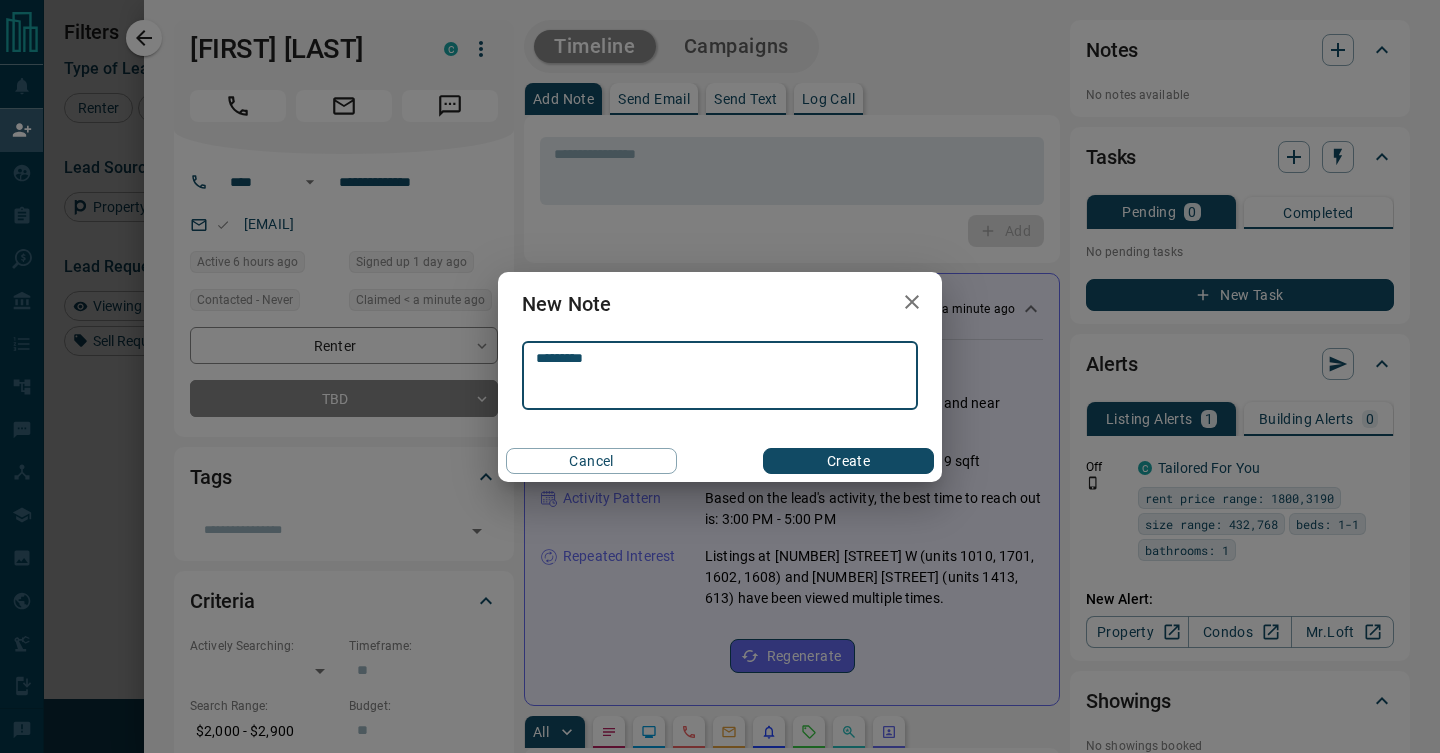 click on "Create" at bounding box center (848, 461) 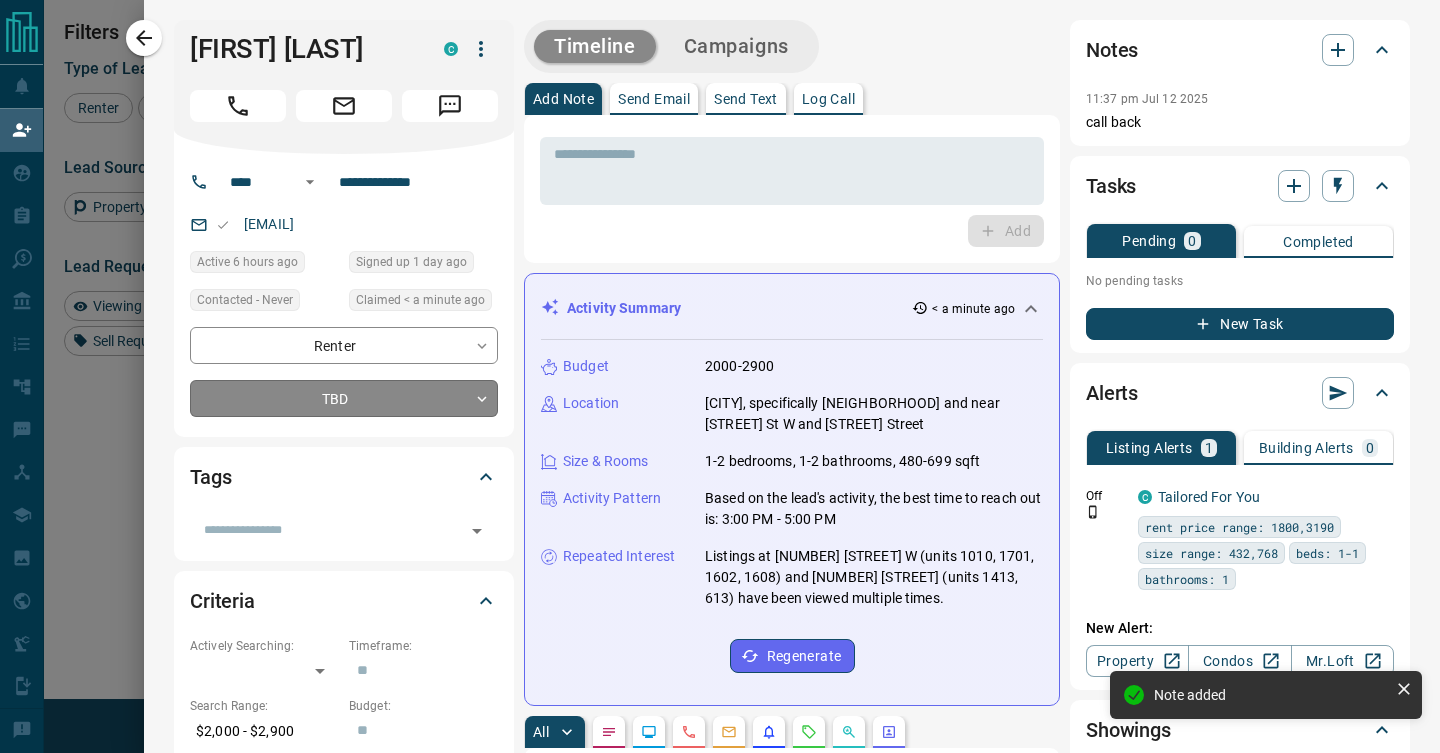 click on "Lead Transfers Claim Leads My Leads Tasks Opportunities Deals Campaigns Automations Messages Broker Bay Training Media Services Agent Resources Precon Worksheet Mobile Apps Disclosure Logout My Daily Quota Renter Der Clasher Der Welt C ds.ds02xx@x +49- [PHONE] $1K - $3K Toronto, Downtown, North York Renter Ritchie Ramdass C ritchie.ramdaxx@x +1868- [PHONE] Toronto, Downtown Back to Site Renter J C C cphjgamer1xx@x +1- [PHONE] $1K - $2K Toronto, Downtown Favourite Renter Vv Youssef C P virinamounirxx@x +1- [PHONE] $3K - $3K Toronto, Downtown Renter Siddhant Barua C siddhantb17xx@x +1- [PHONE] $2K - $3K Toronto, Downtown High Interest Renter Mohammed Fahad C moh_mxx@x +966- [PHONE] $2K - $3K Toronto, Downtown High Interest Renter N L P nicole019xx@x +1- [PHONE] $200 - $3K Toronto, Downtown, Midtown Renter Hardika Chhabra C +1- Renter C" at bounding box center (720, 321) 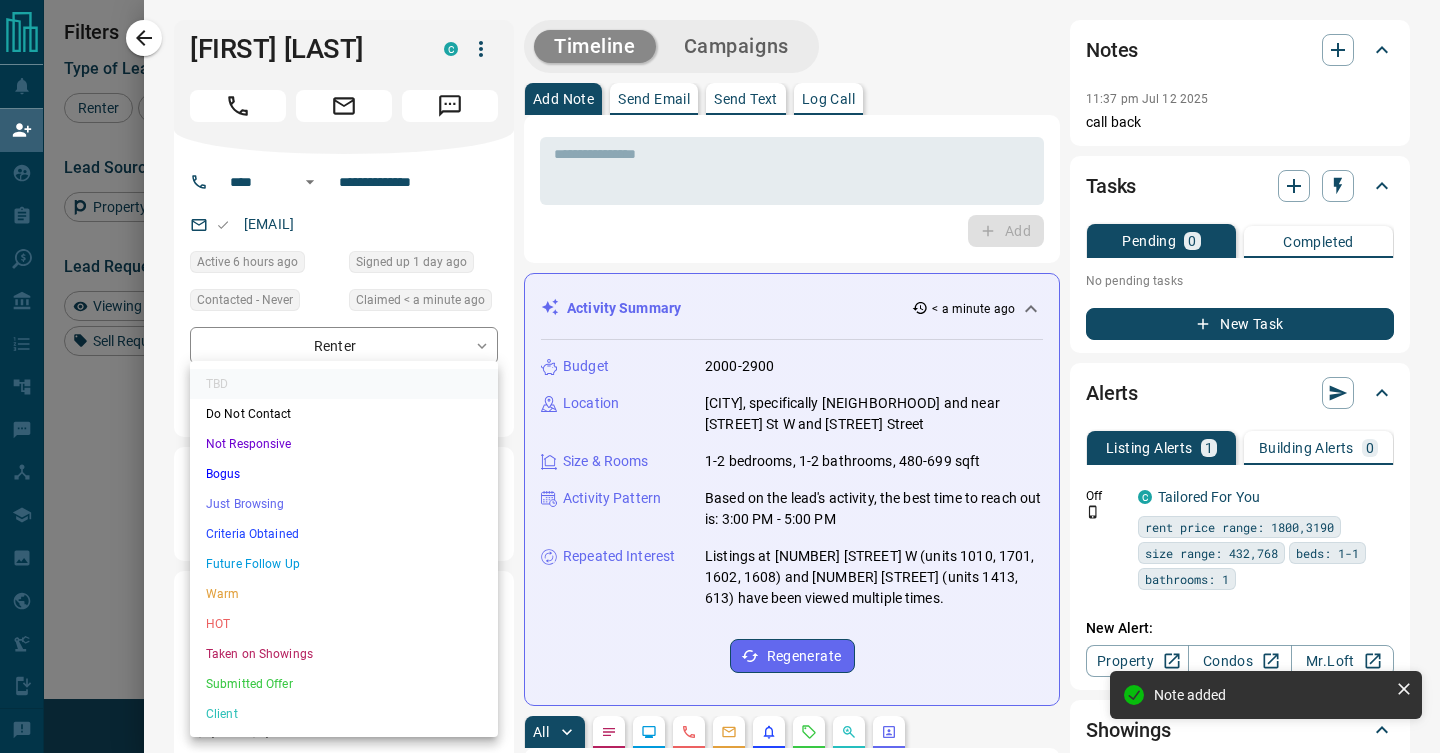 click on "Just Browsing" at bounding box center [344, 504] 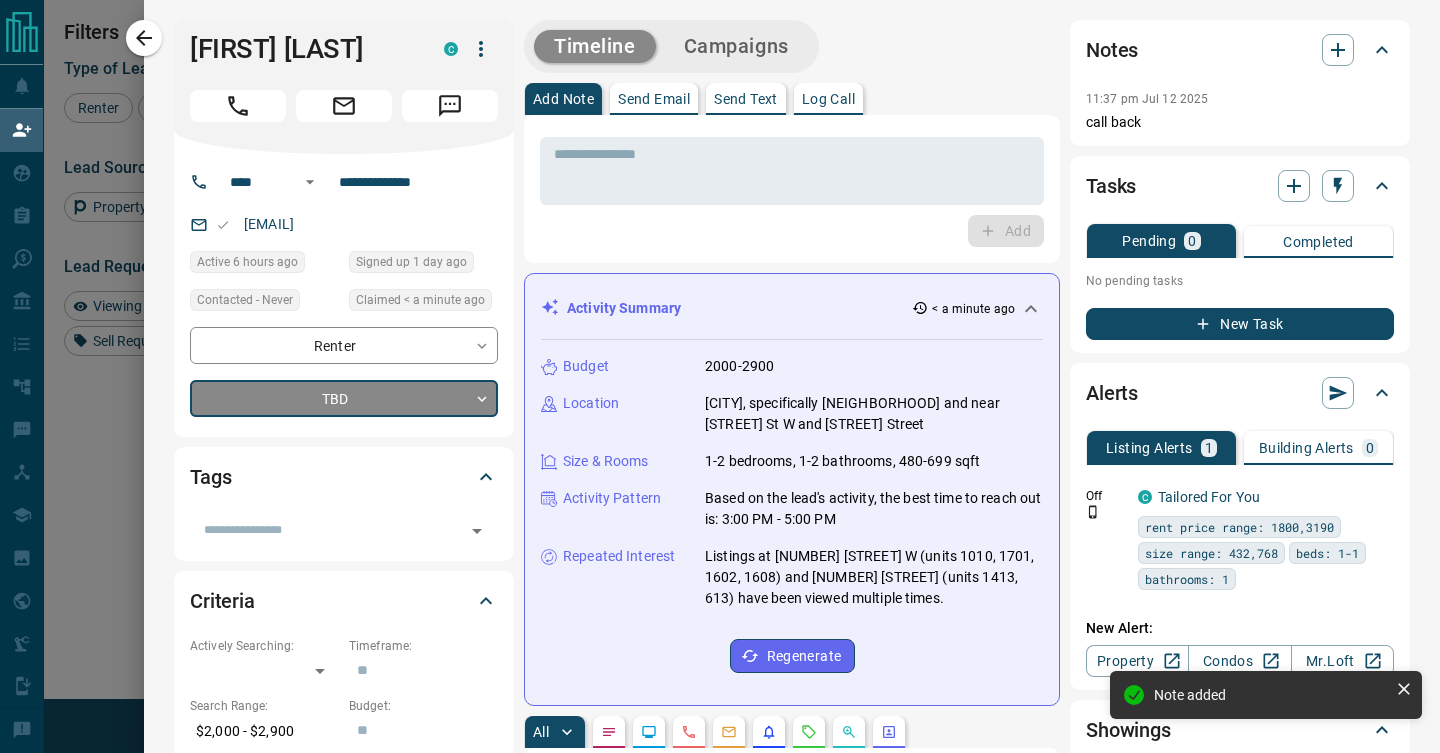 type on "*" 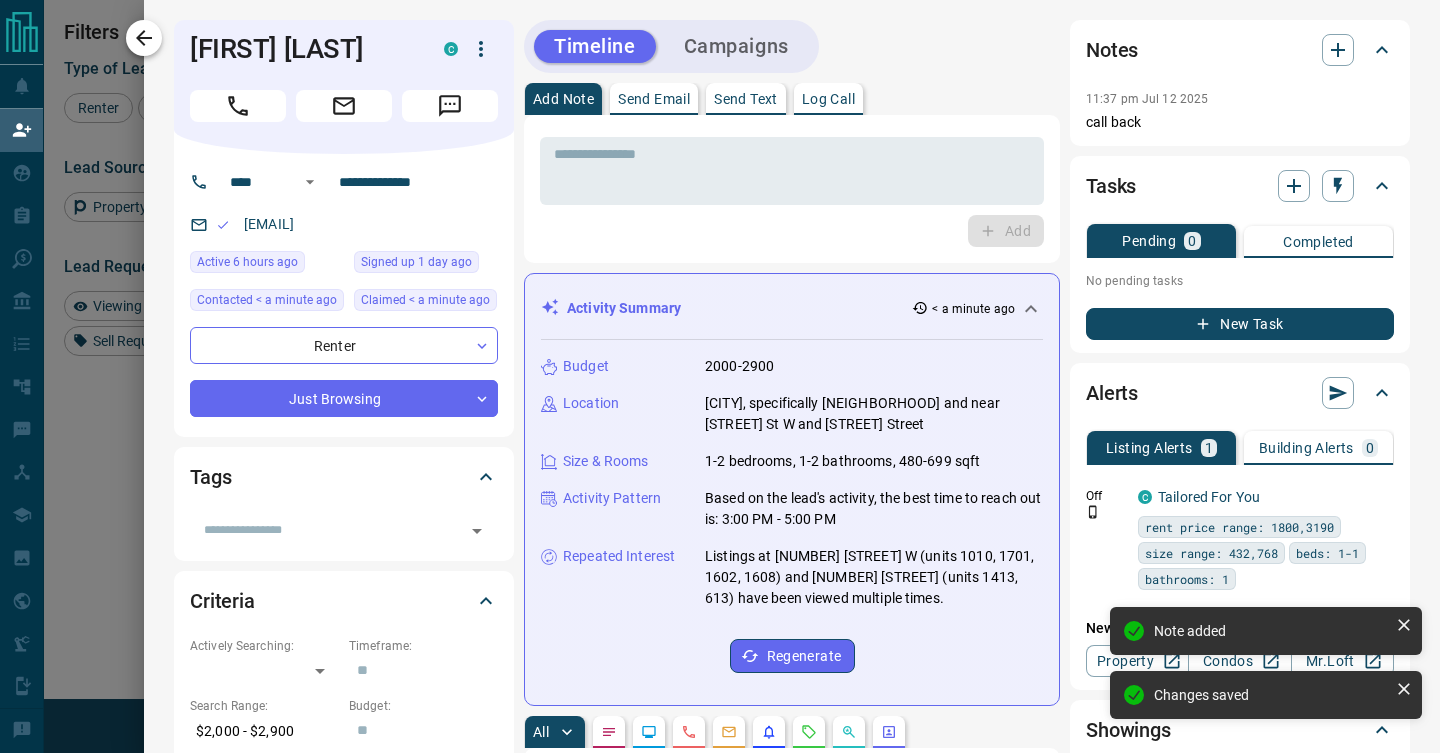 click 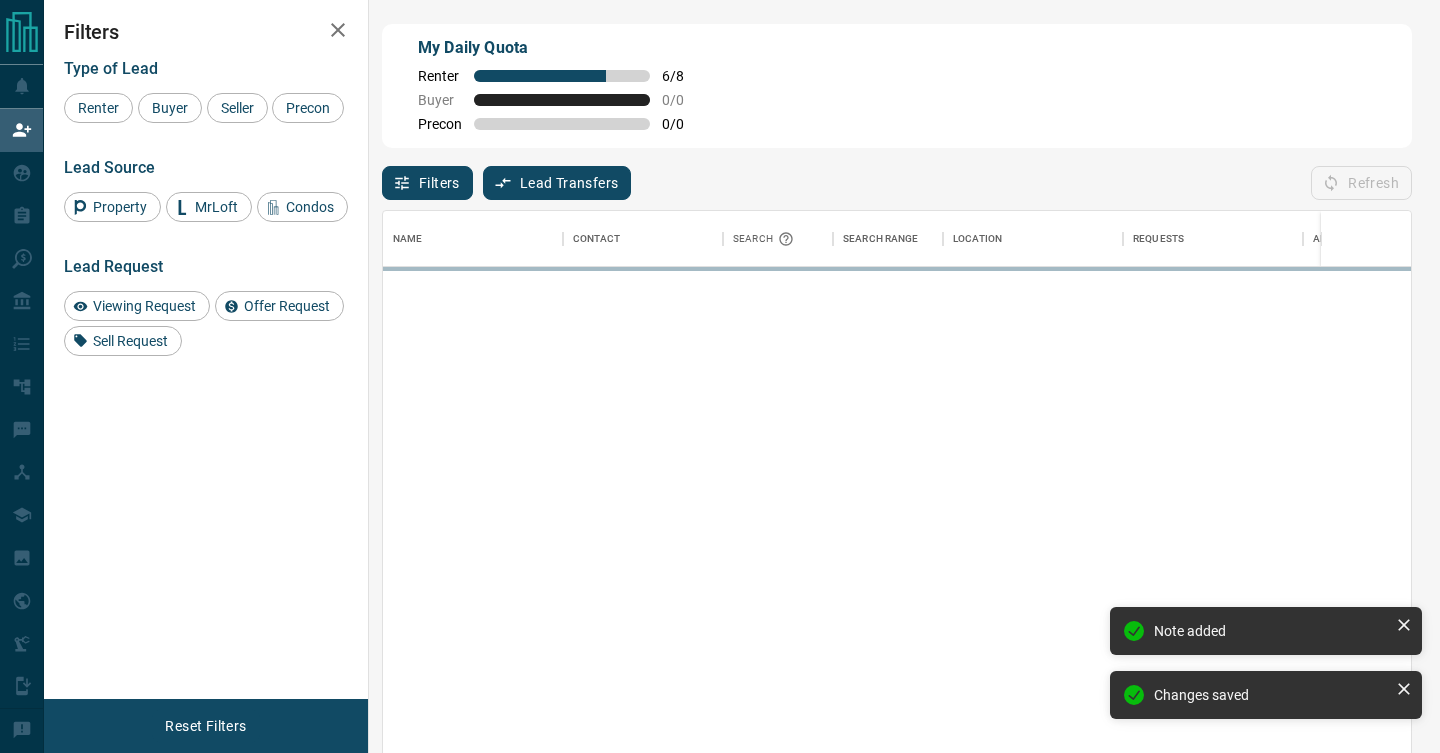scroll, scrollTop: 0, scrollLeft: 1, axis: horizontal 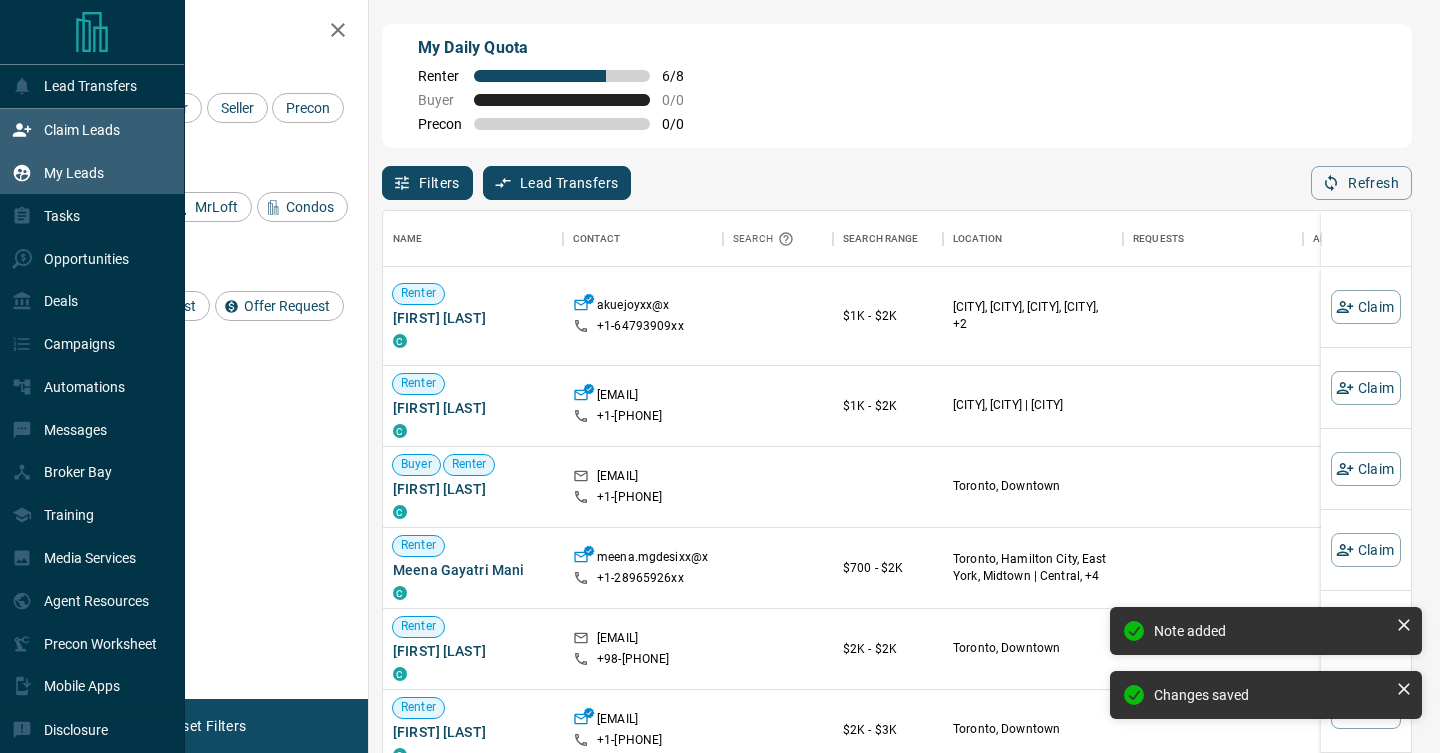 click on "My Leads" at bounding box center (92, 173) 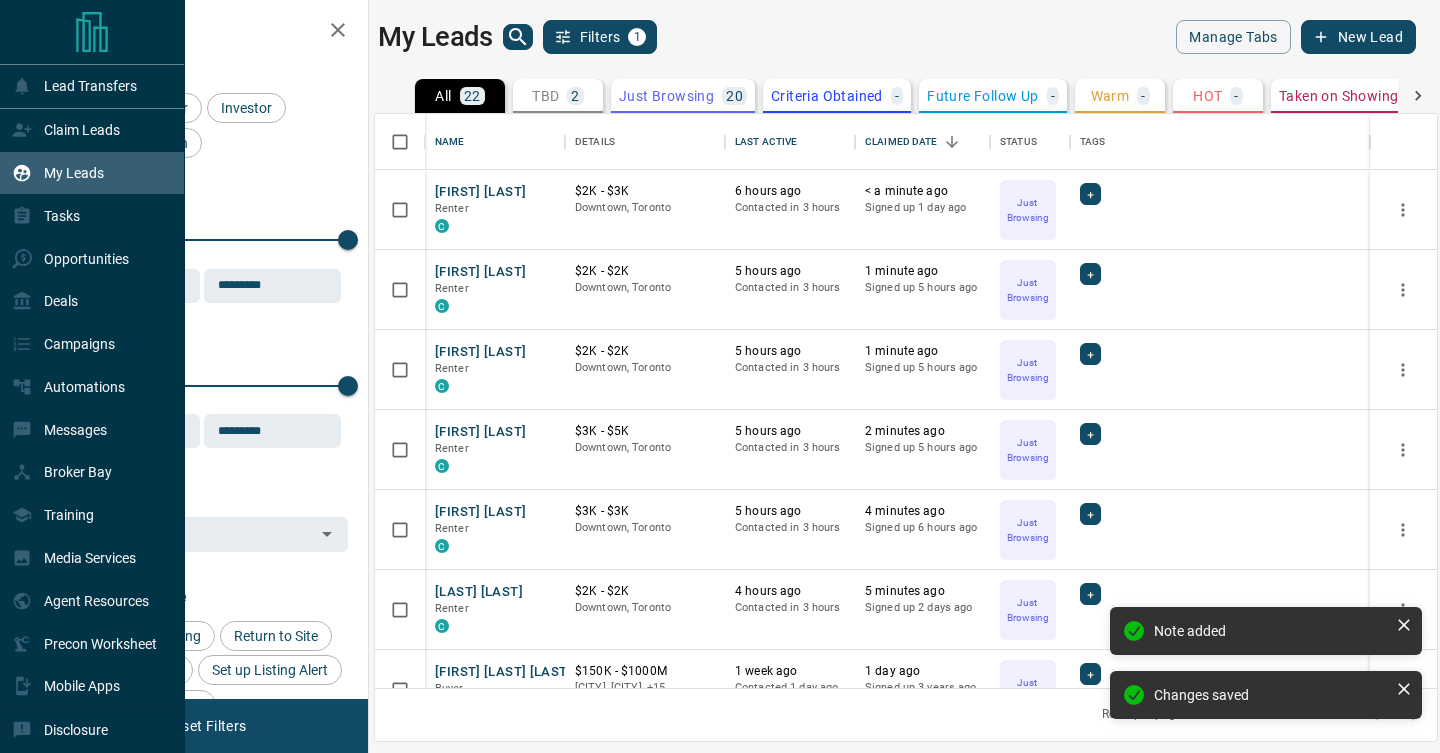 scroll, scrollTop: 1, scrollLeft: 1, axis: both 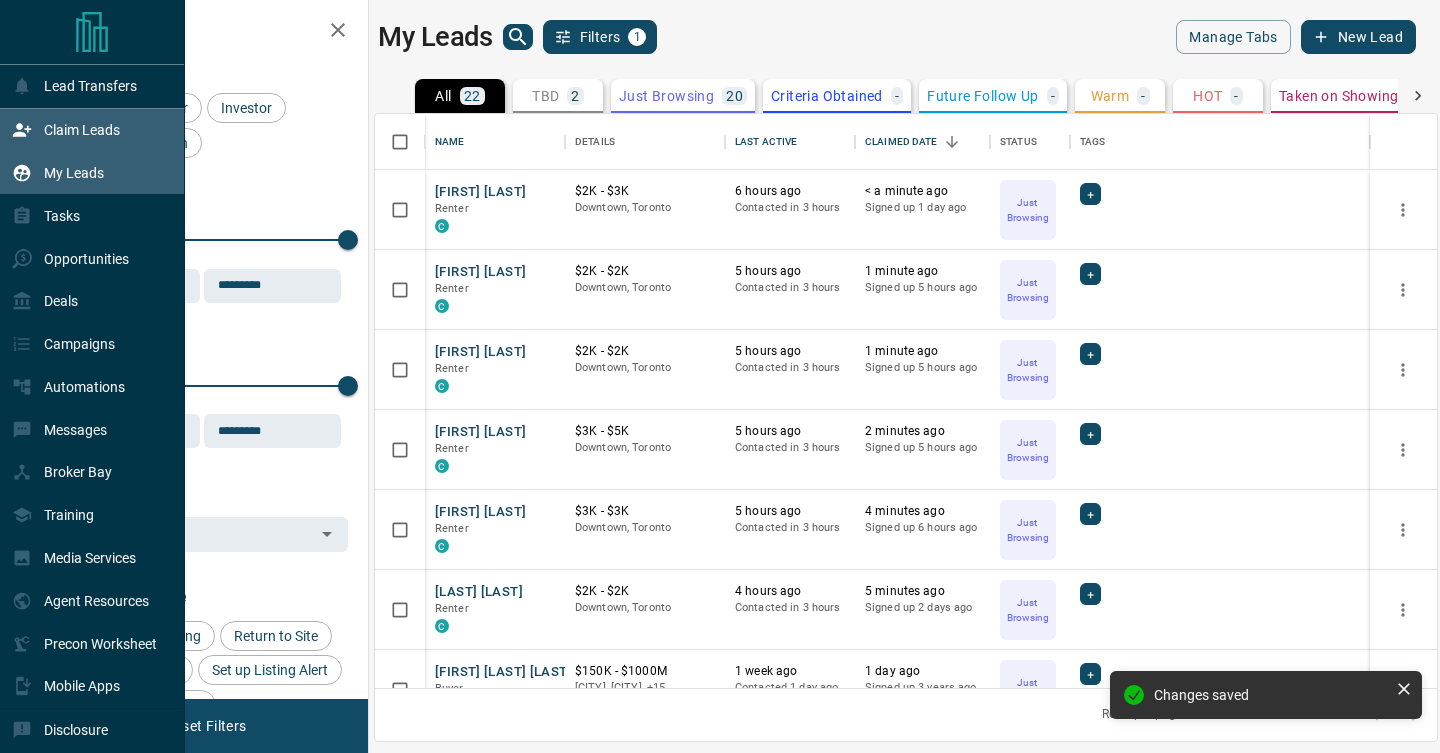 click on "Claim Leads" at bounding box center (82, 130) 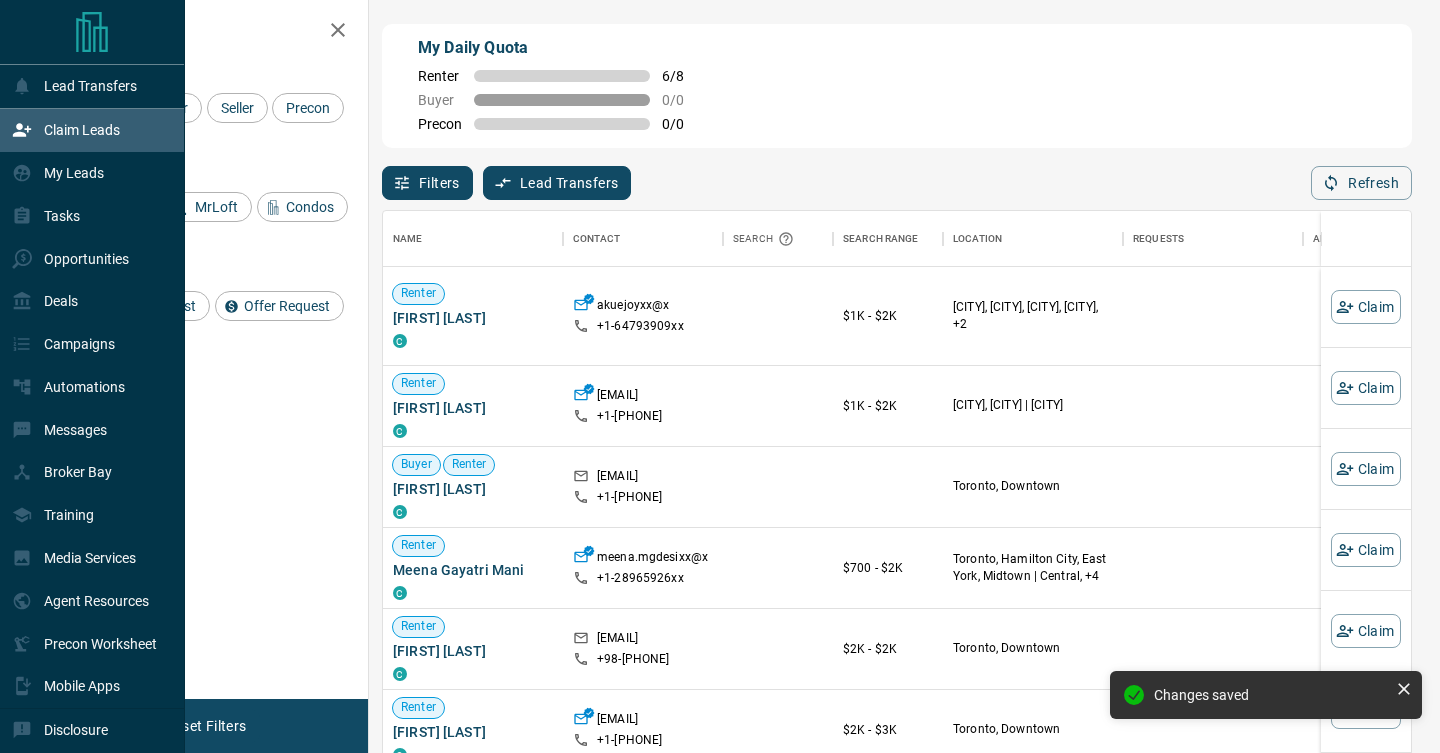 scroll, scrollTop: 0, scrollLeft: 1, axis: horizontal 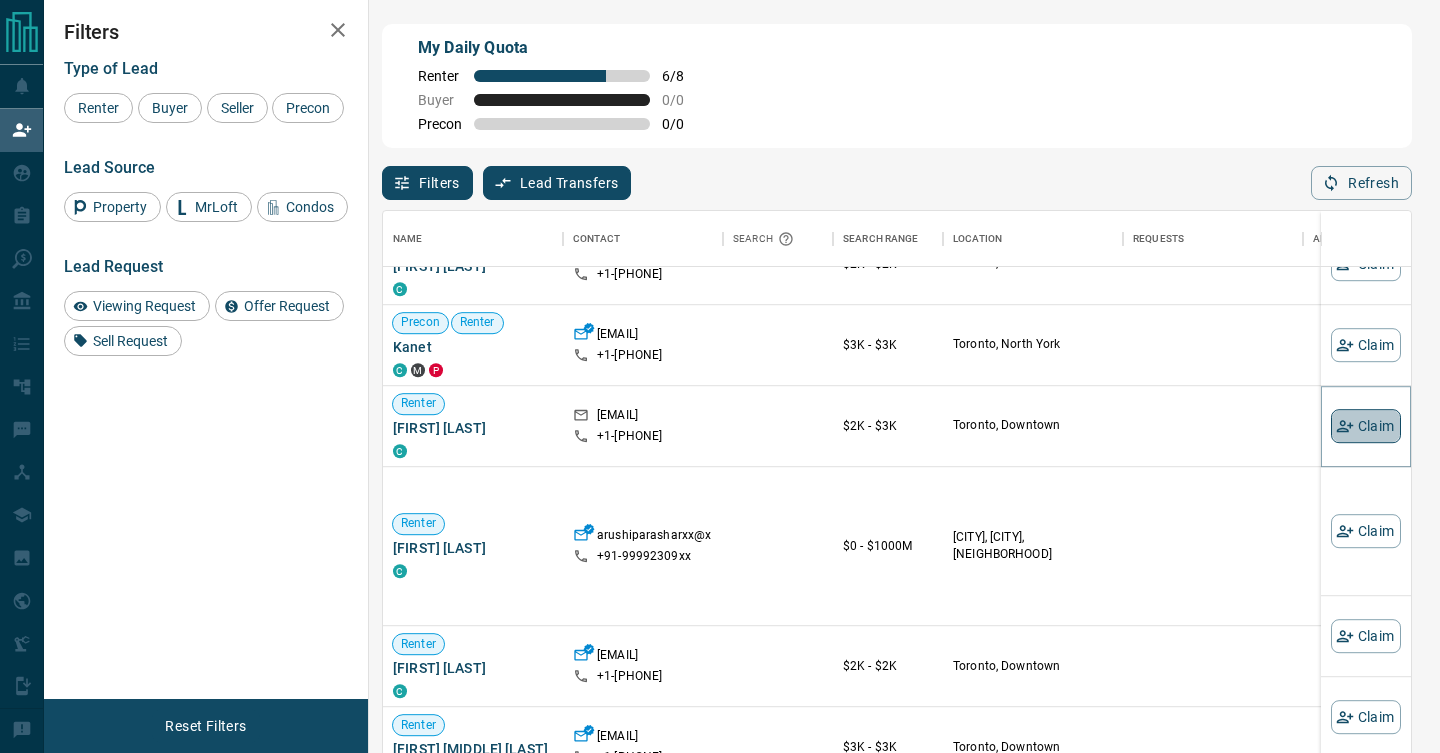 click on "Claim" at bounding box center (1366, 426) 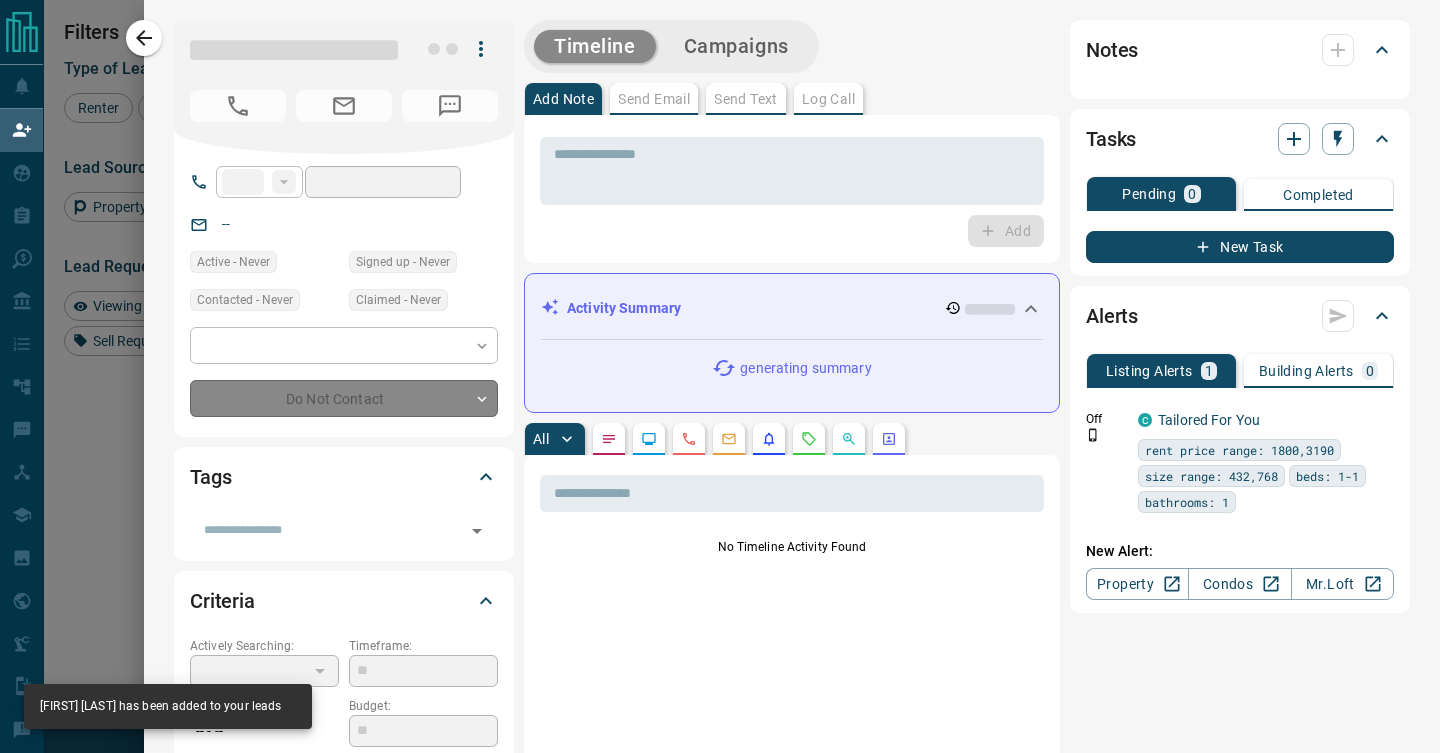 type on "**" 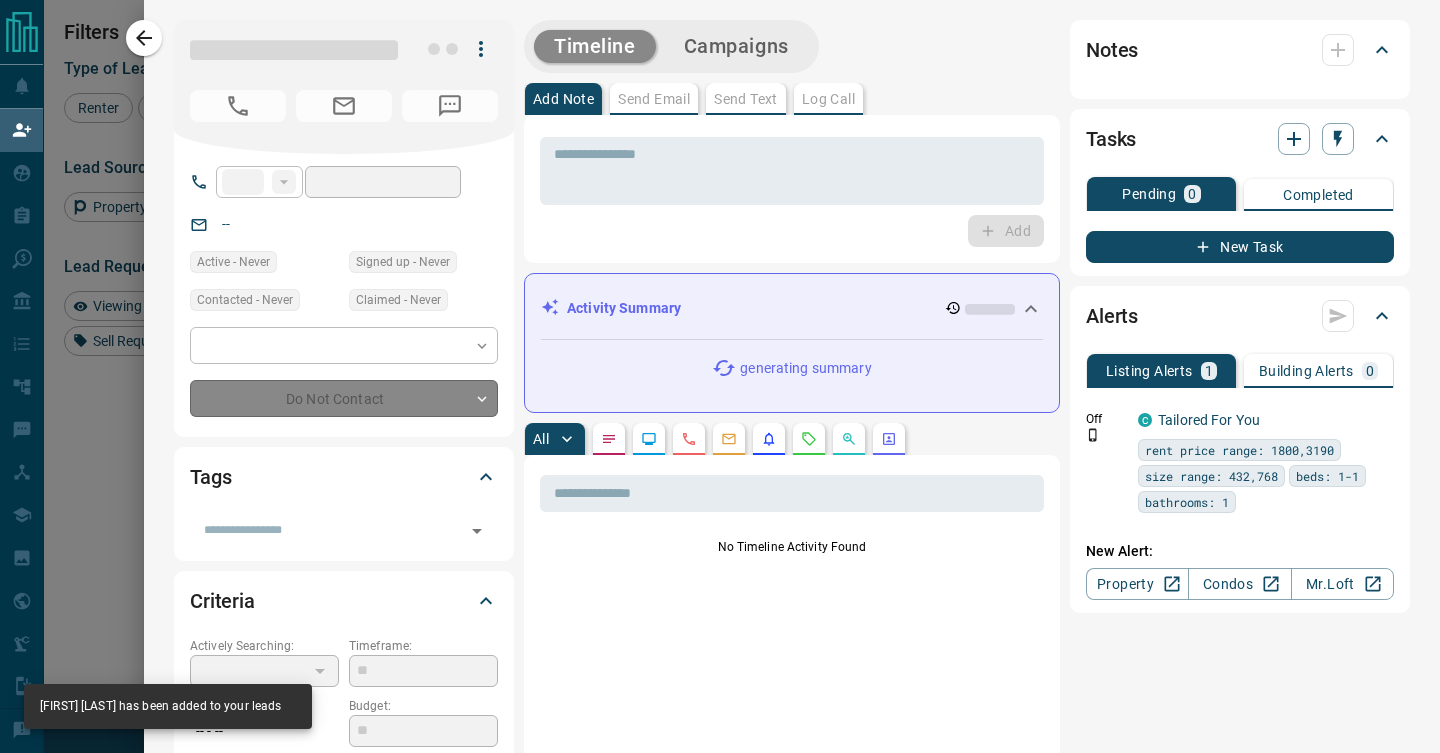 type on "**********" 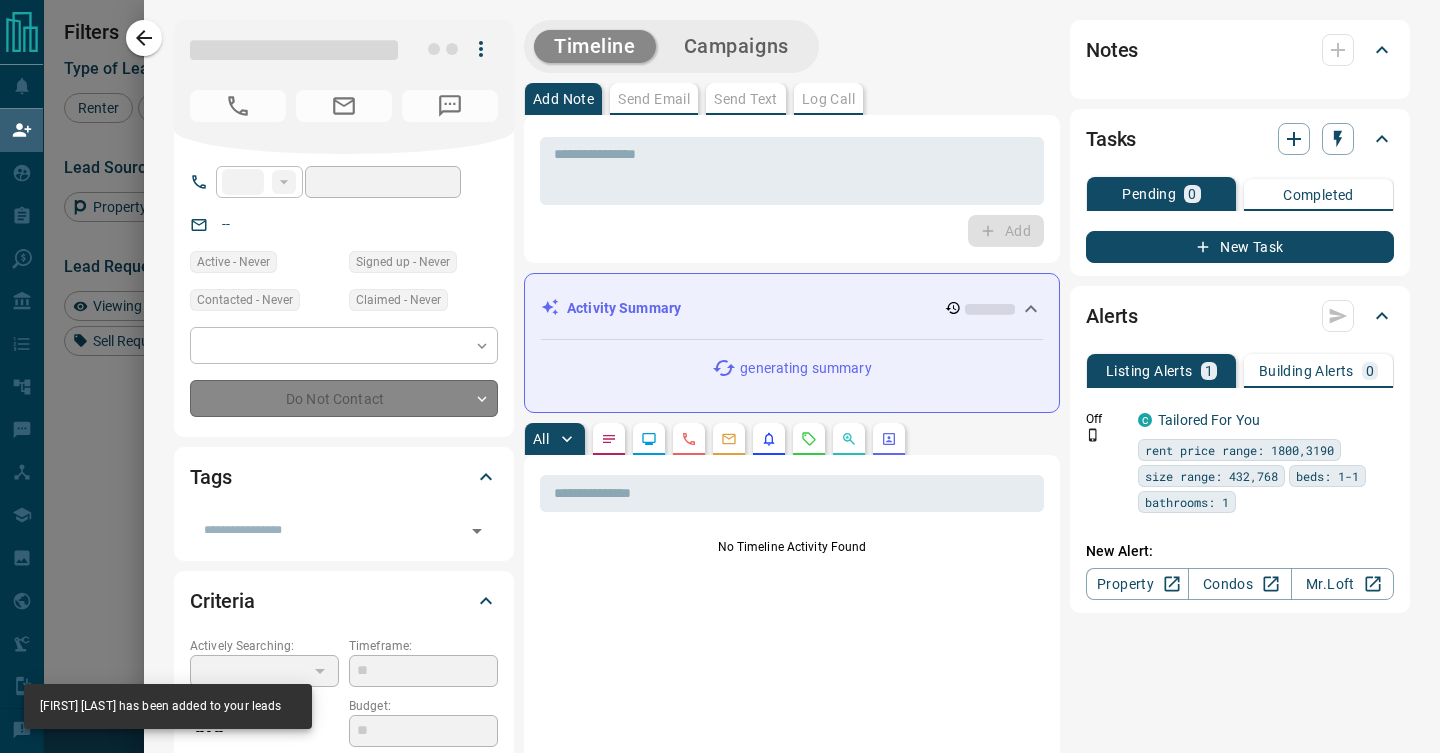 type on "**********" 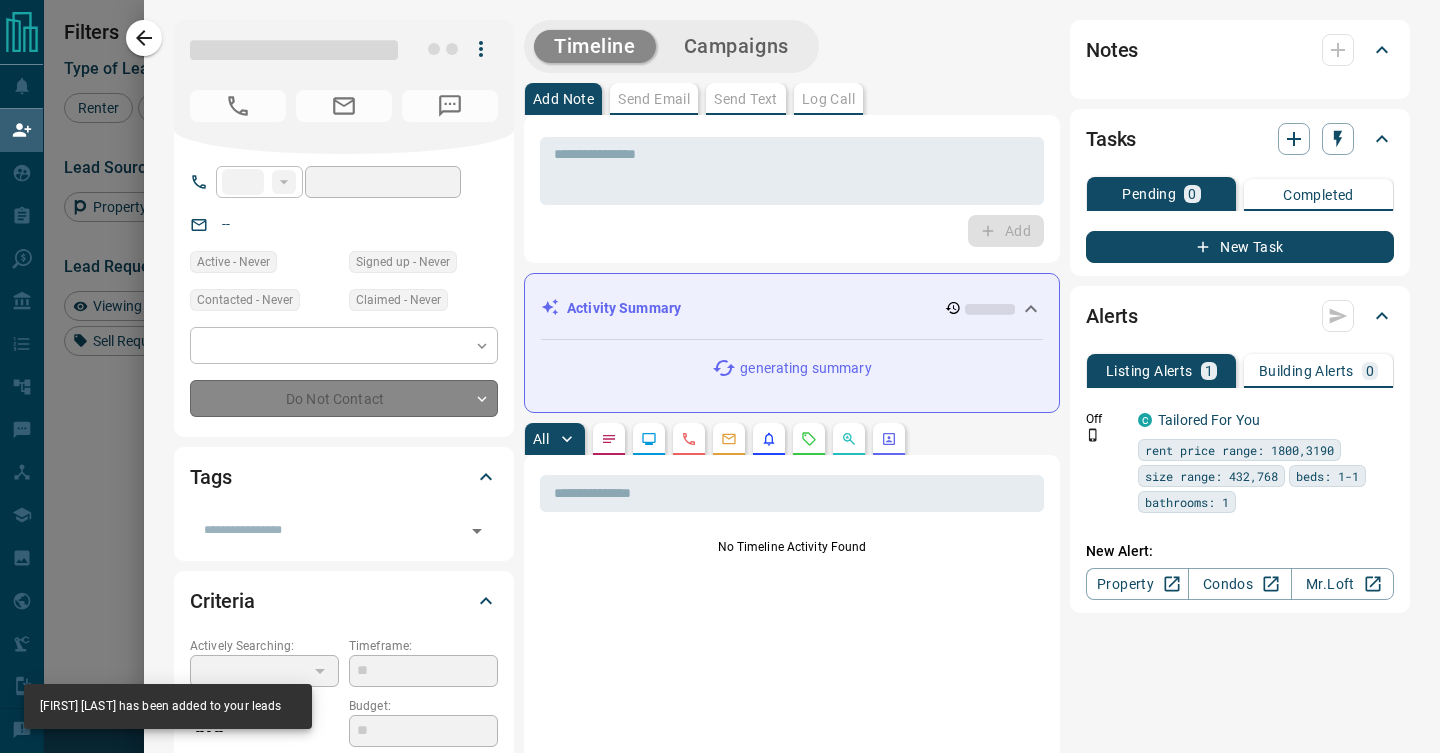 type on "**" 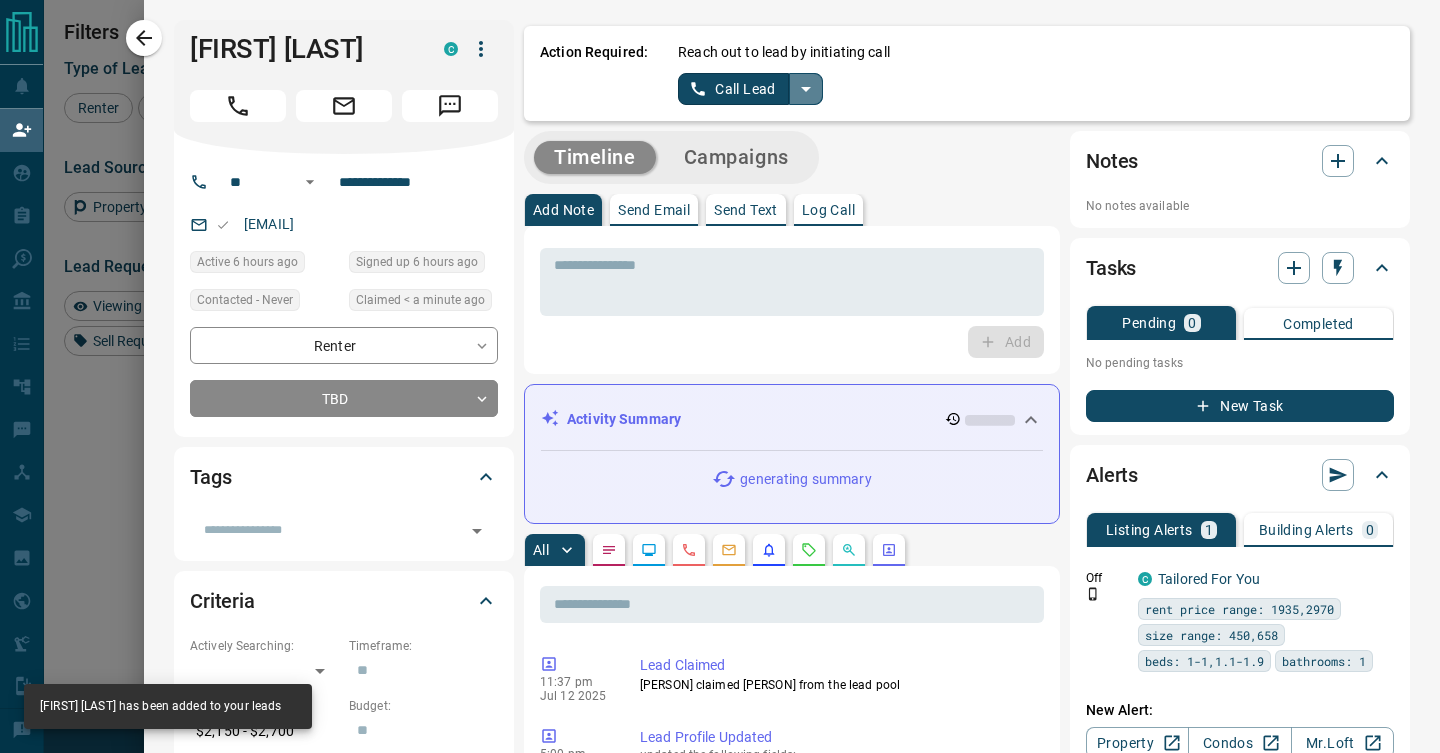 click 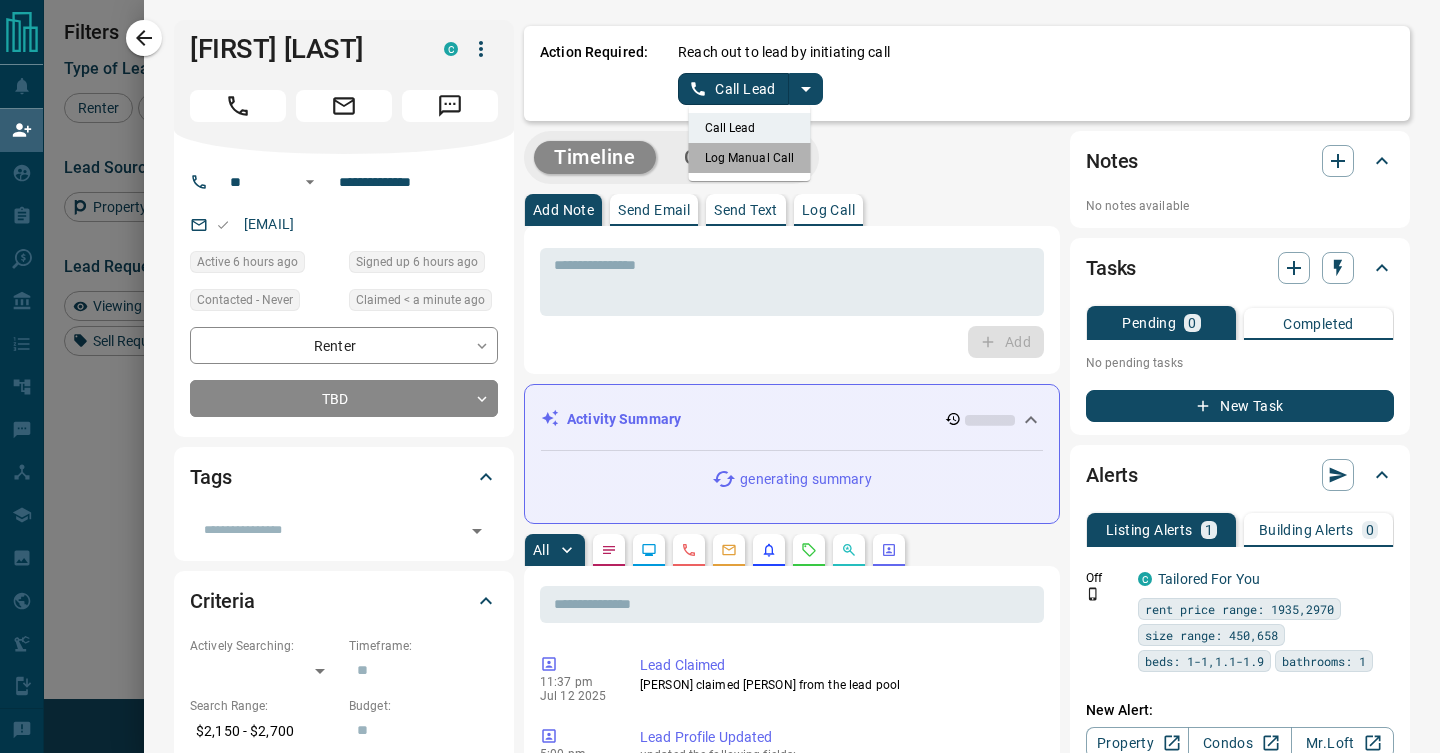 click on "Log Manual Call" at bounding box center [750, 158] 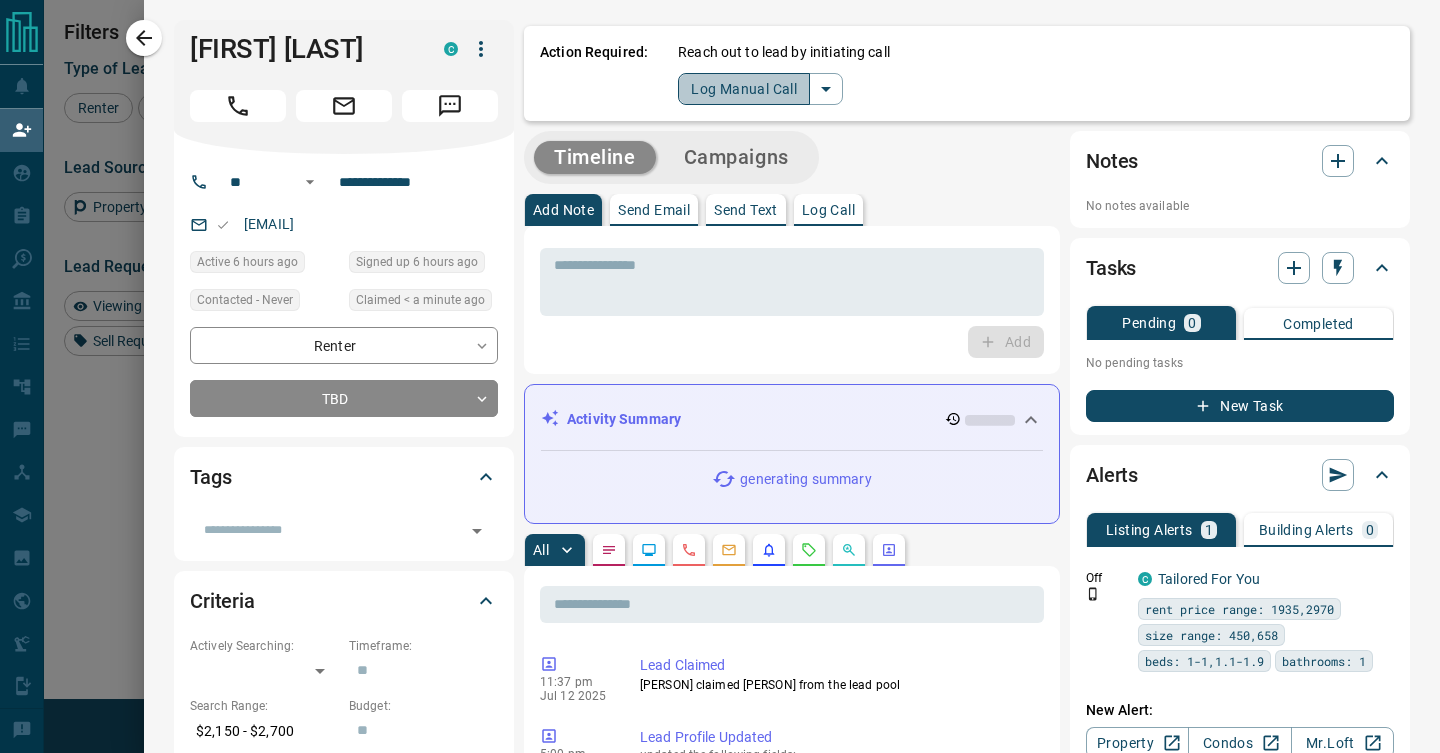 click on "Log Manual Call" at bounding box center (744, 89) 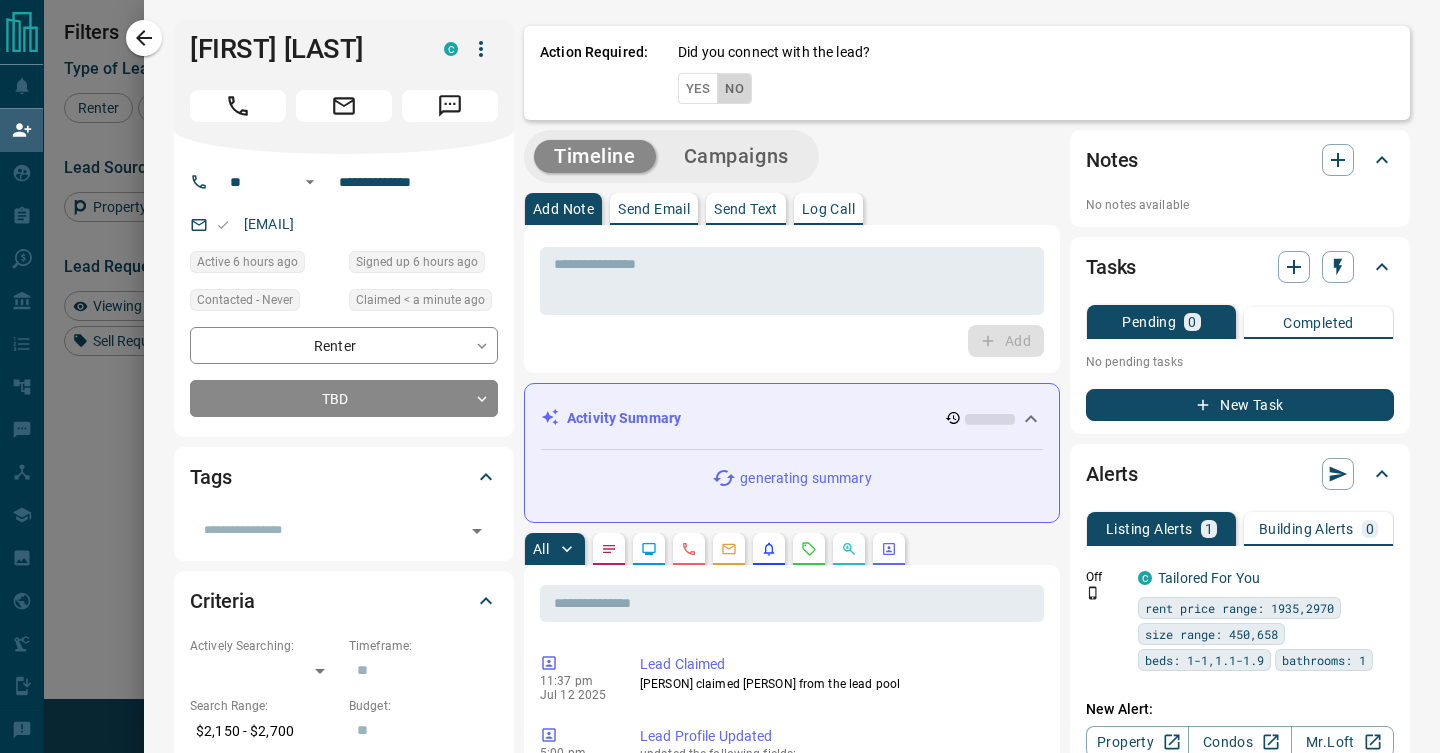 click on "No" at bounding box center (734, 88) 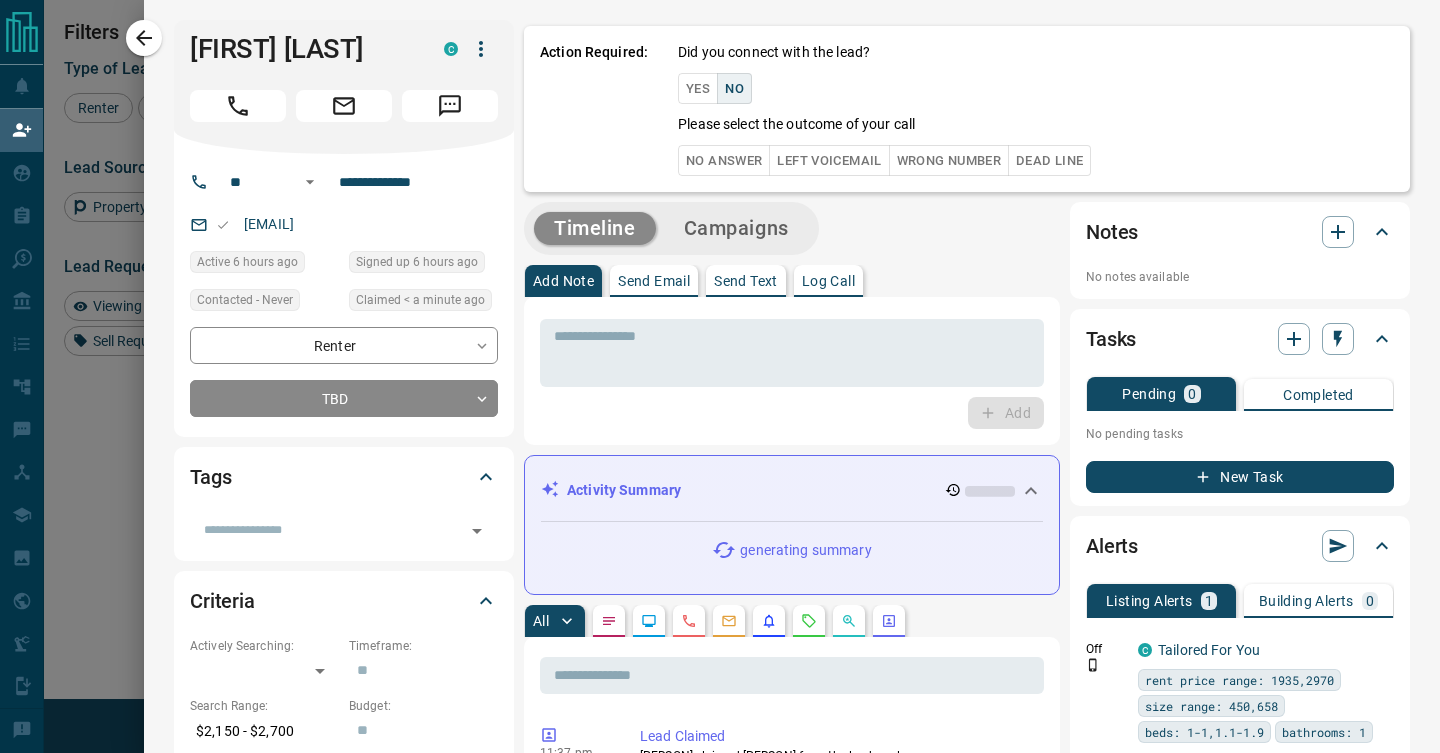 click on "Action Required: Did you connect with the lead? Yes No Please select the outcome of your call No Answer Left Voicemail Wrong Number Dead Line" at bounding box center [967, 109] 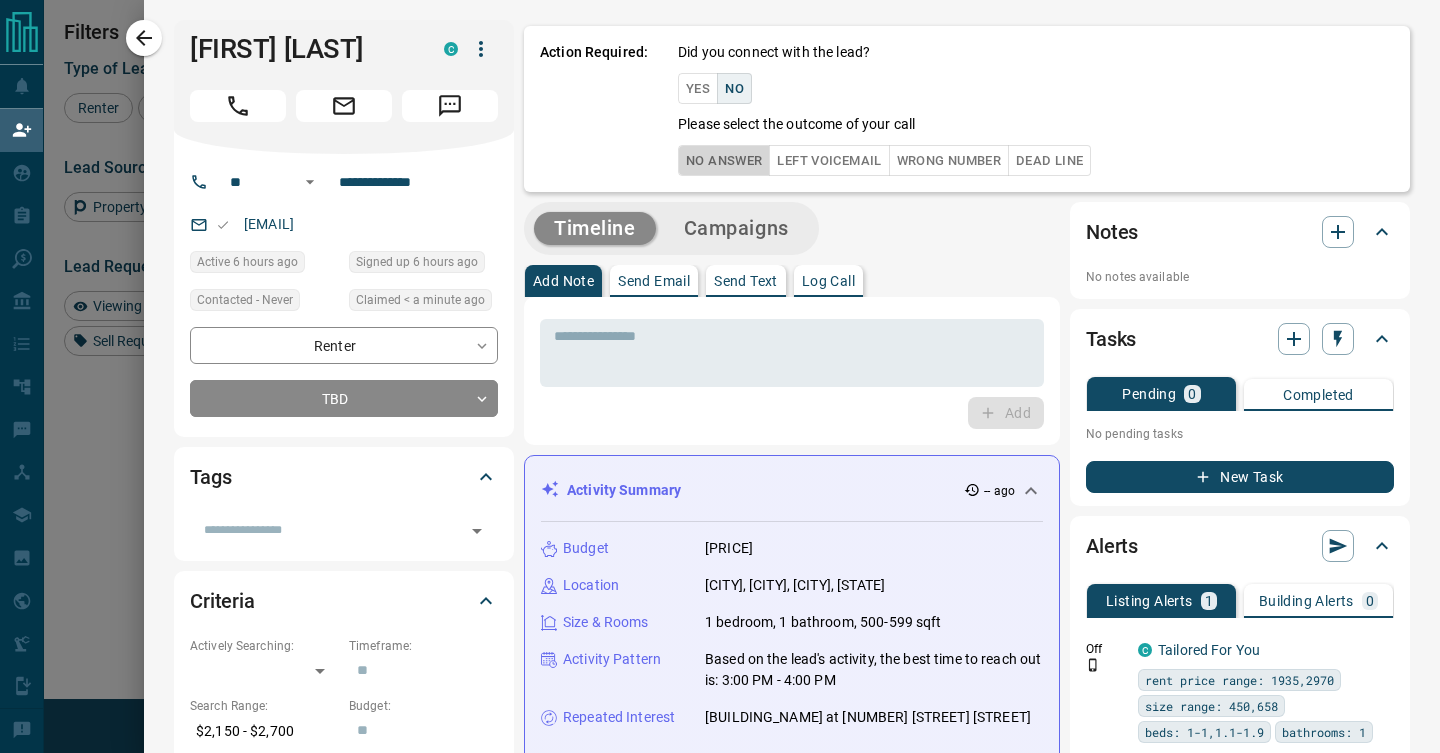 click on "No Answer" at bounding box center (724, 160) 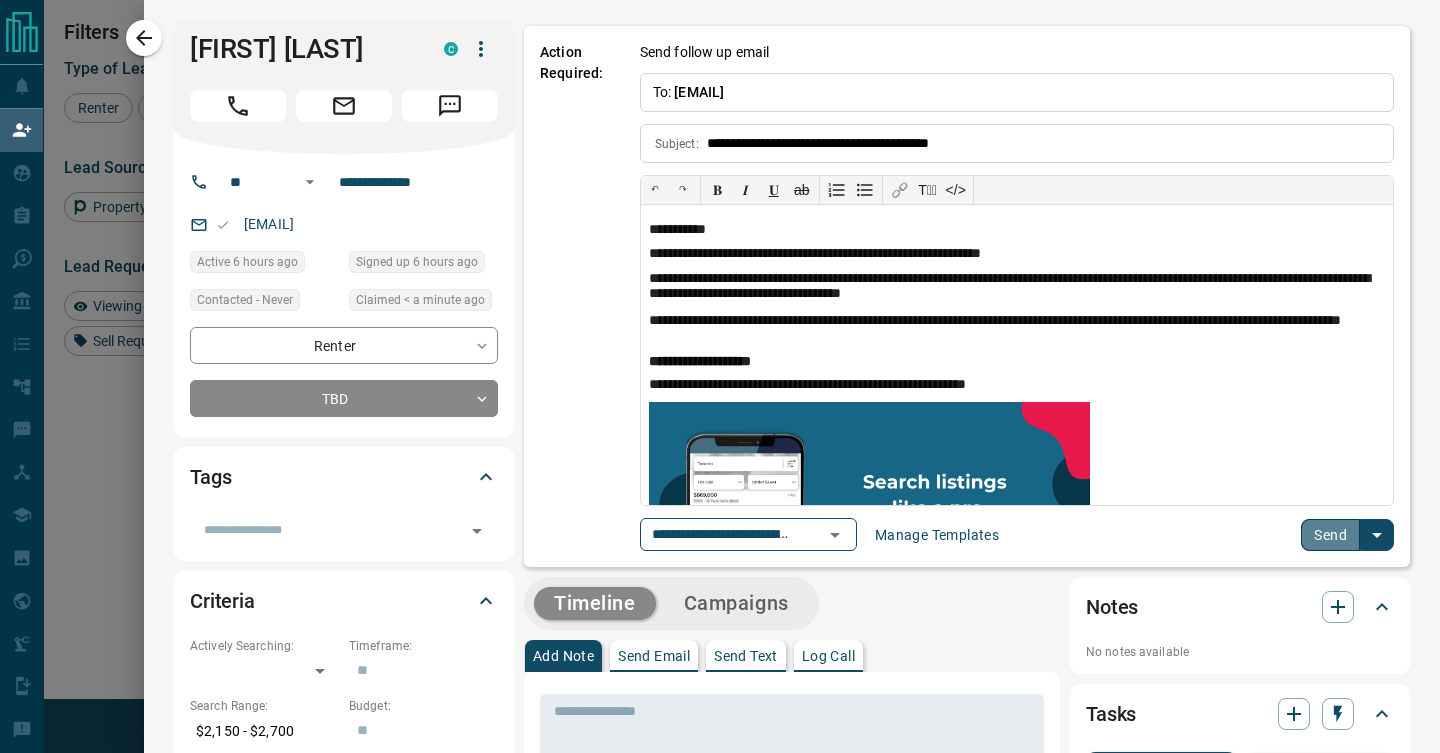 click on "Send" at bounding box center (1330, 535) 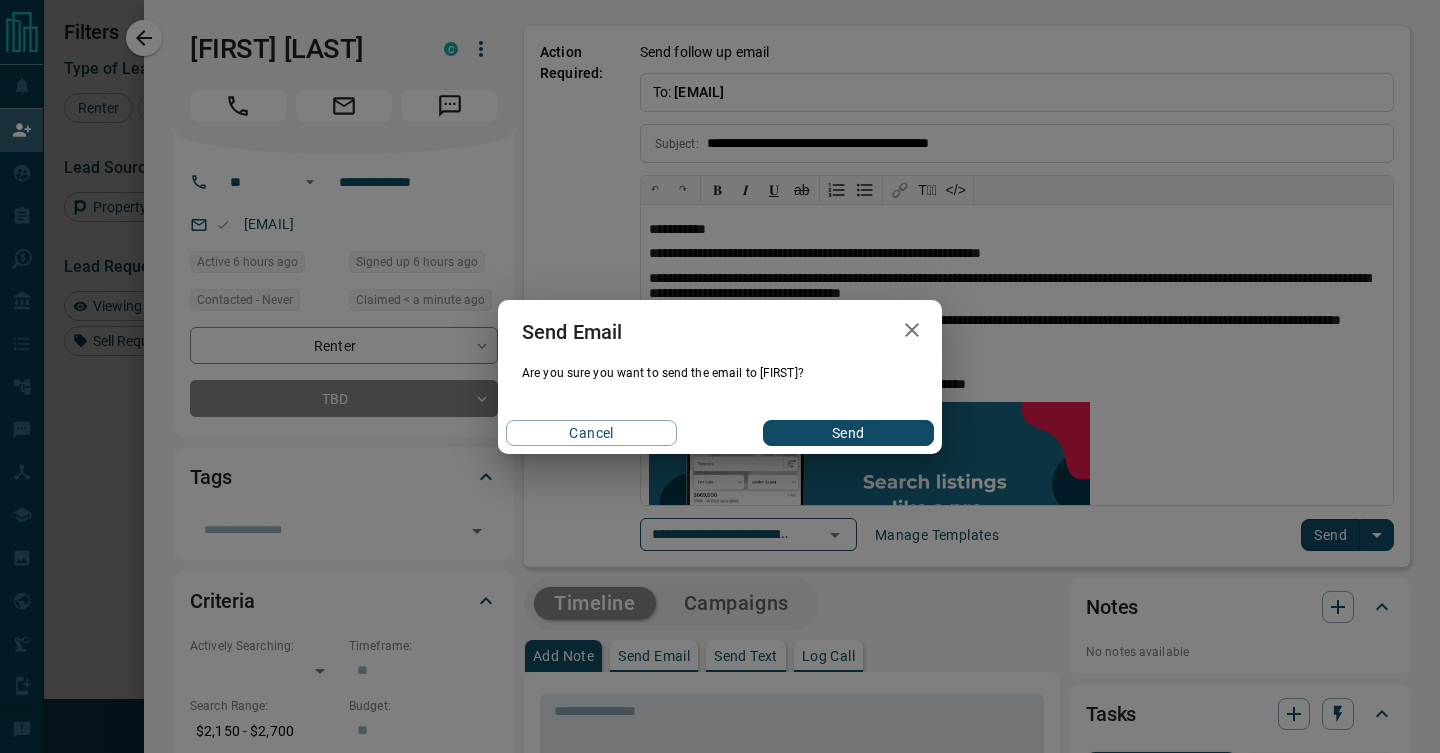 click on "Cancel Send" at bounding box center (720, 433) 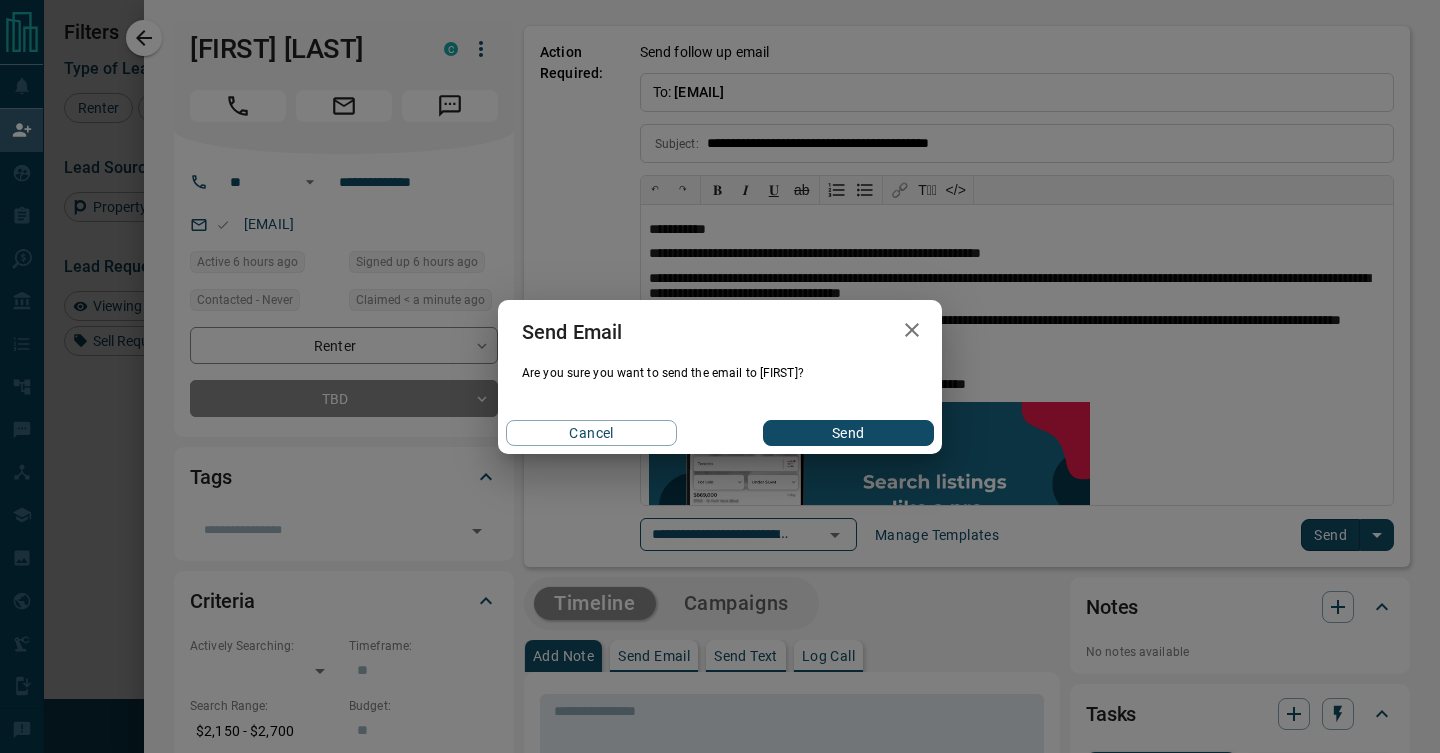 click on "Send" at bounding box center [848, 433] 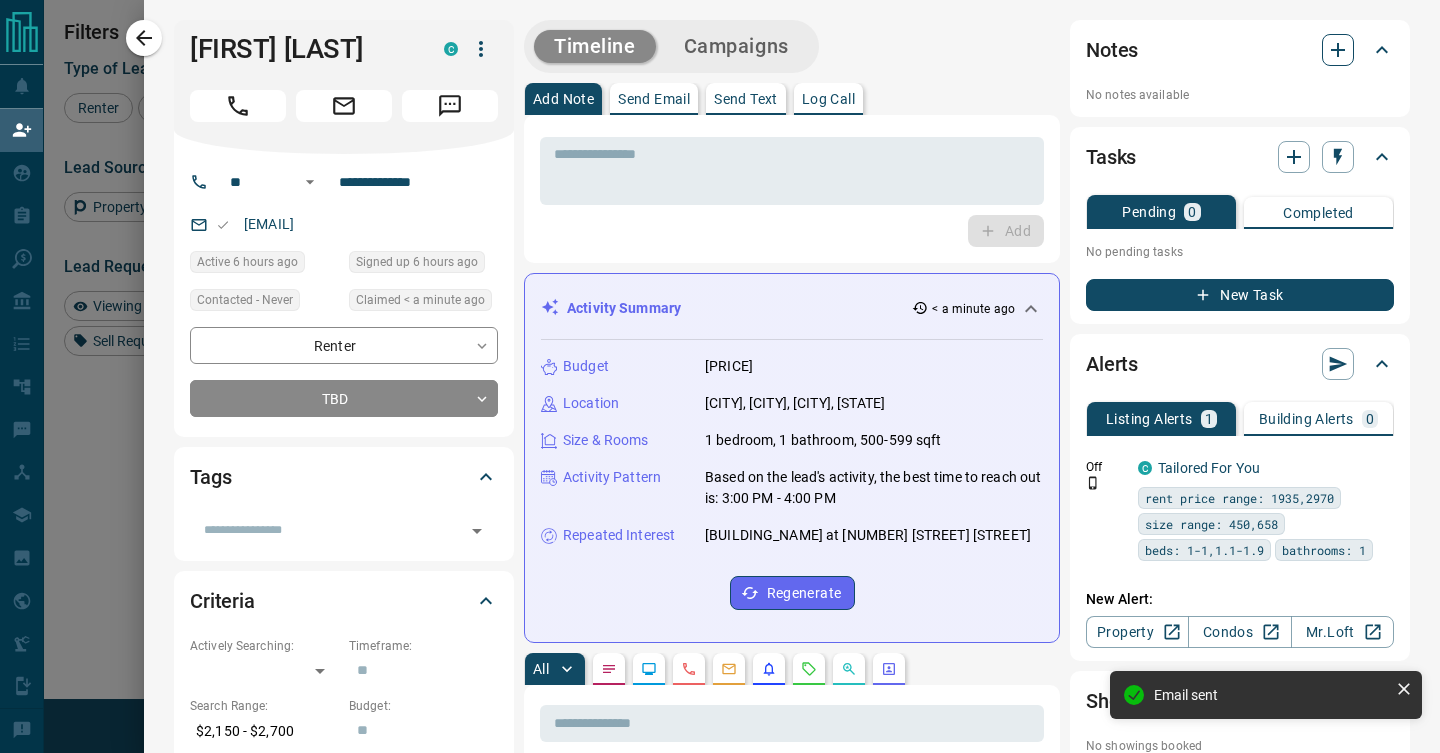 click at bounding box center [1338, 50] 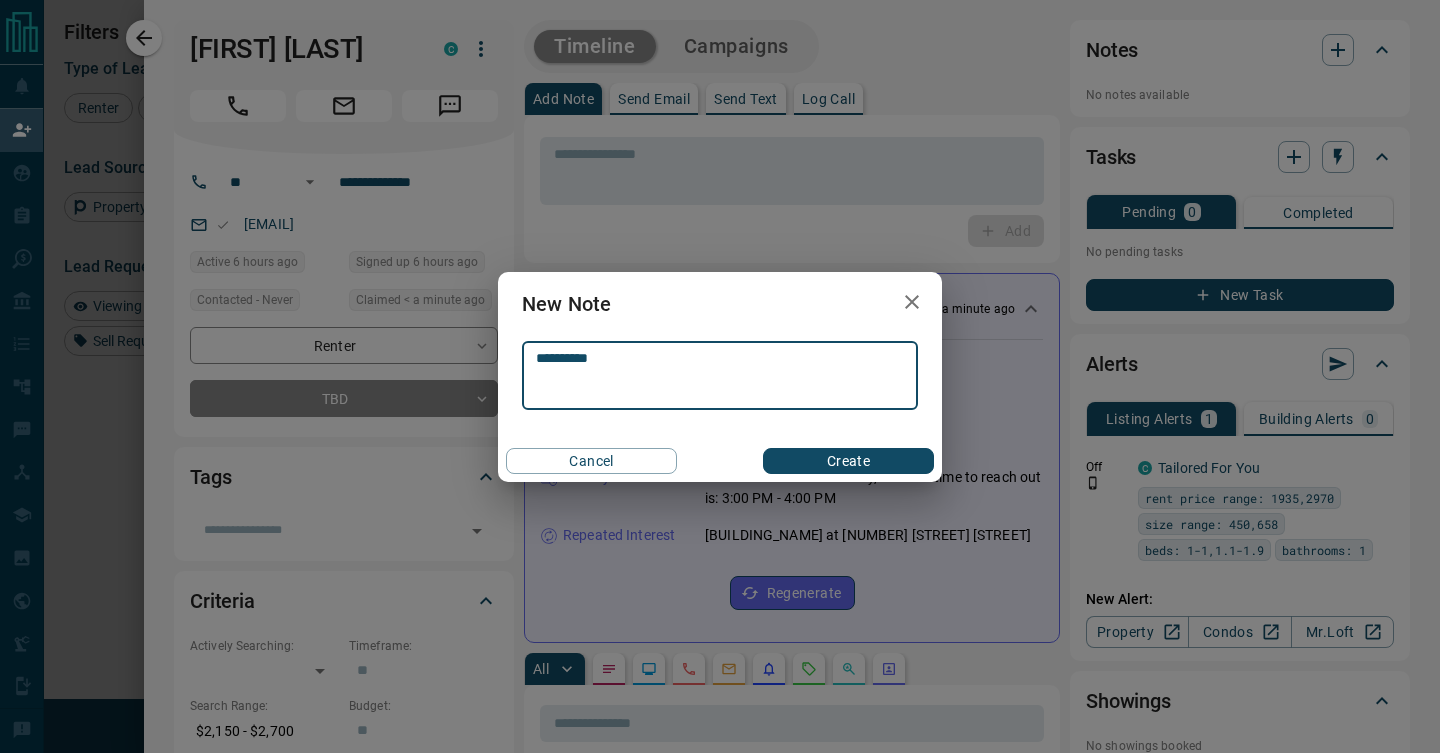type on "*********" 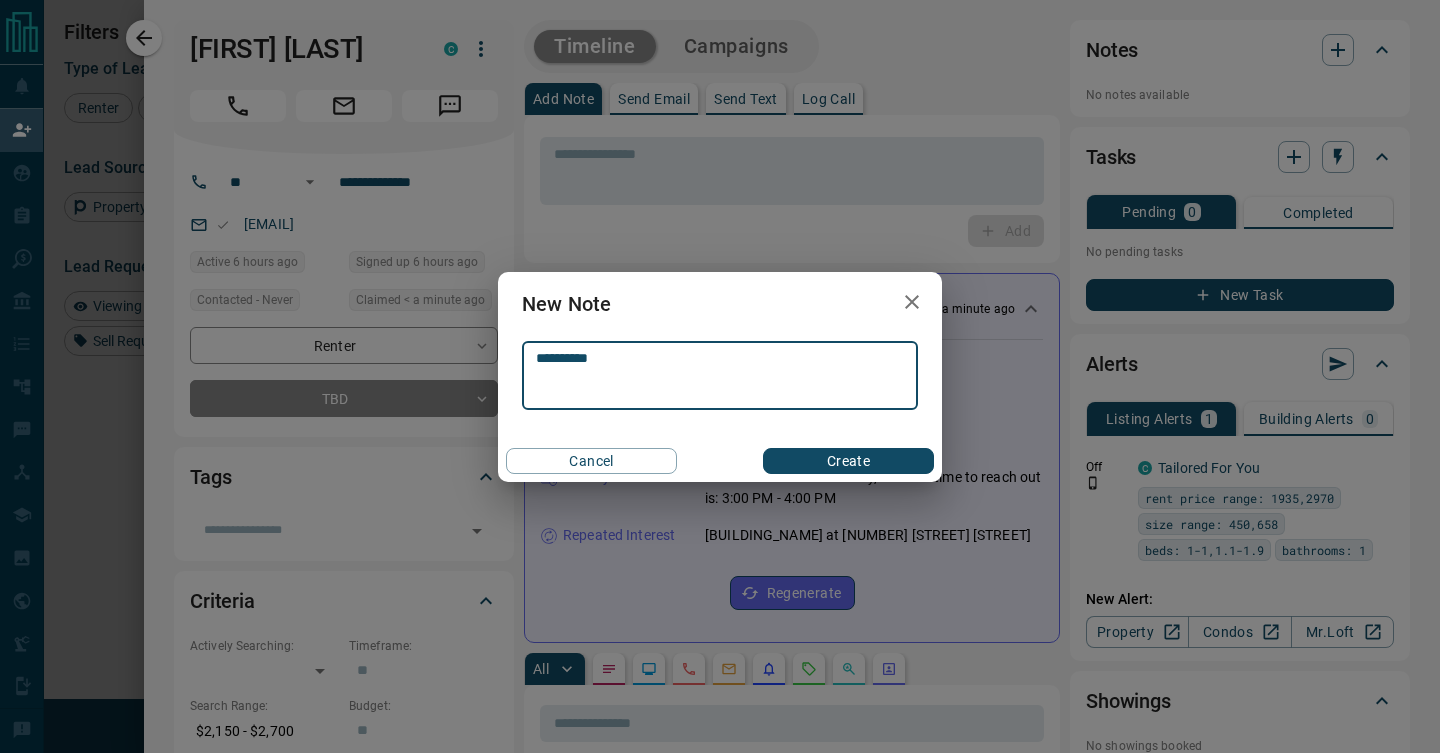 click on "Create" at bounding box center [848, 461] 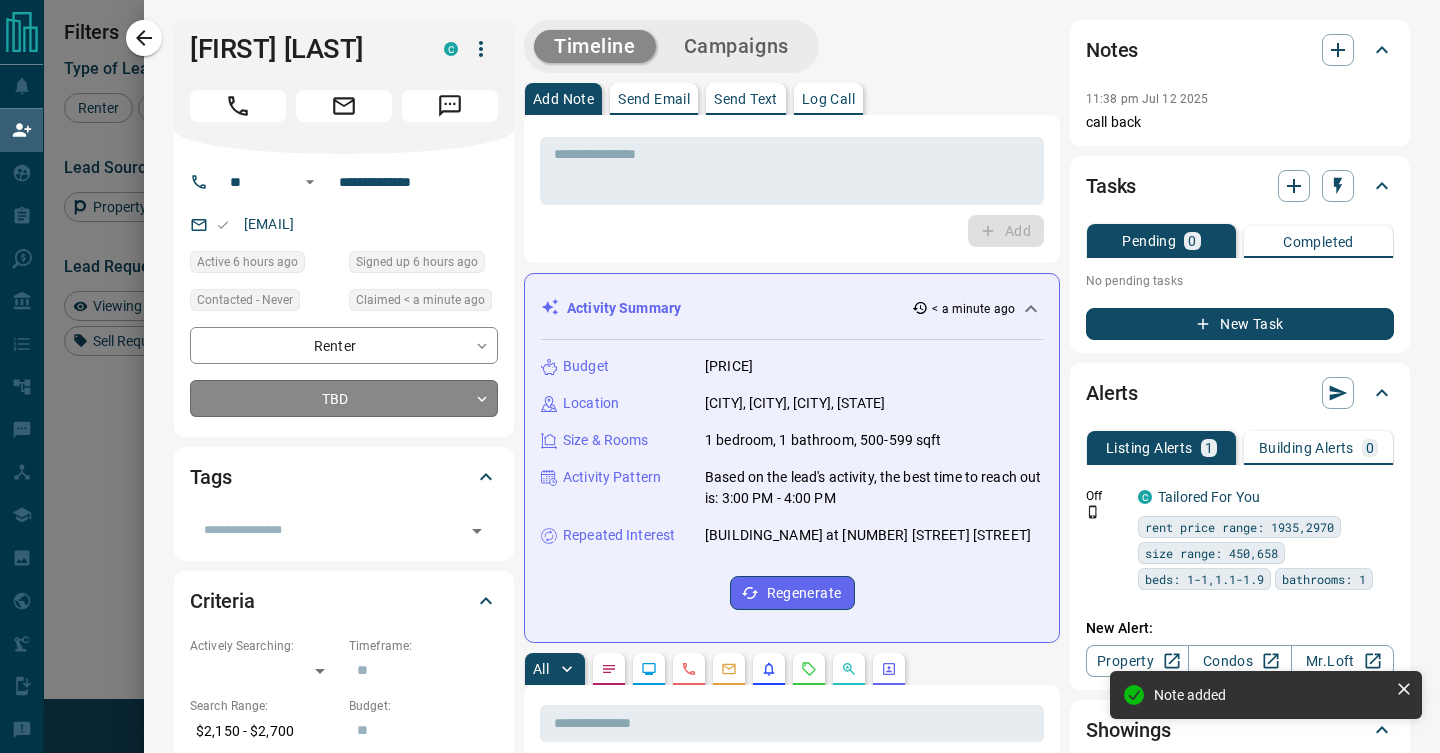 click on "Lead Transfers Claim Leads My Leads Tasks Opportunities Deals Campaigns Automations Messages Broker Bay Training Media Services Agent Resources Precon Worksheet Mobile Apps Disclosure Logout My Daily Quota Renter Hardika Chhabra C hardikachhabrxx@x +1- [PHONE] $2K - $2K Toronto, Downtown Renter Wendy Wong C wendywongxx@x +1- [PHONE] $2K - $2K Toronto, Downtown Back to Site Renter Rahat Sidhu C rahatsidhuxx@x +1- [PHONE] $2K - $2K Toronto, Downtown Precon Renter  Kanet C M P hu.qanxx@x +1- [PHONE] $3K - $3K Toronto, North York Renter Jermiah Springfield C kebihag9xx@x +1- [PHONE] $2K - $3K Toronto, Downtown Renter Arushi Parashar C arushiparasharxx@x +91- [PHONE] $0 - $1000M Toronto, Downtown, West End Reactivated High Interest Favourite Back to Site Requested a Viewing Renter Keti Tsotskolauri C ketevanixx@x +1- [PHONE] $2K - $2K" at bounding box center (720, 321) 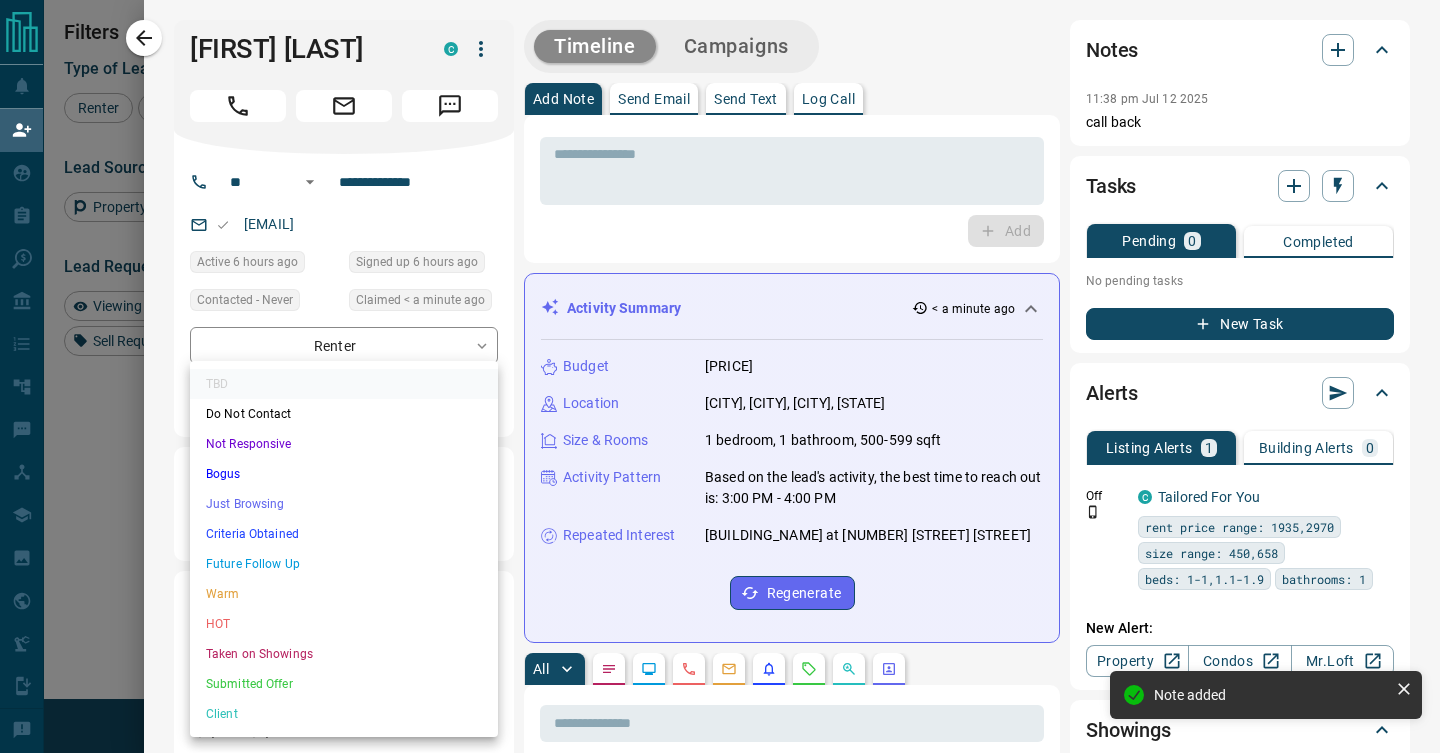 click on "Just Browsing" at bounding box center (344, 504) 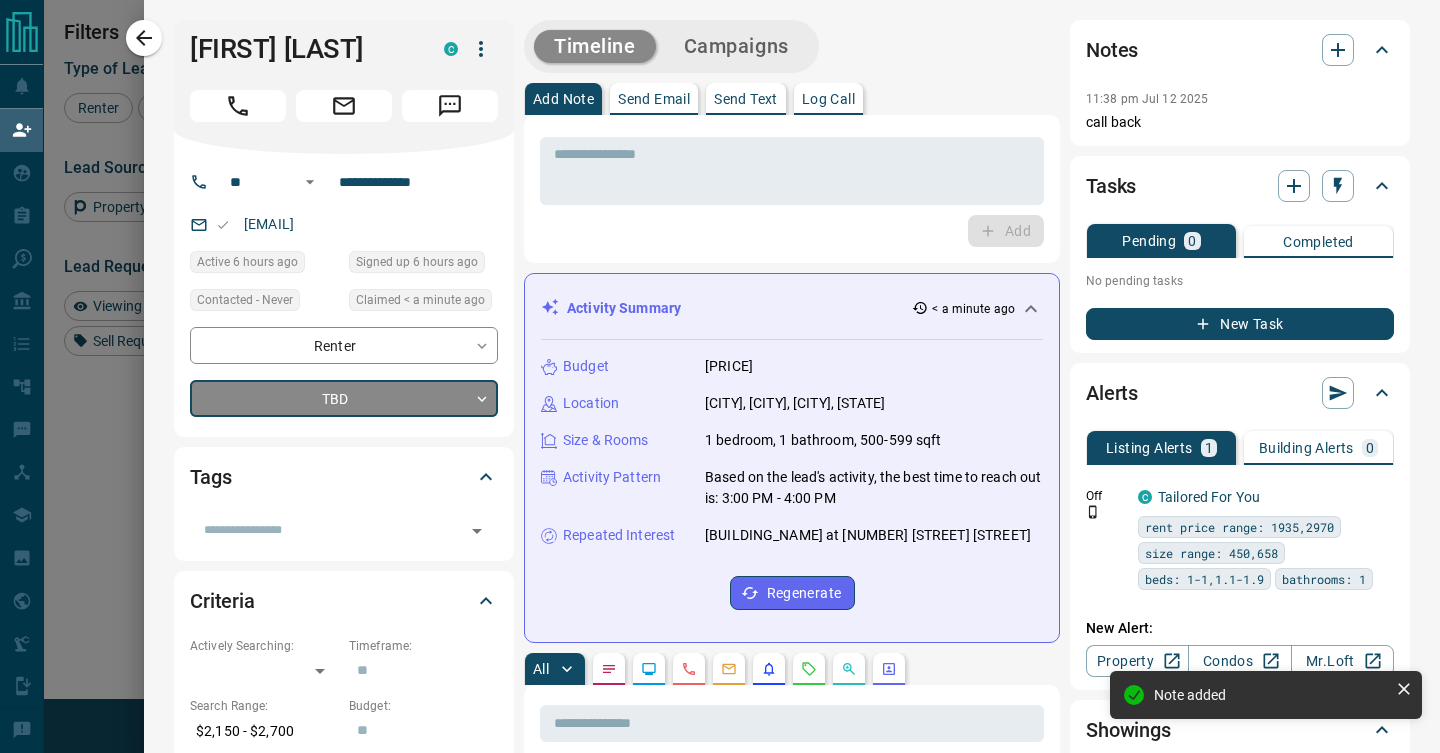 type on "*" 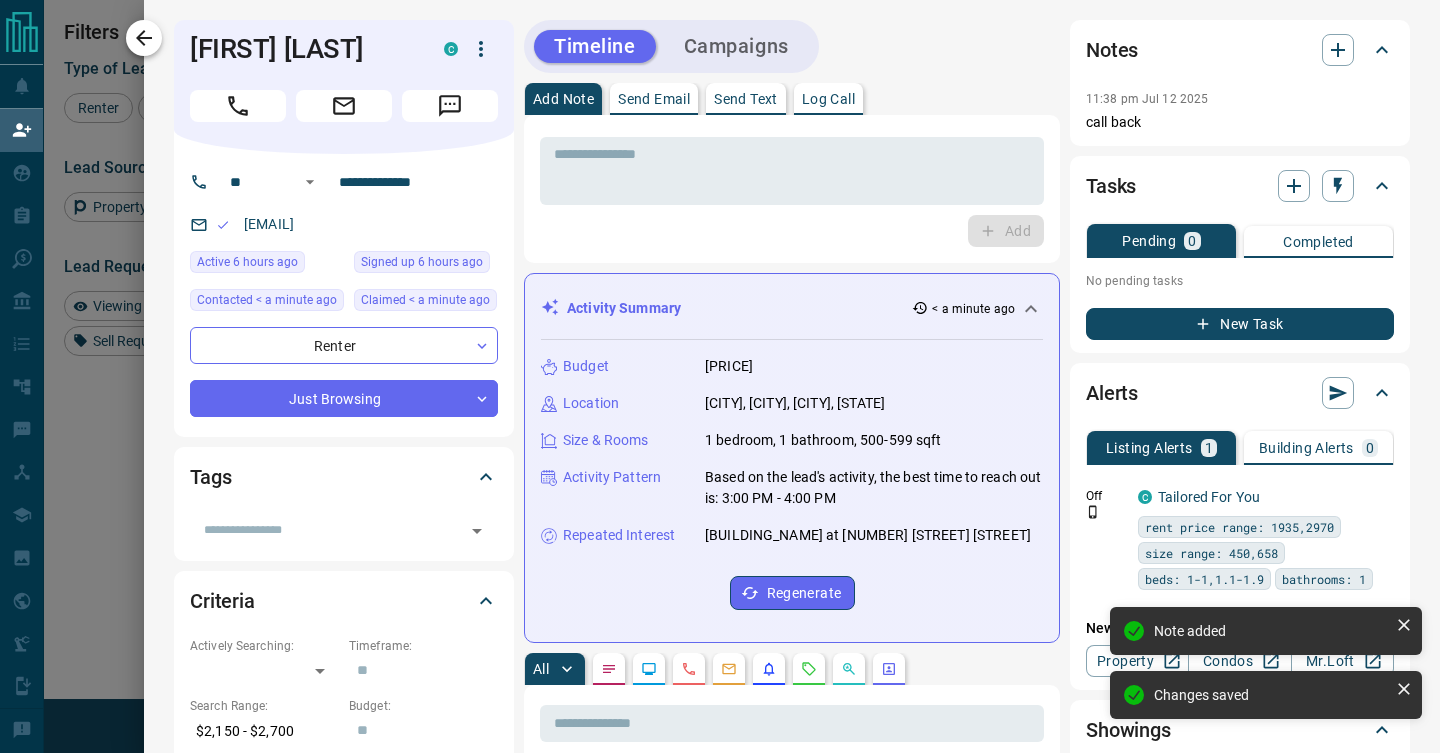 click 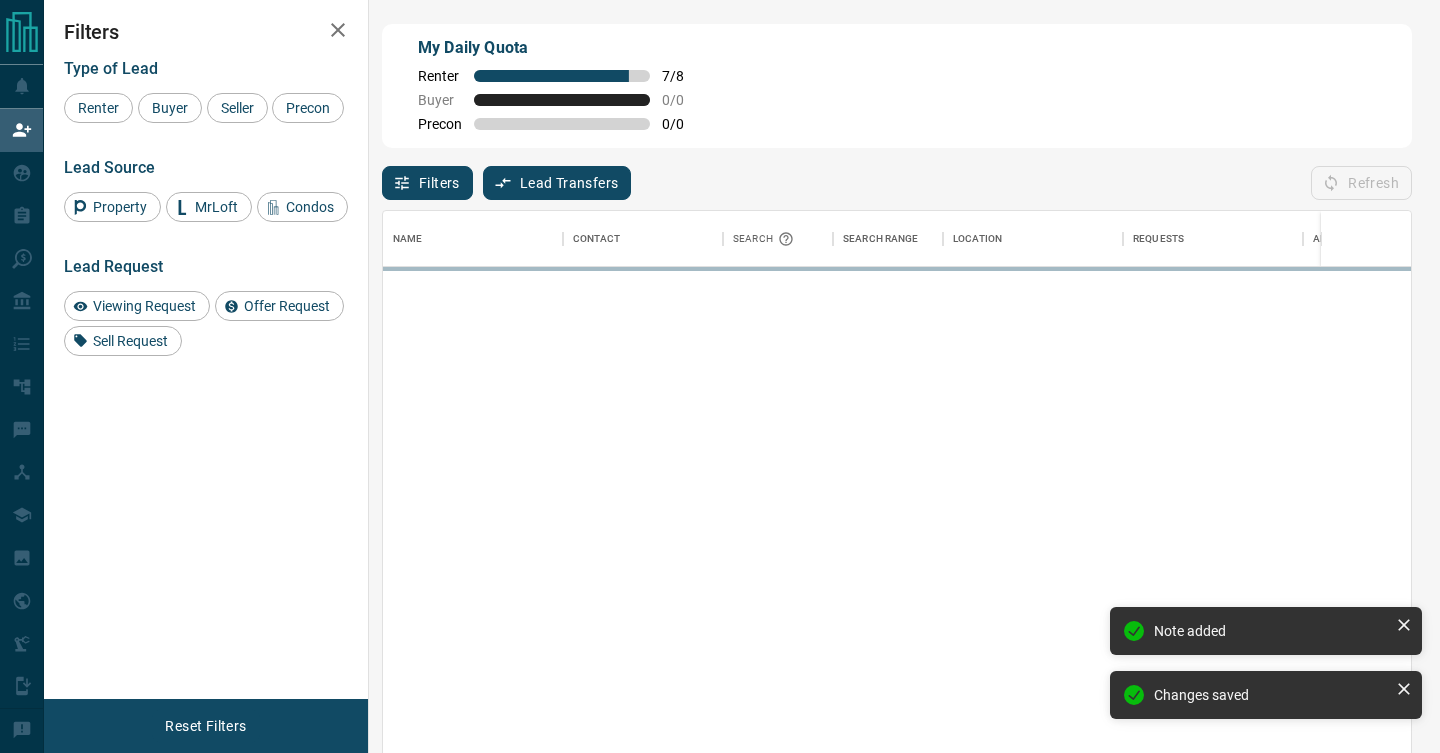 scroll, scrollTop: 0, scrollLeft: 1, axis: horizontal 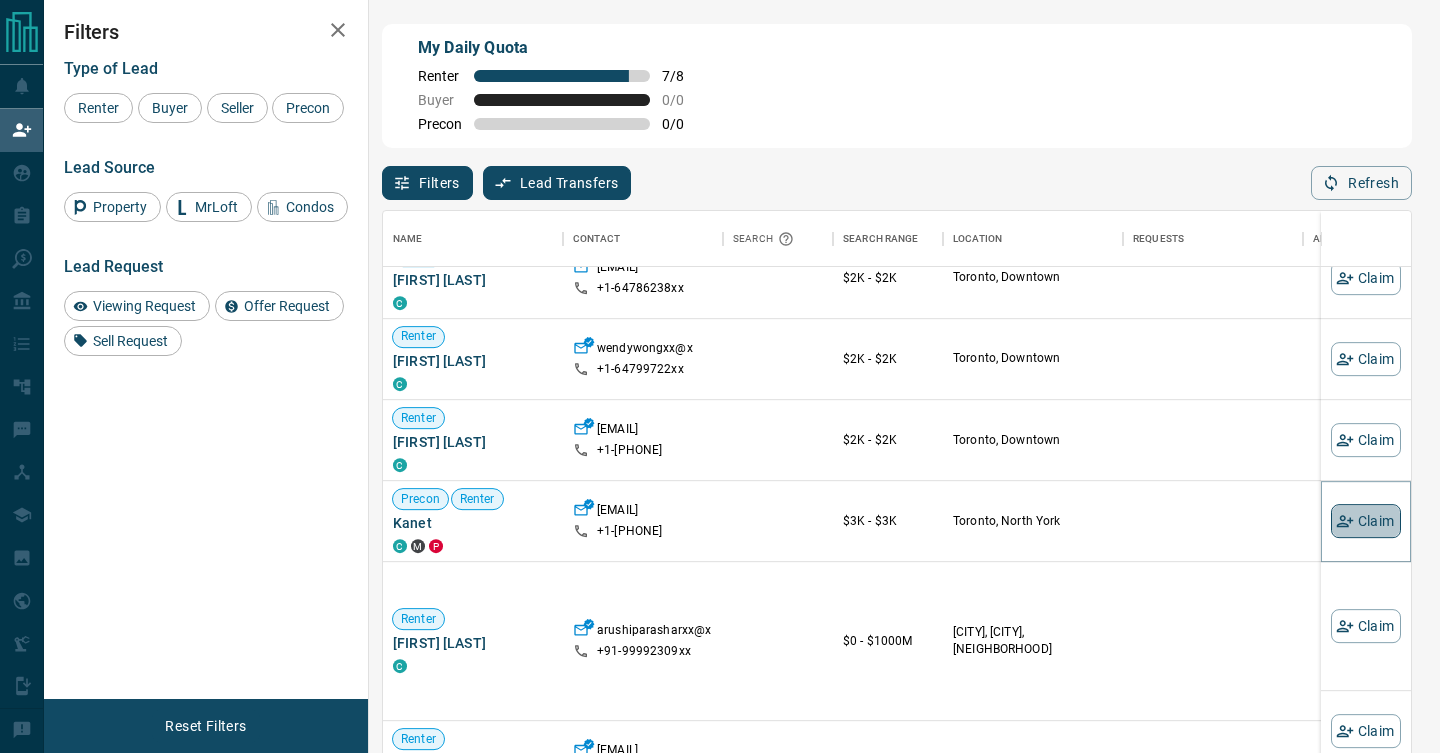 click on "Claim" at bounding box center (1366, 521) 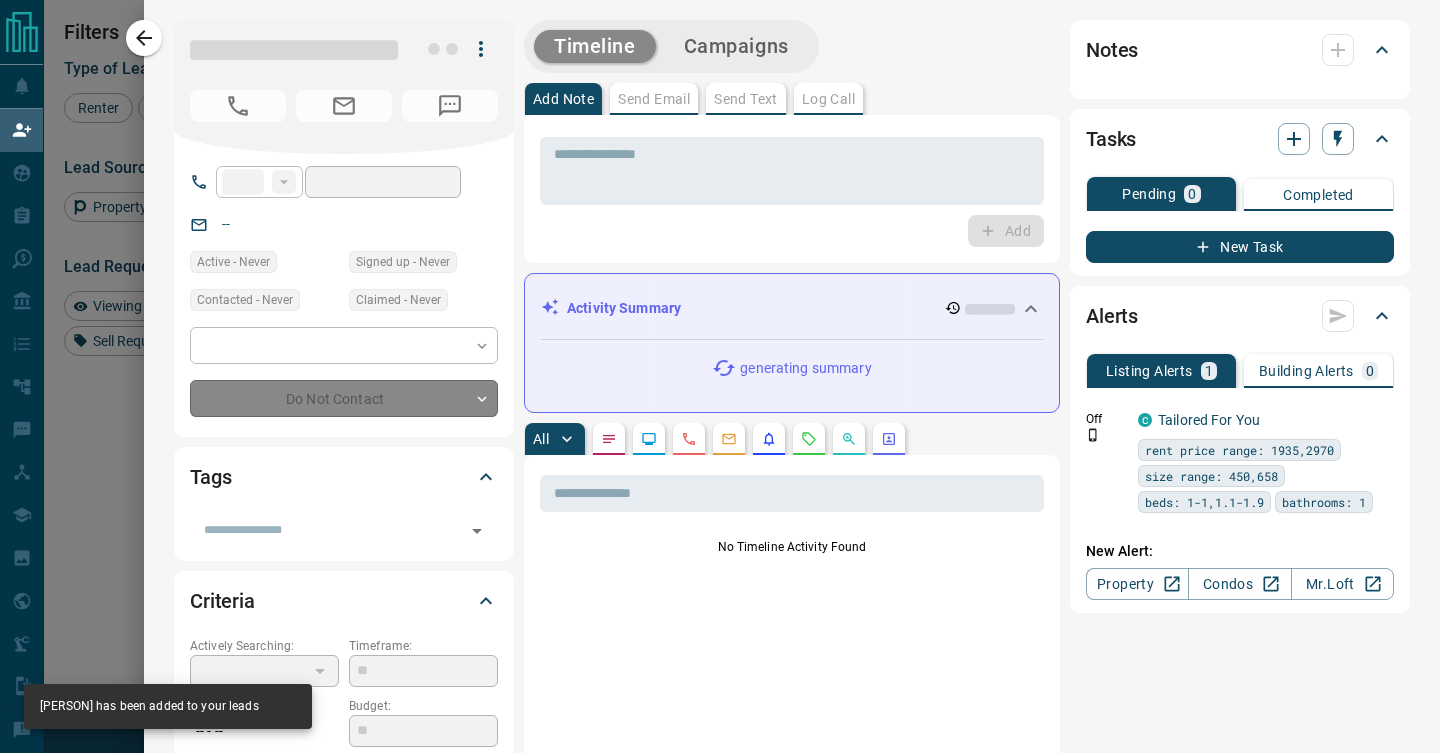 type on "**" 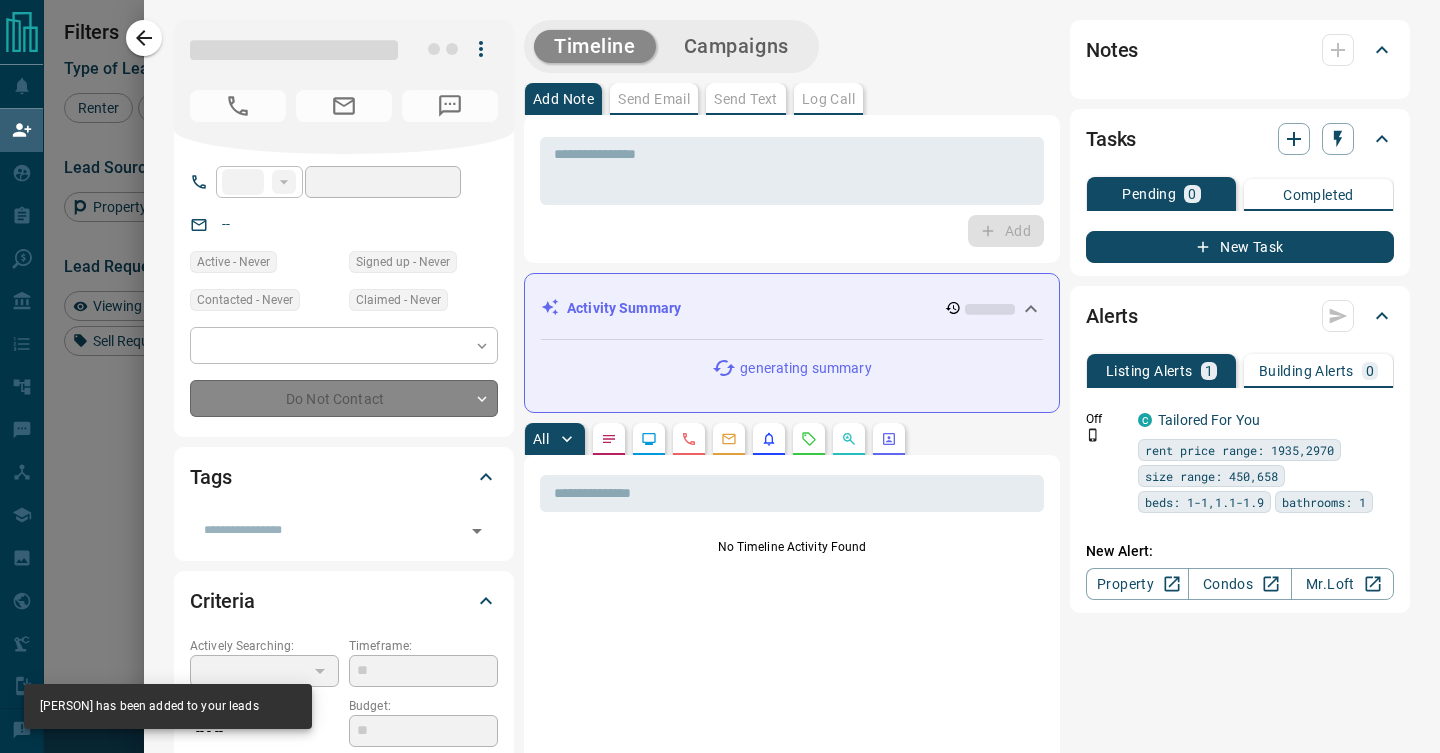 type on "**********" 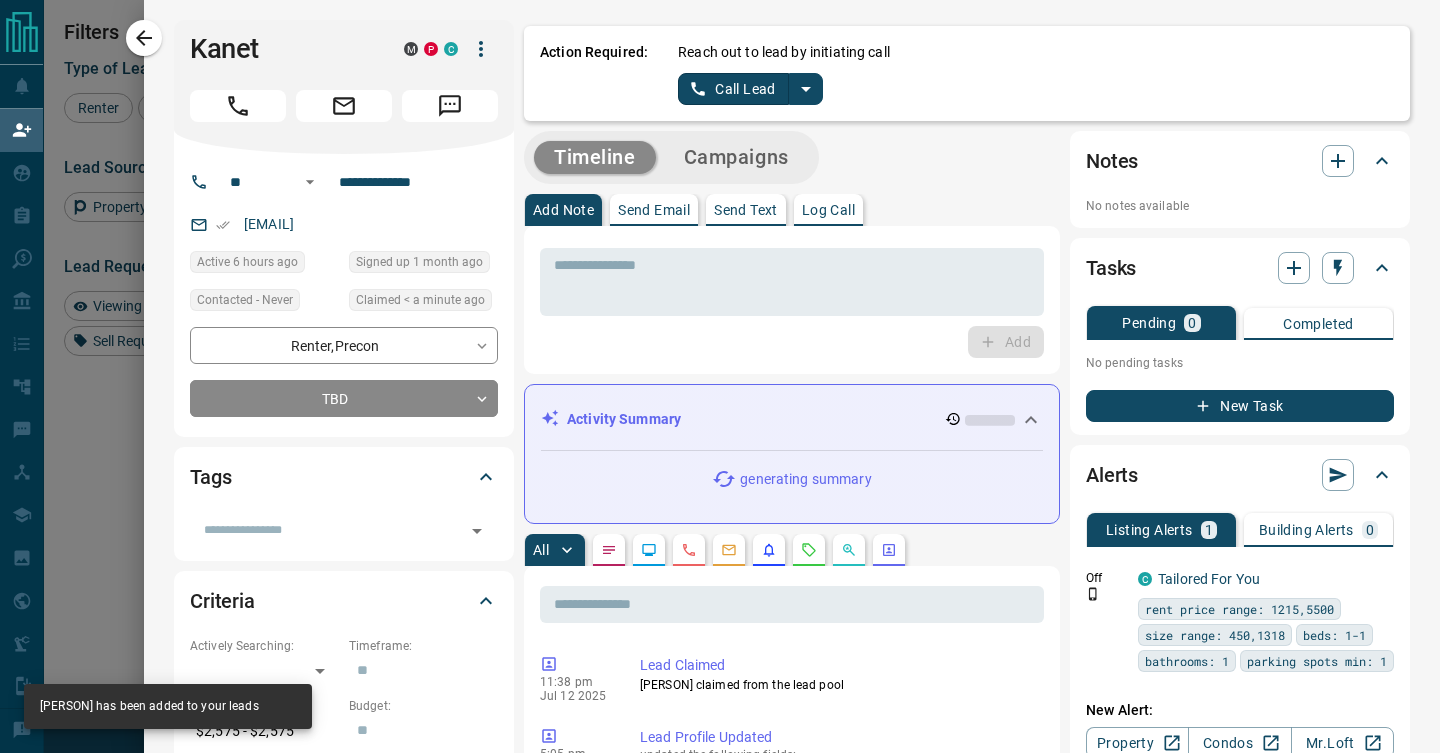 click at bounding box center (806, 89) 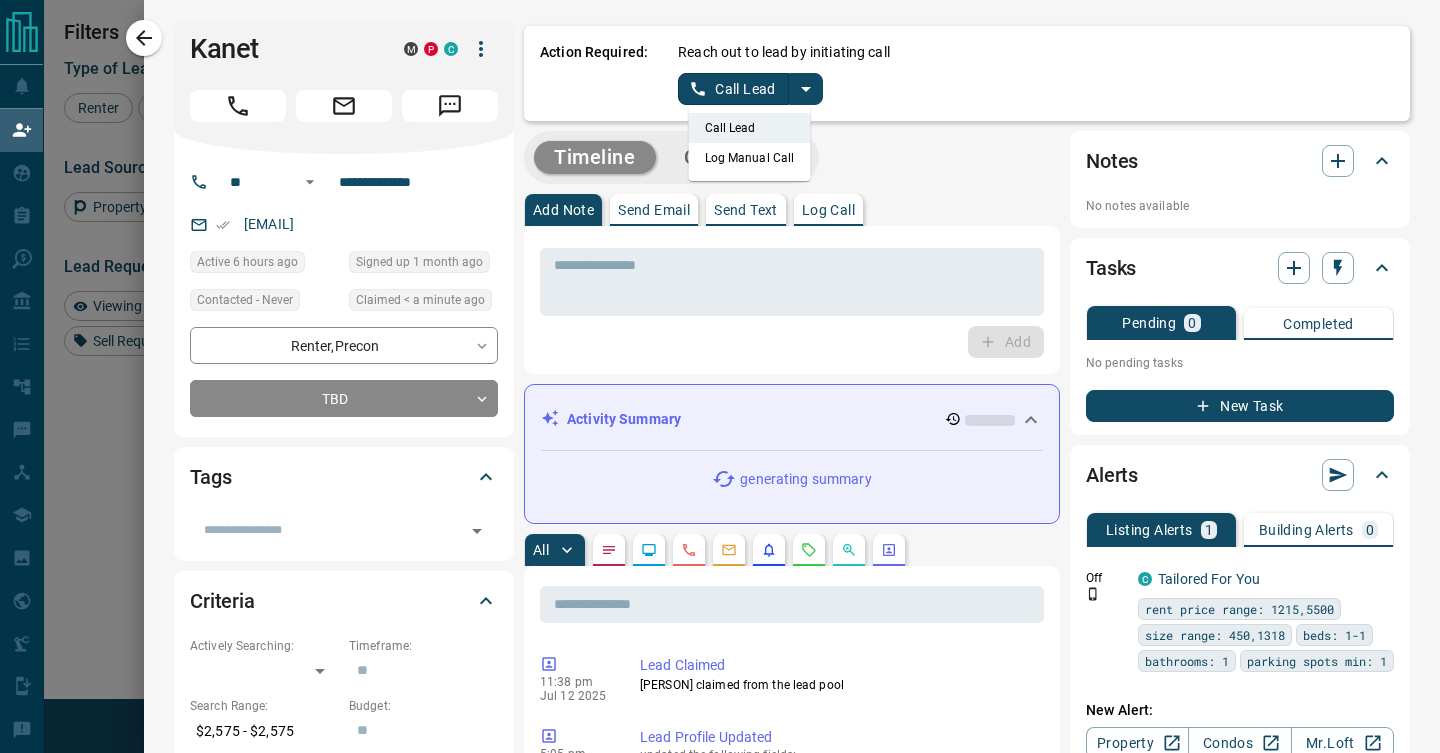click on "Log Manual Call" at bounding box center [750, 158] 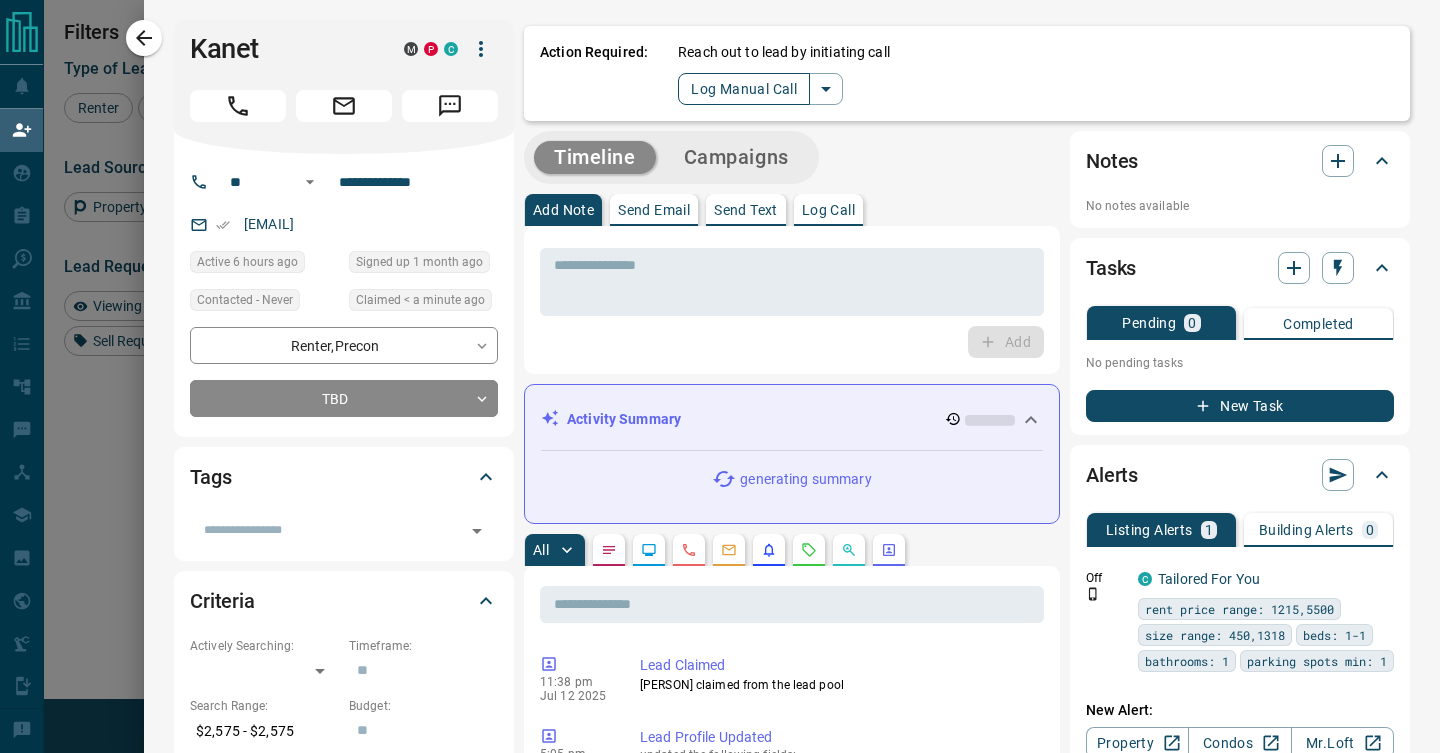 click on "Log Manual Call" at bounding box center [744, 89] 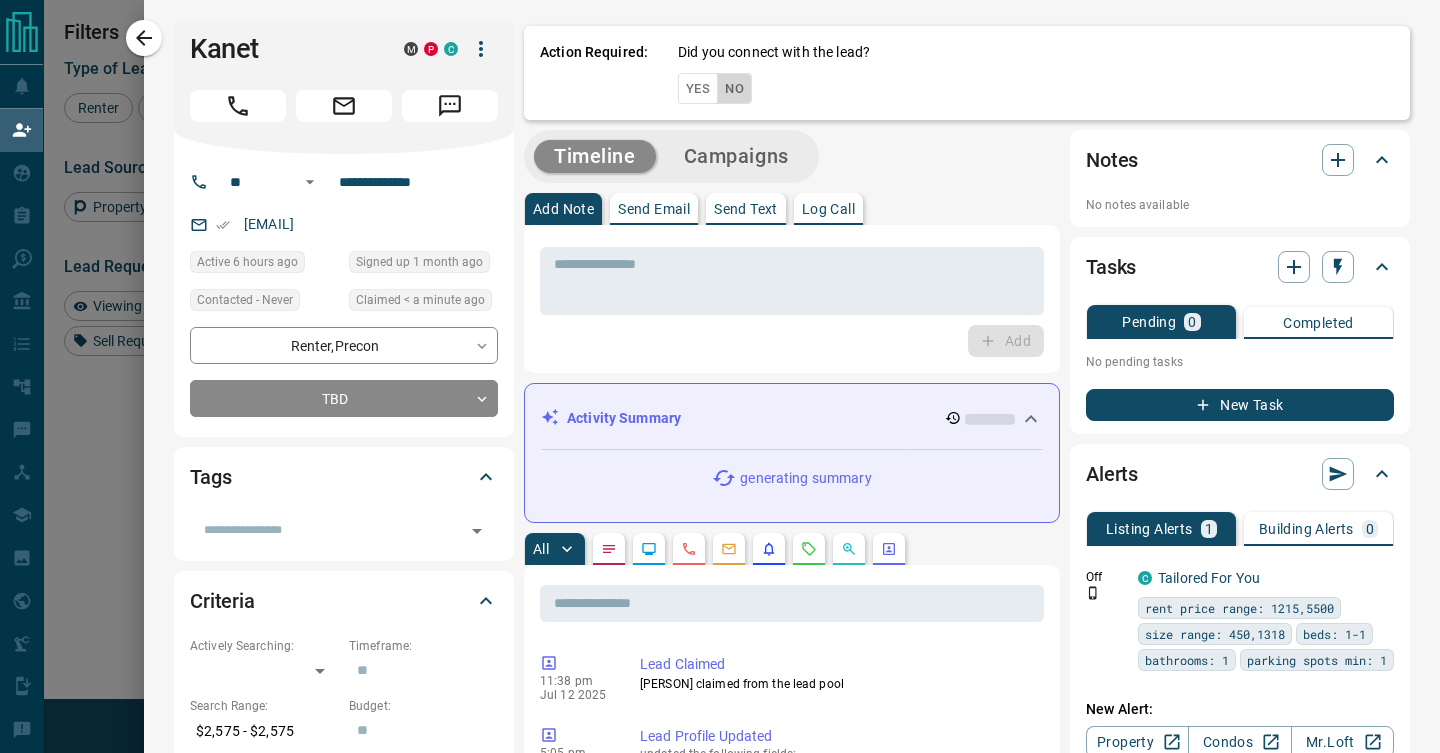 click on "No" at bounding box center (734, 88) 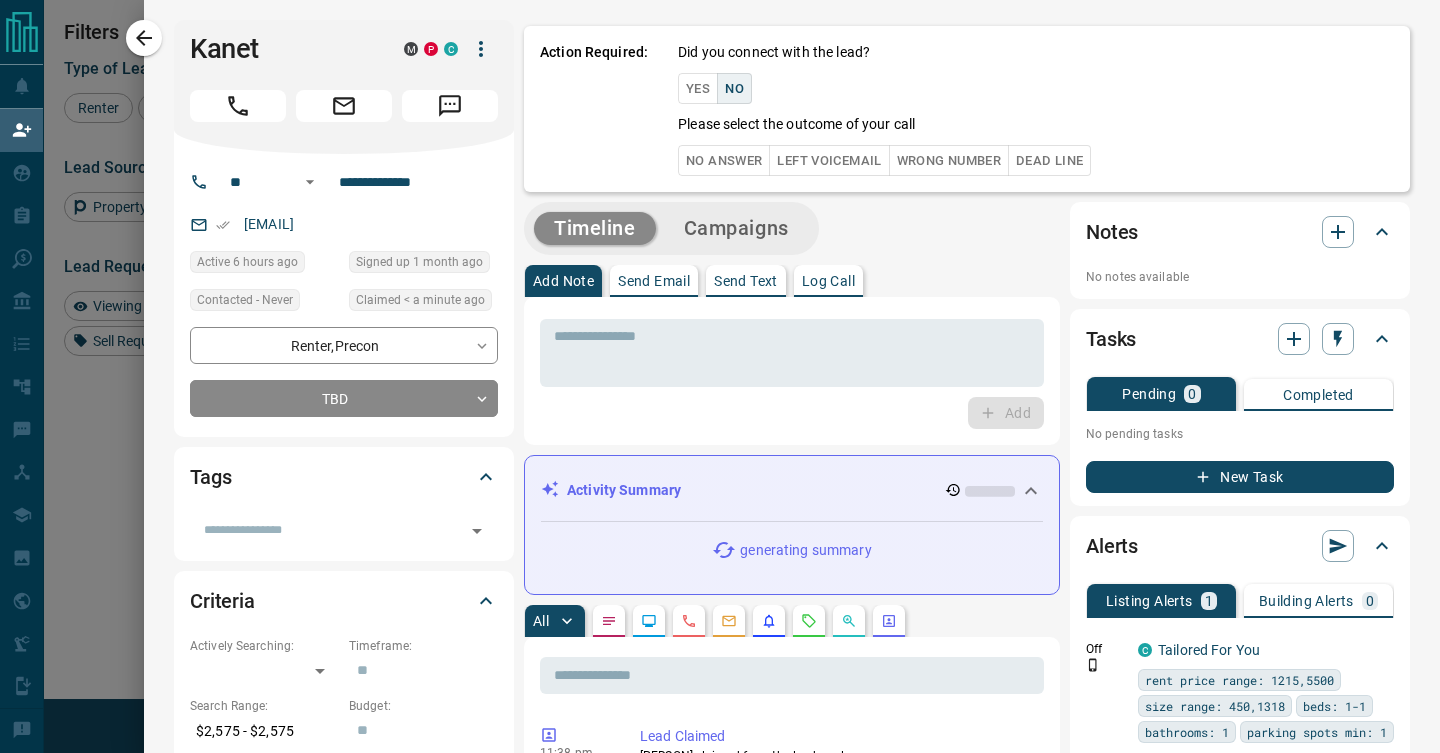 click on "No Answer" at bounding box center (724, 160) 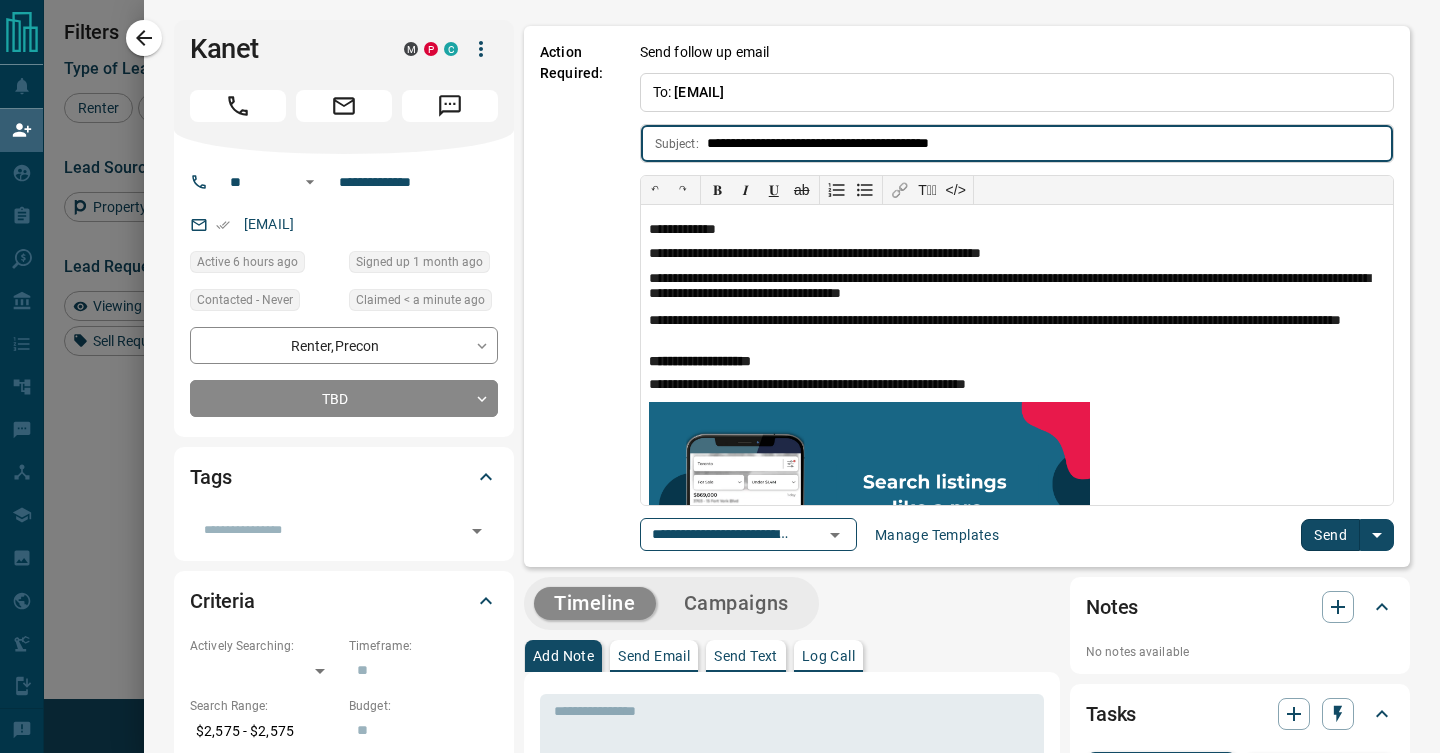 click on "Send" at bounding box center (1330, 535) 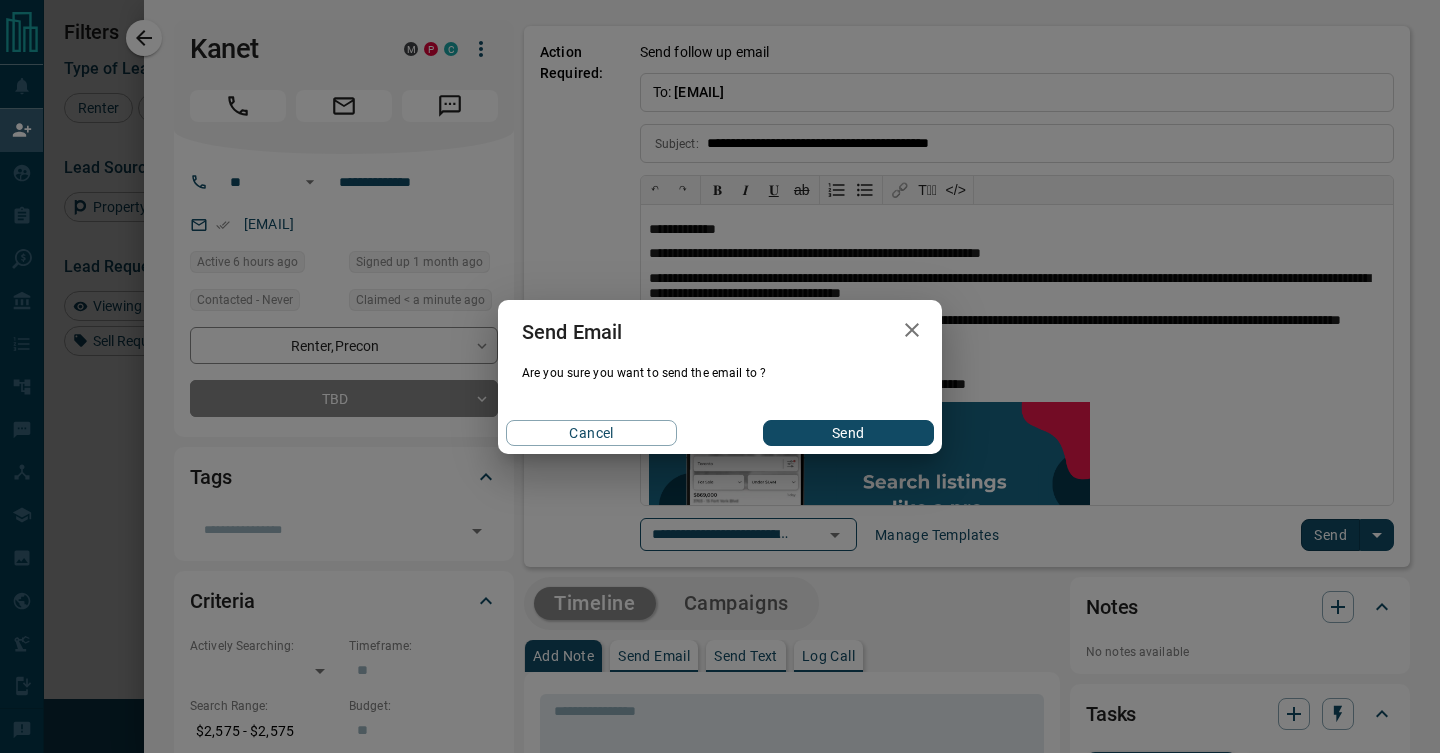 click on "Send" at bounding box center [848, 433] 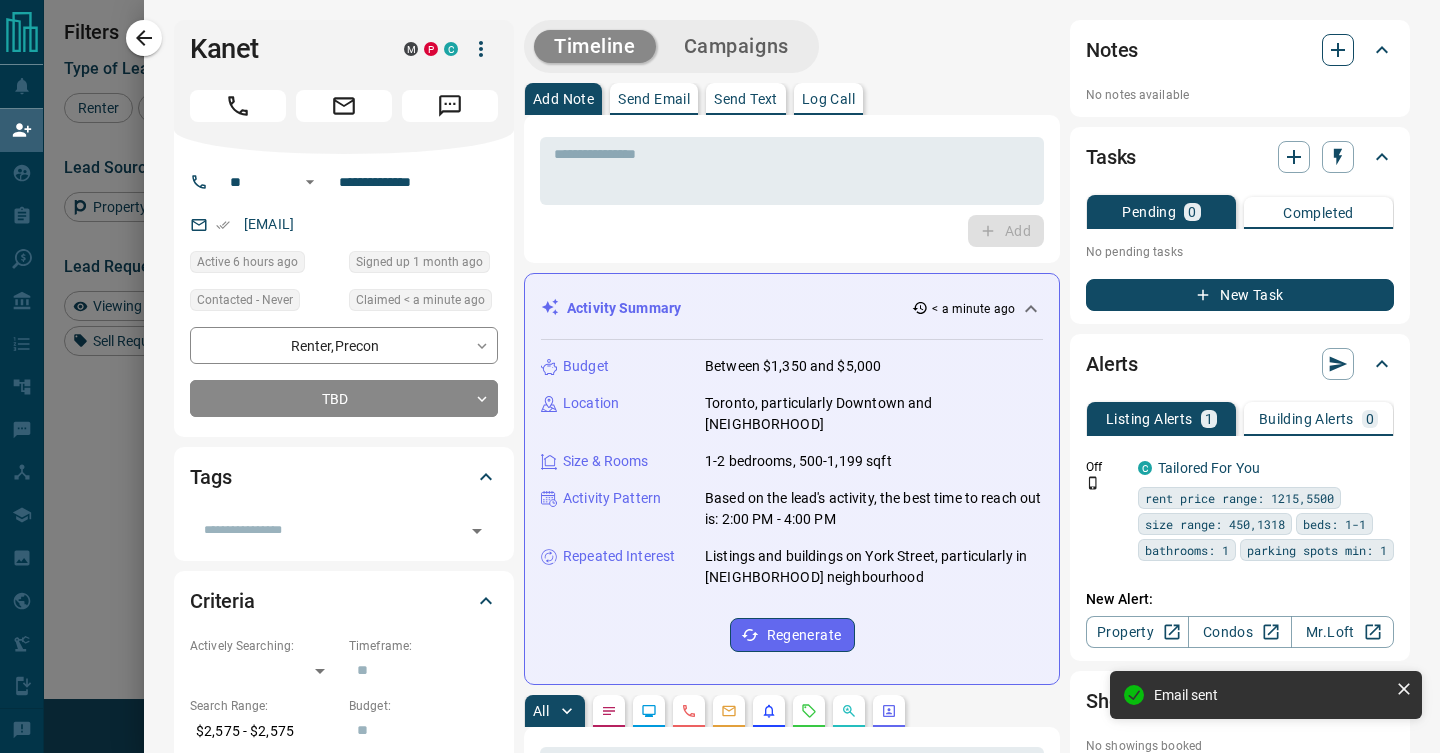 click 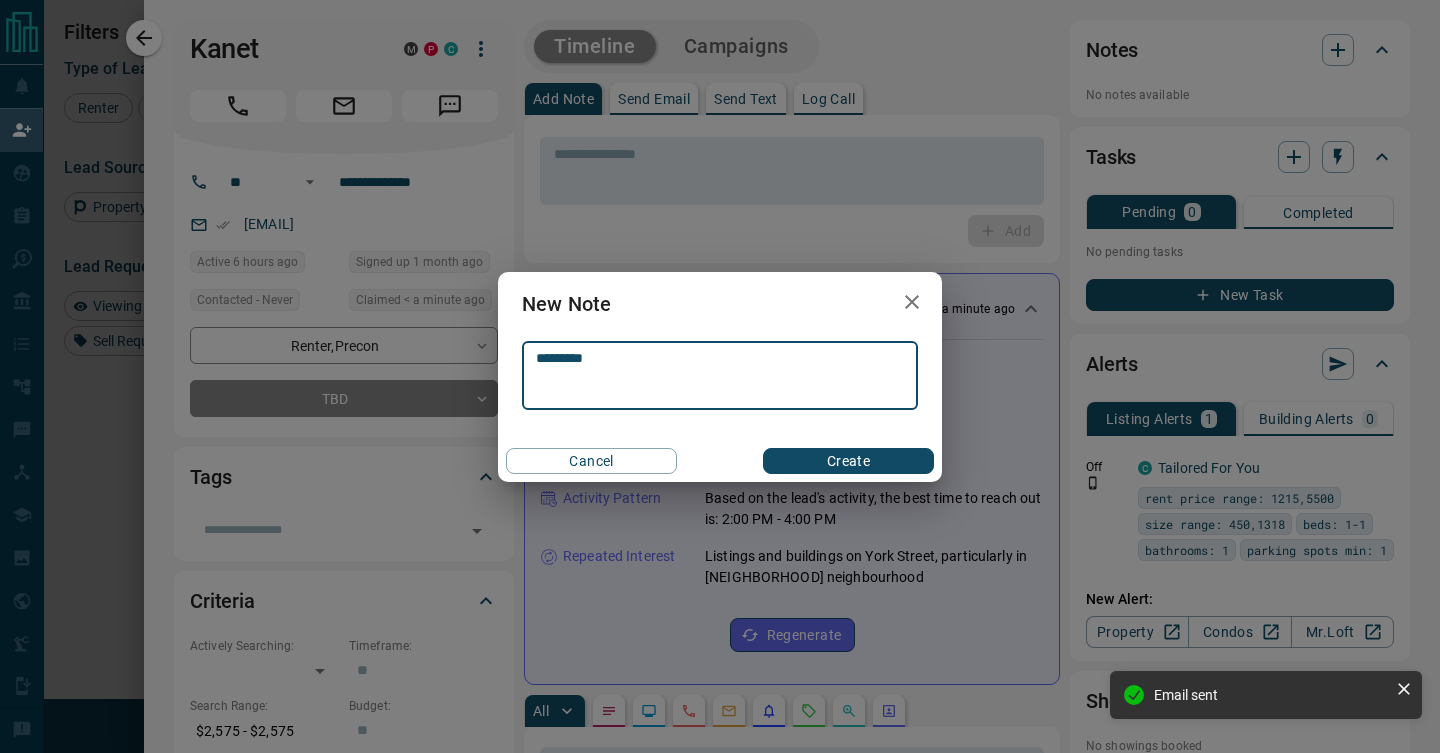 type on "*********" 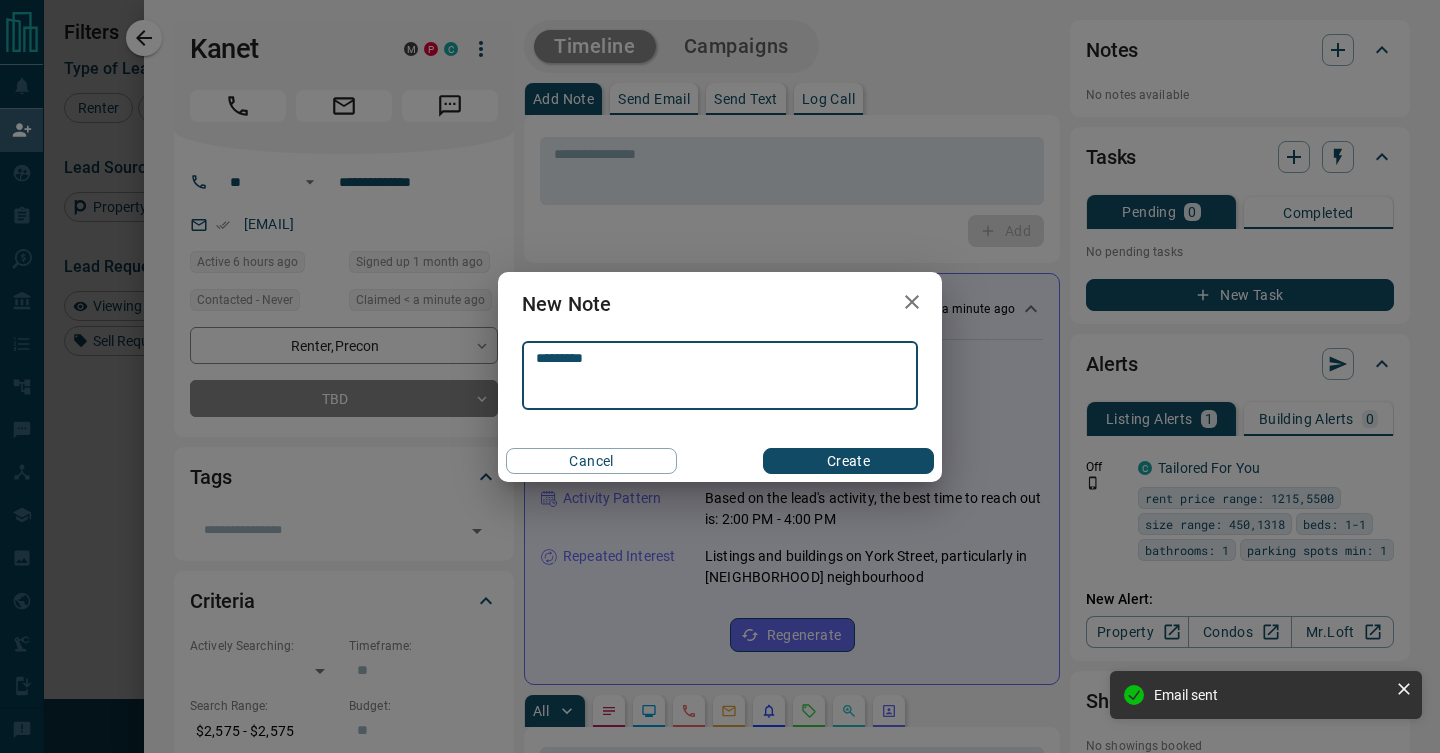 click on "Create" at bounding box center [848, 461] 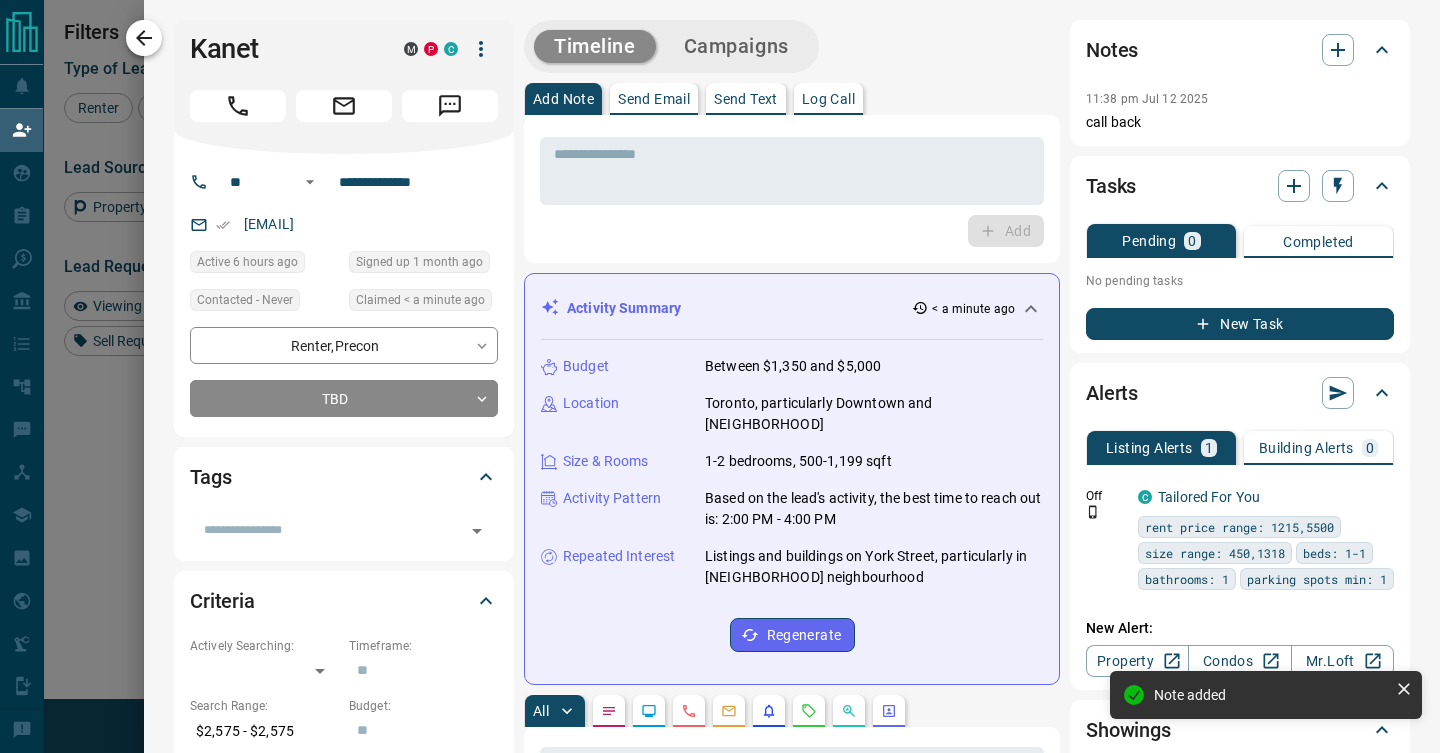 click 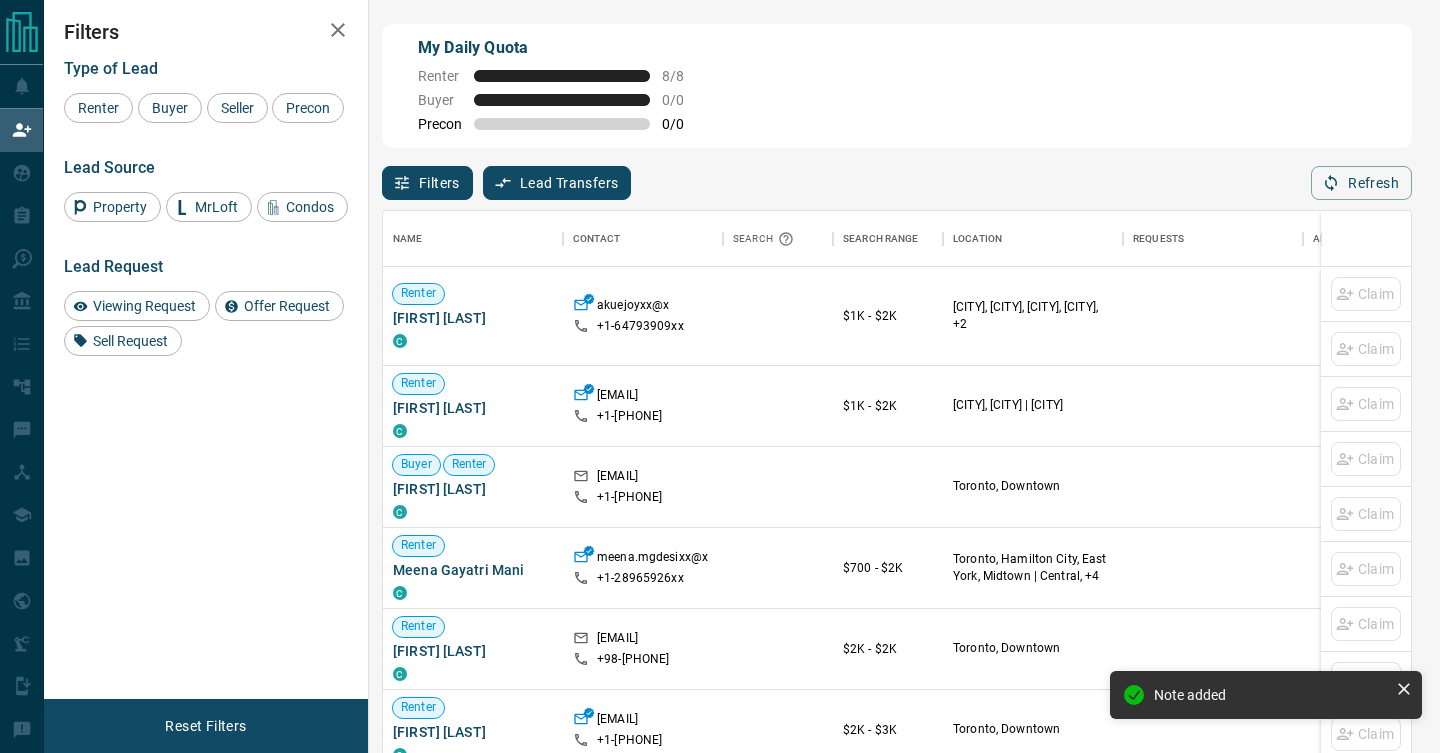 scroll, scrollTop: 0, scrollLeft: 1, axis: horizontal 